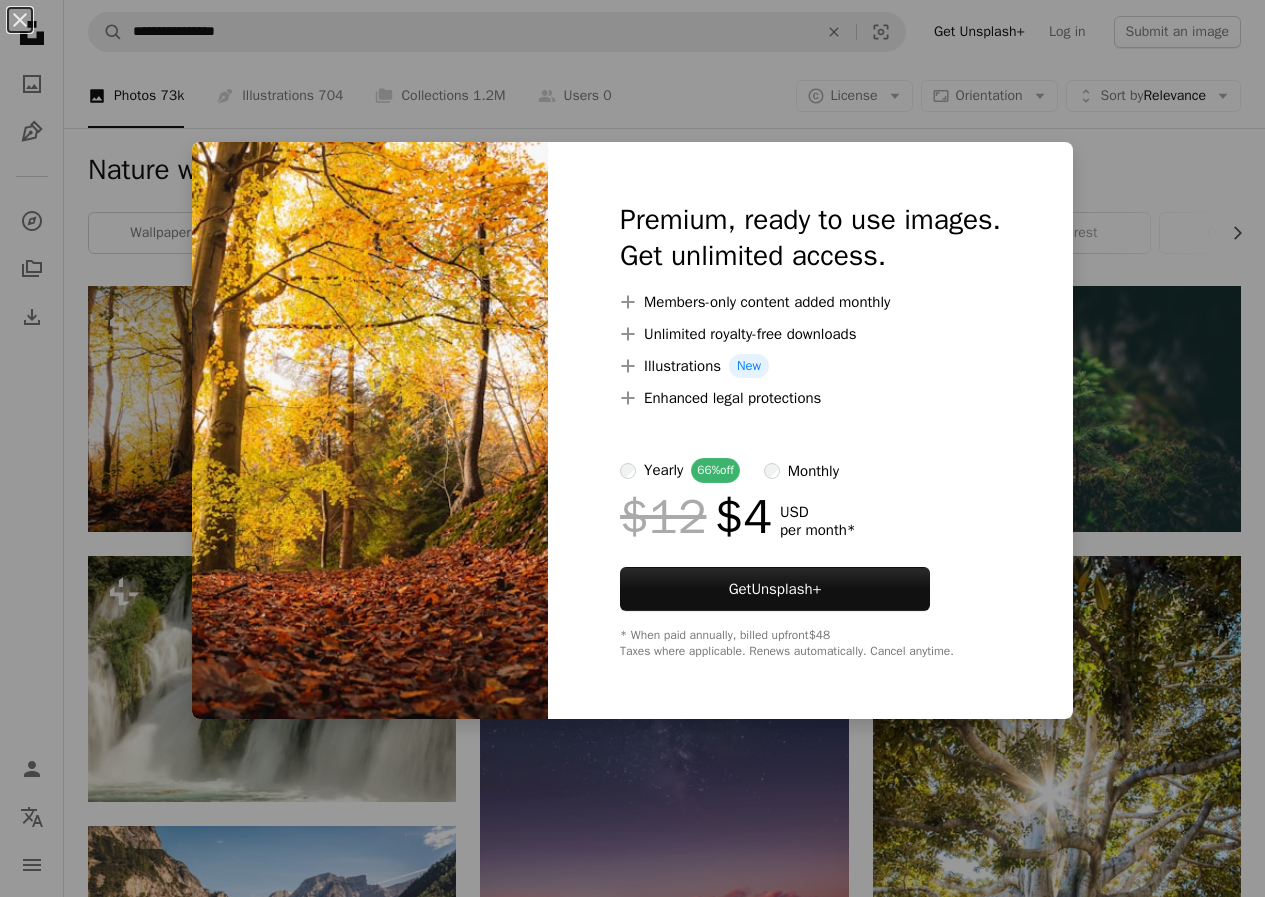 scroll, scrollTop: 100, scrollLeft: 0, axis: vertical 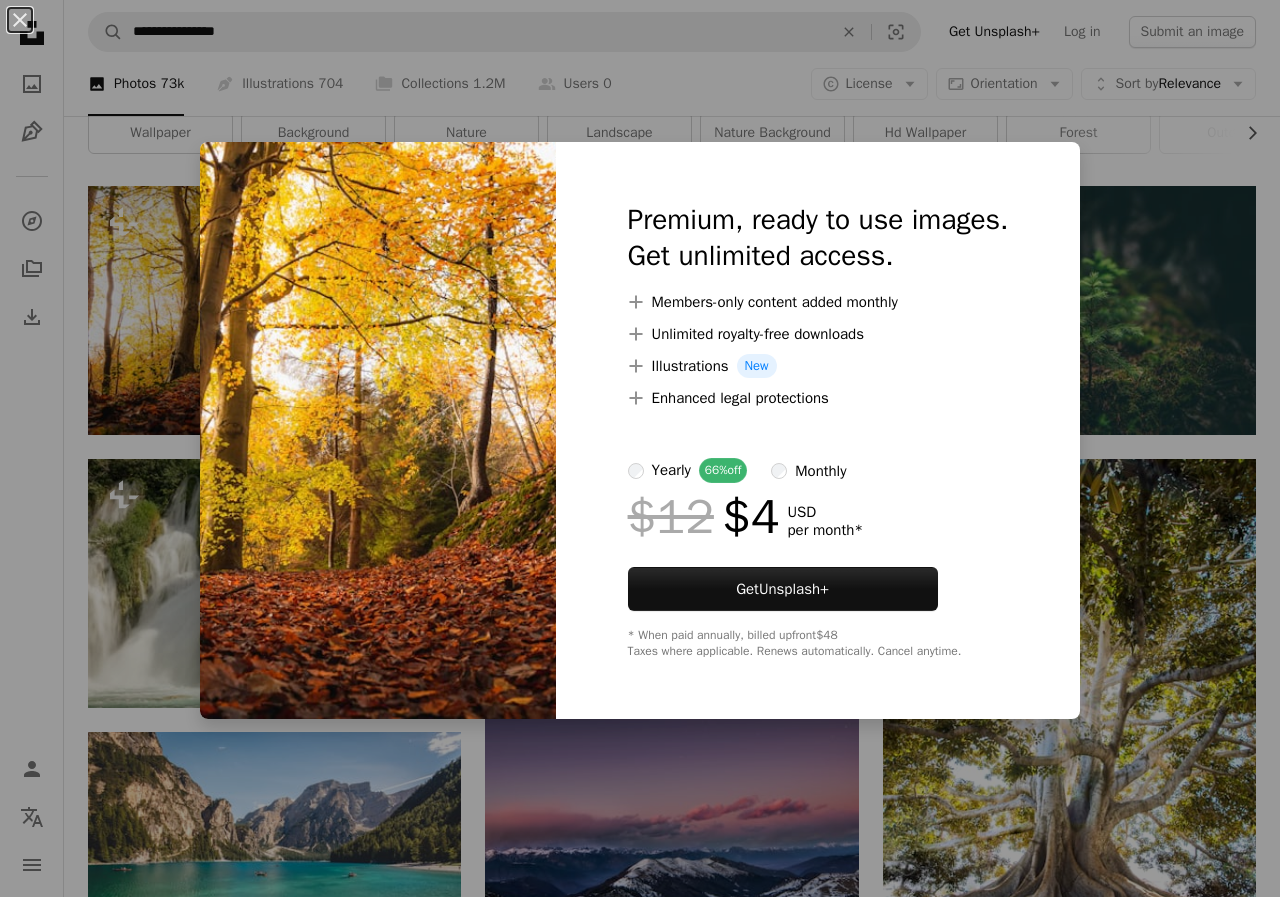 click on "An X shape Premium, ready to use images. Get unlimited access. A plus sign Members-only content added monthly A plus sign Unlimited royalty-free downloads A plus sign Illustrations  New A plus sign Enhanced legal protections yearly 66%  off monthly $12   $4 USD per month * Get  Unsplash+ * When paid annually, billed upfront  $48 Taxes where applicable. Renews automatically. Cancel anytime." at bounding box center (640, 448) 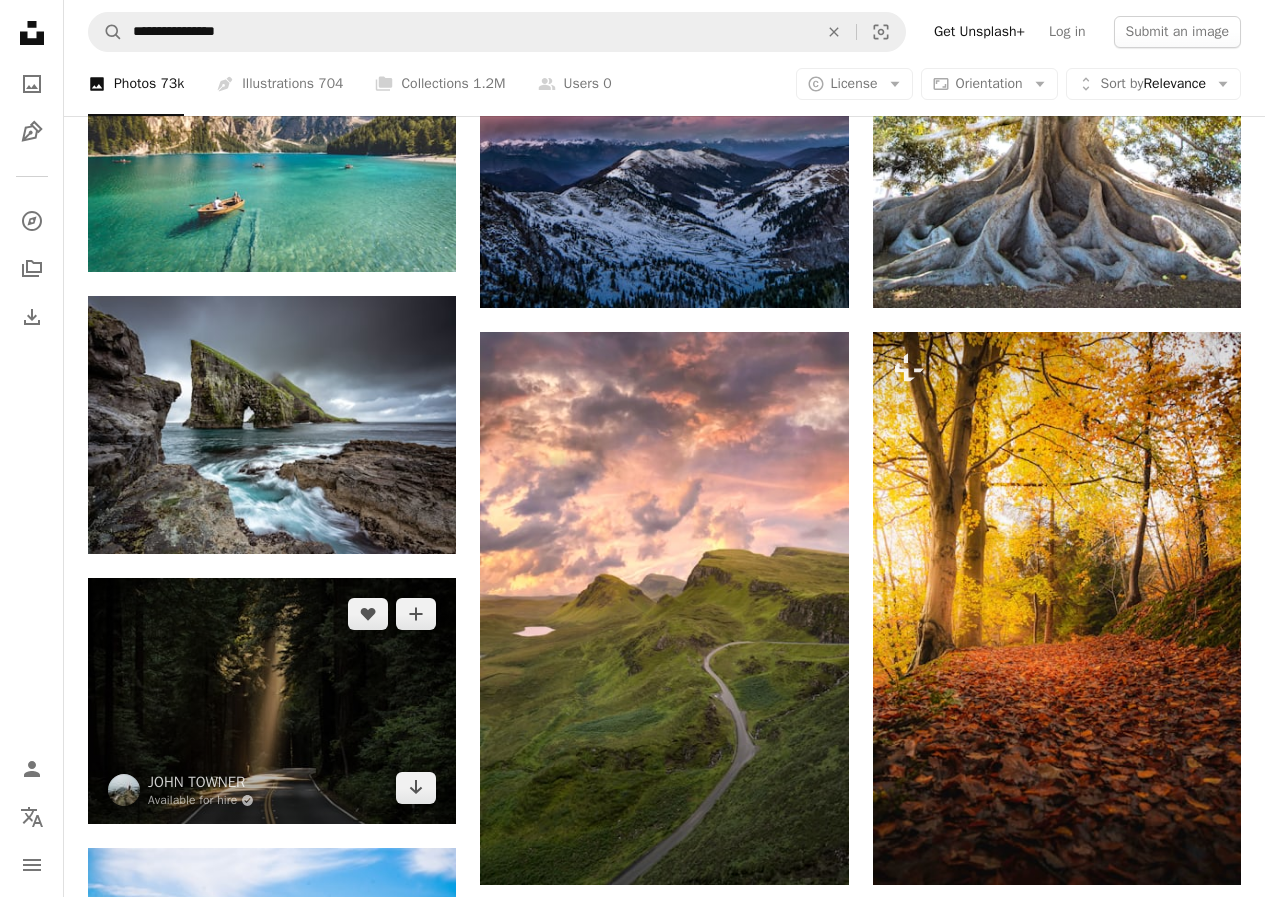 scroll, scrollTop: 1100, scrollLeft: 0, axis: vertical 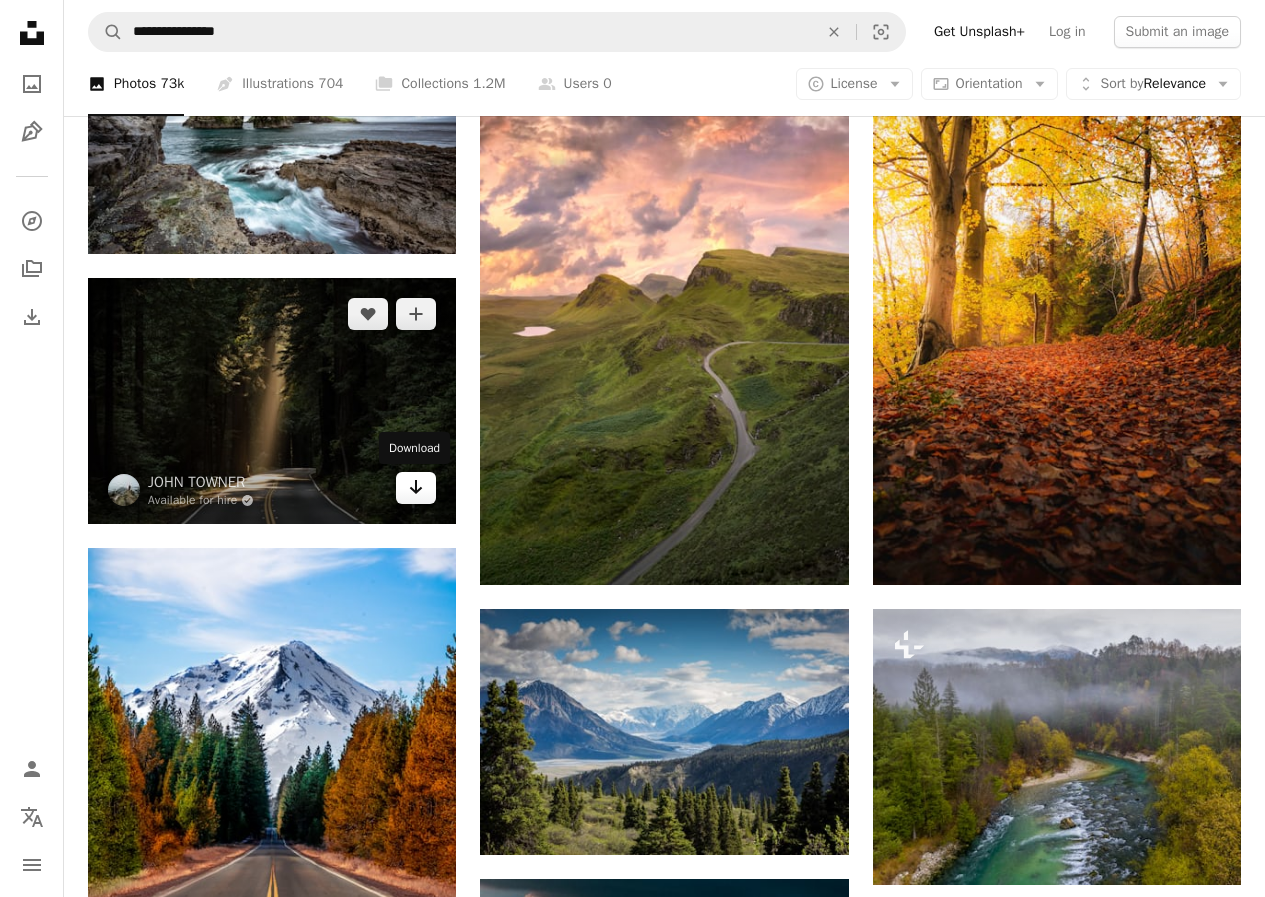 click on "Arrow pointing down" at bounding box center (416, 488) 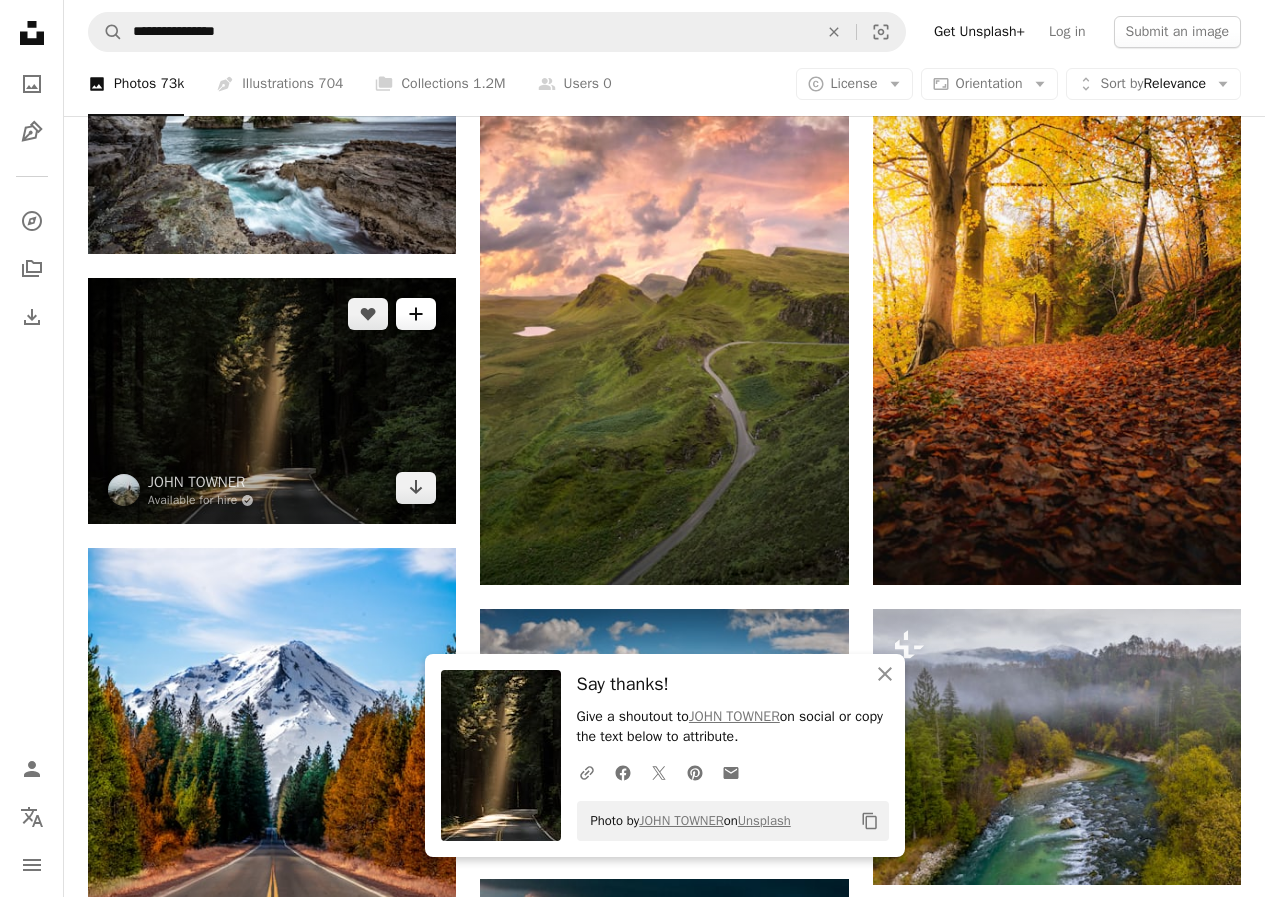 scroll, scrollTop: 1000, scrollLeft: 0, axis: vertical 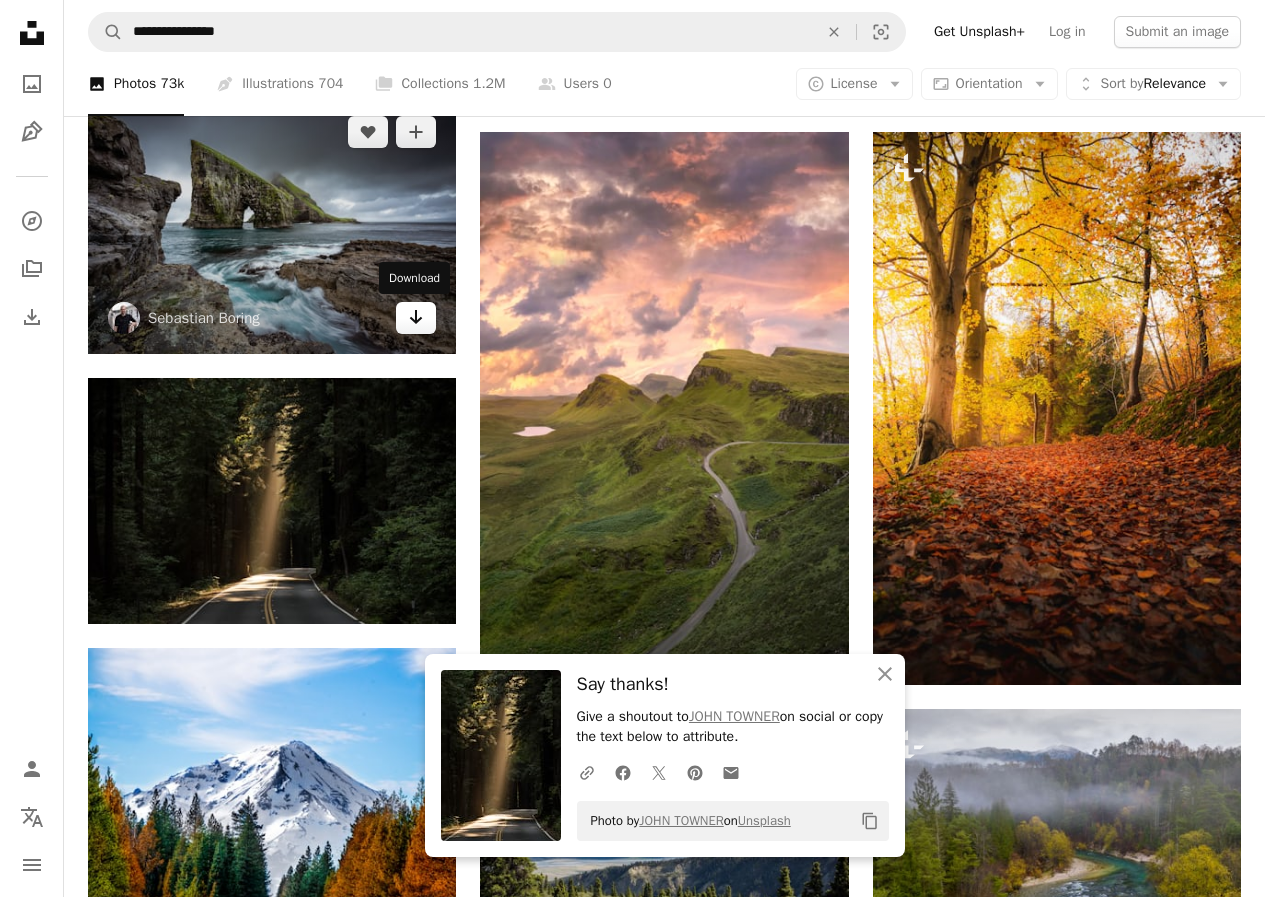 click on "Arrow pointing down" 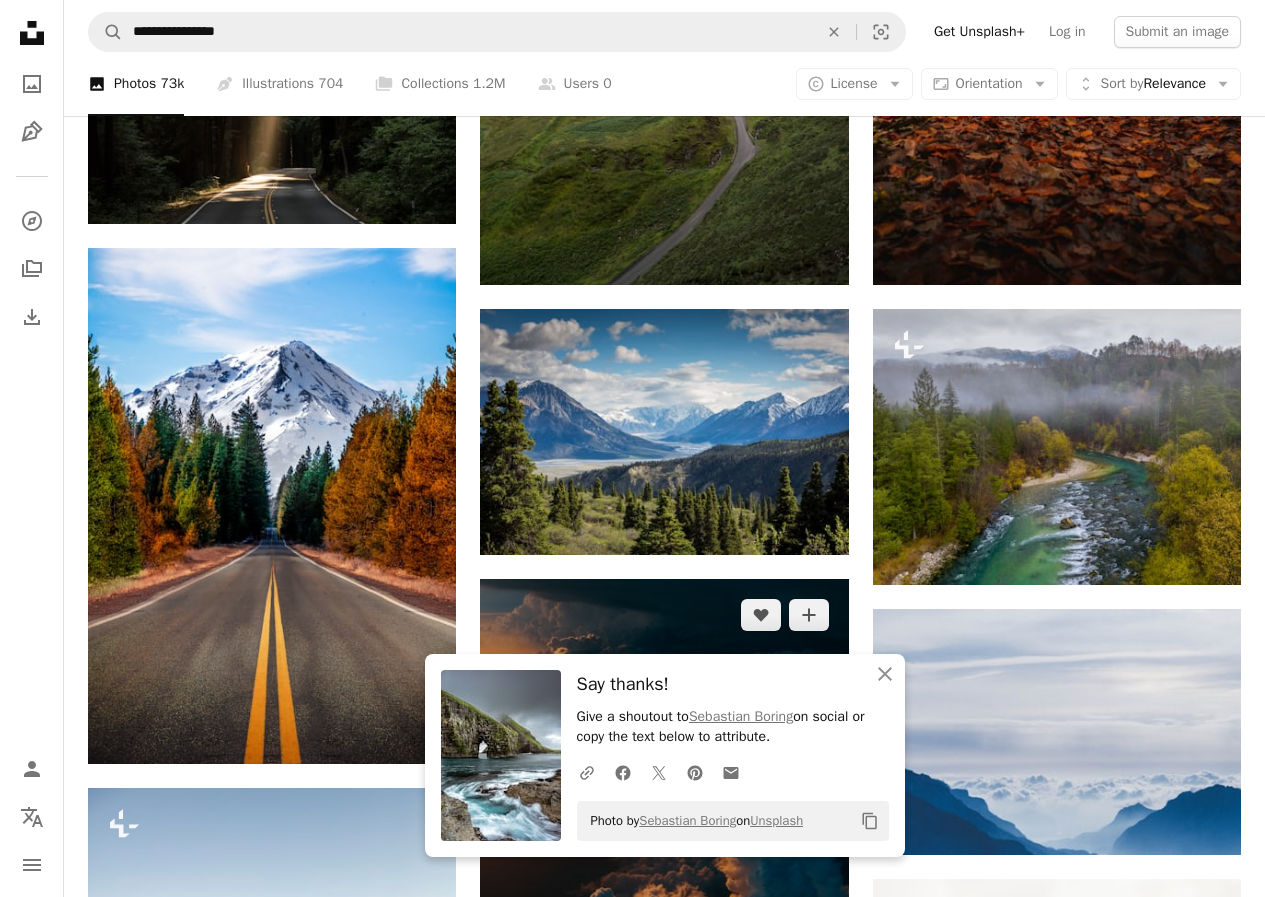 scroll, scrollTop: 1600, scrollLeft: 0, axis: vertical 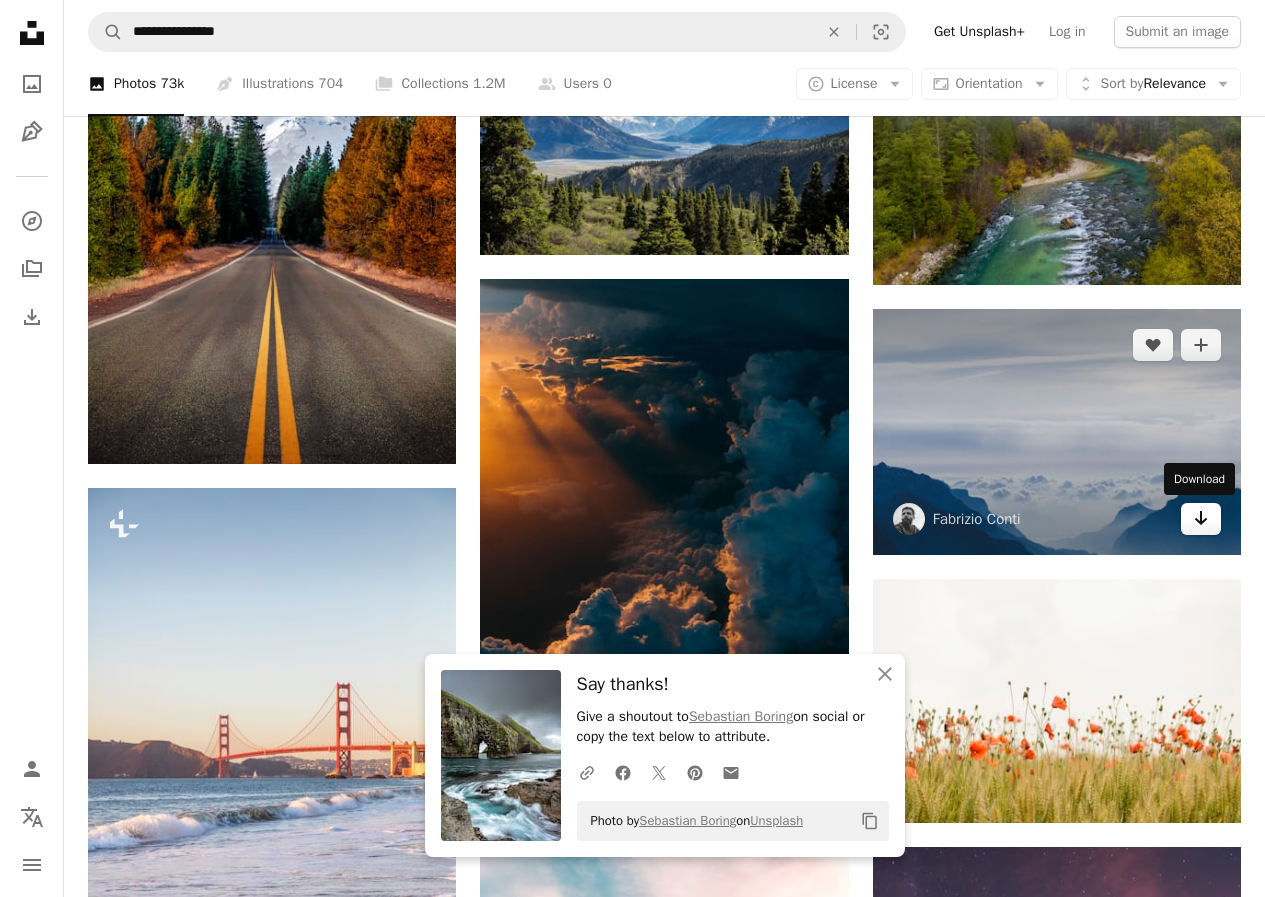 drag, startPoint x: 1214, startPoint y: 516, endPoint x: 1200, endPoint y: 509, distance: 15.652476 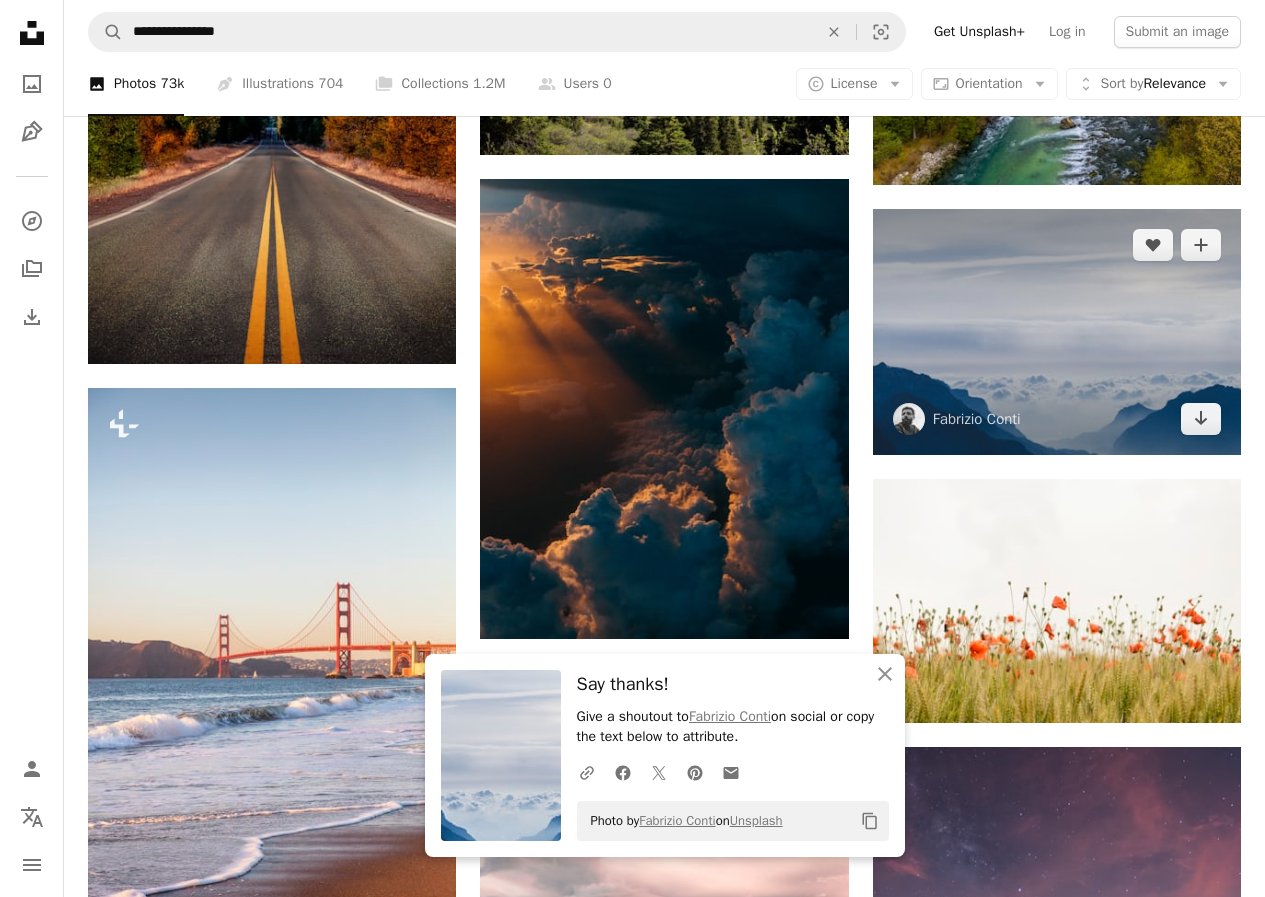 scroll, scrollTop: 2000, scrollLeft: 0, axis: vertical 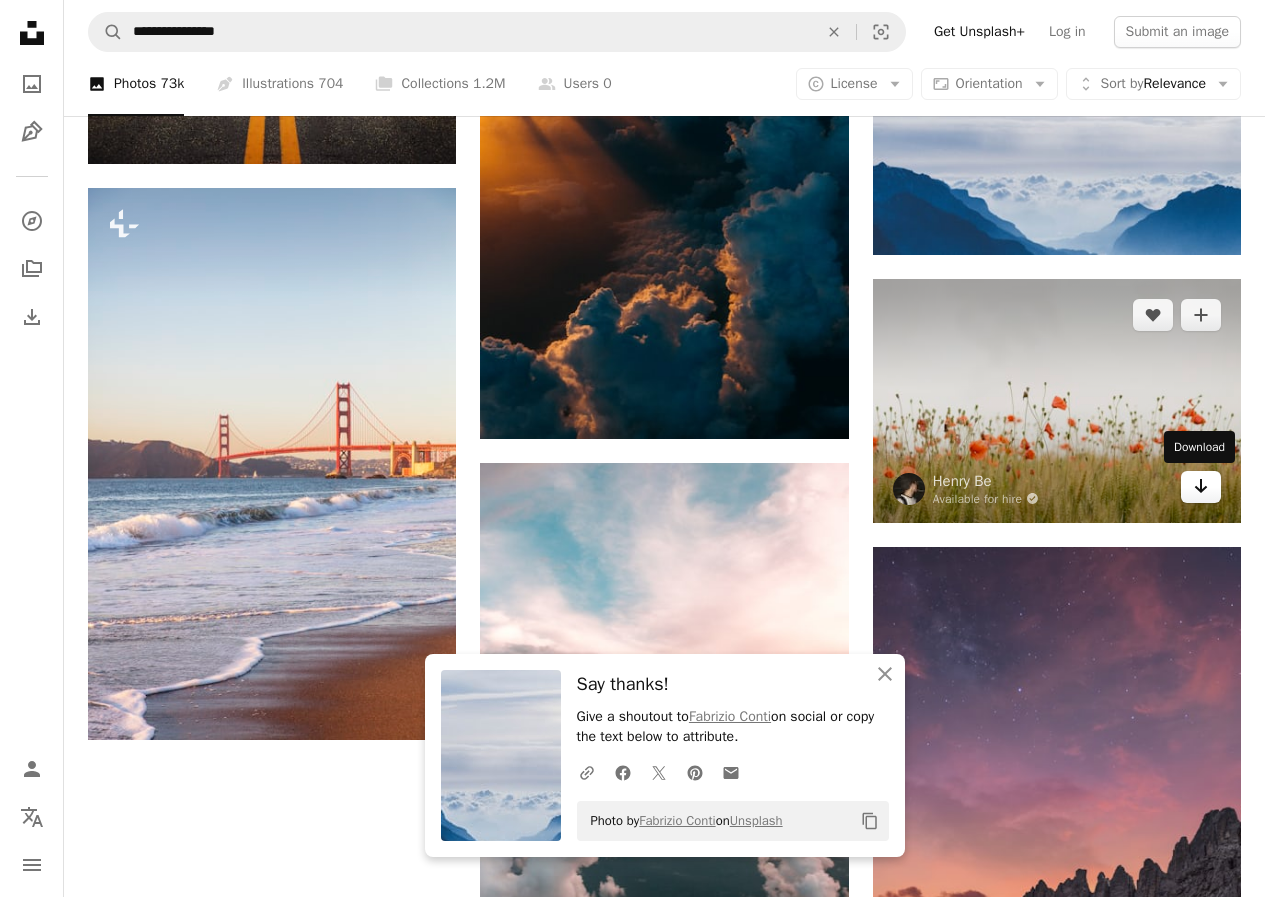 click 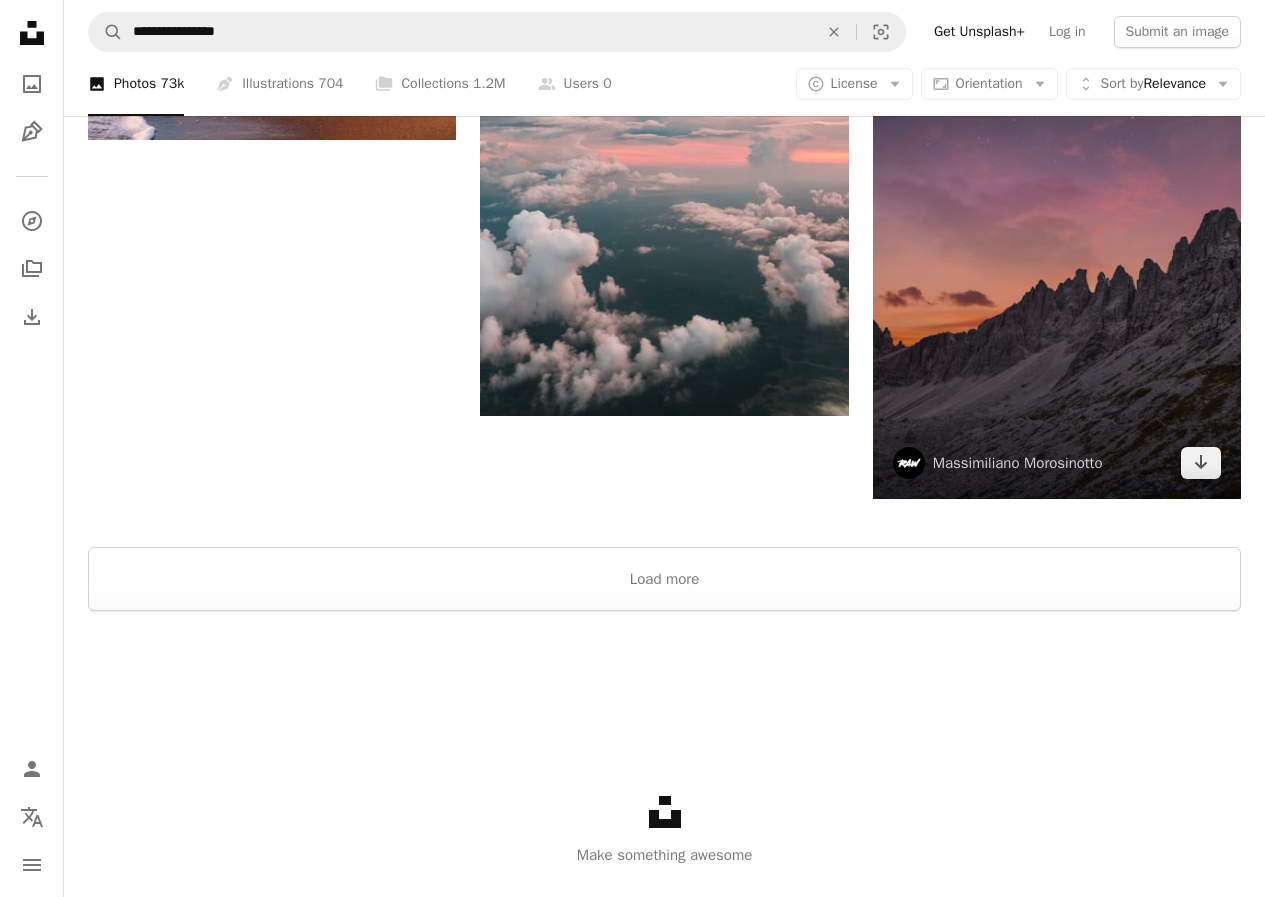 scroll, scrollTop: 2650, scrollLeft: 0, axis: vertical 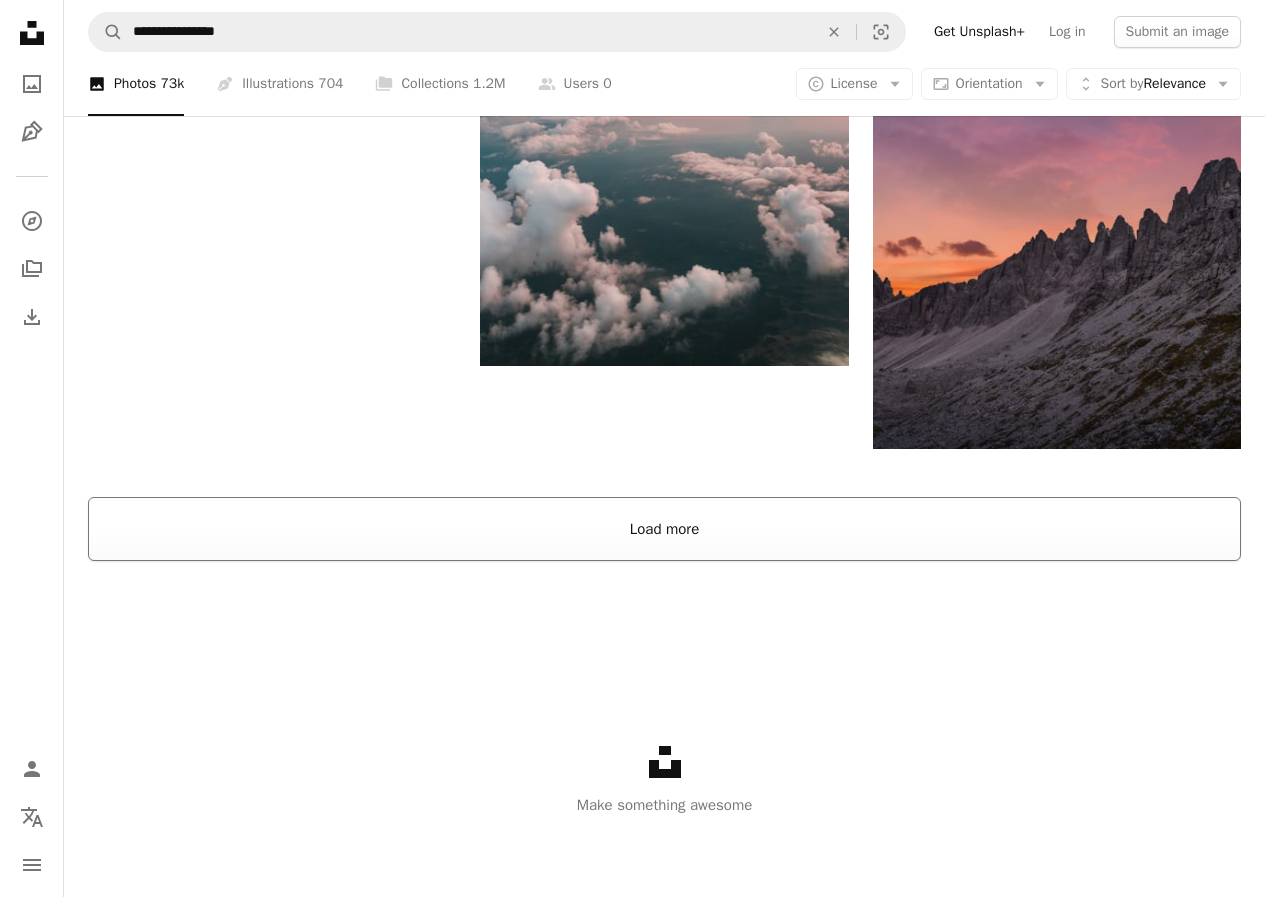 click on "Load more" at bounding box center (664, 529) 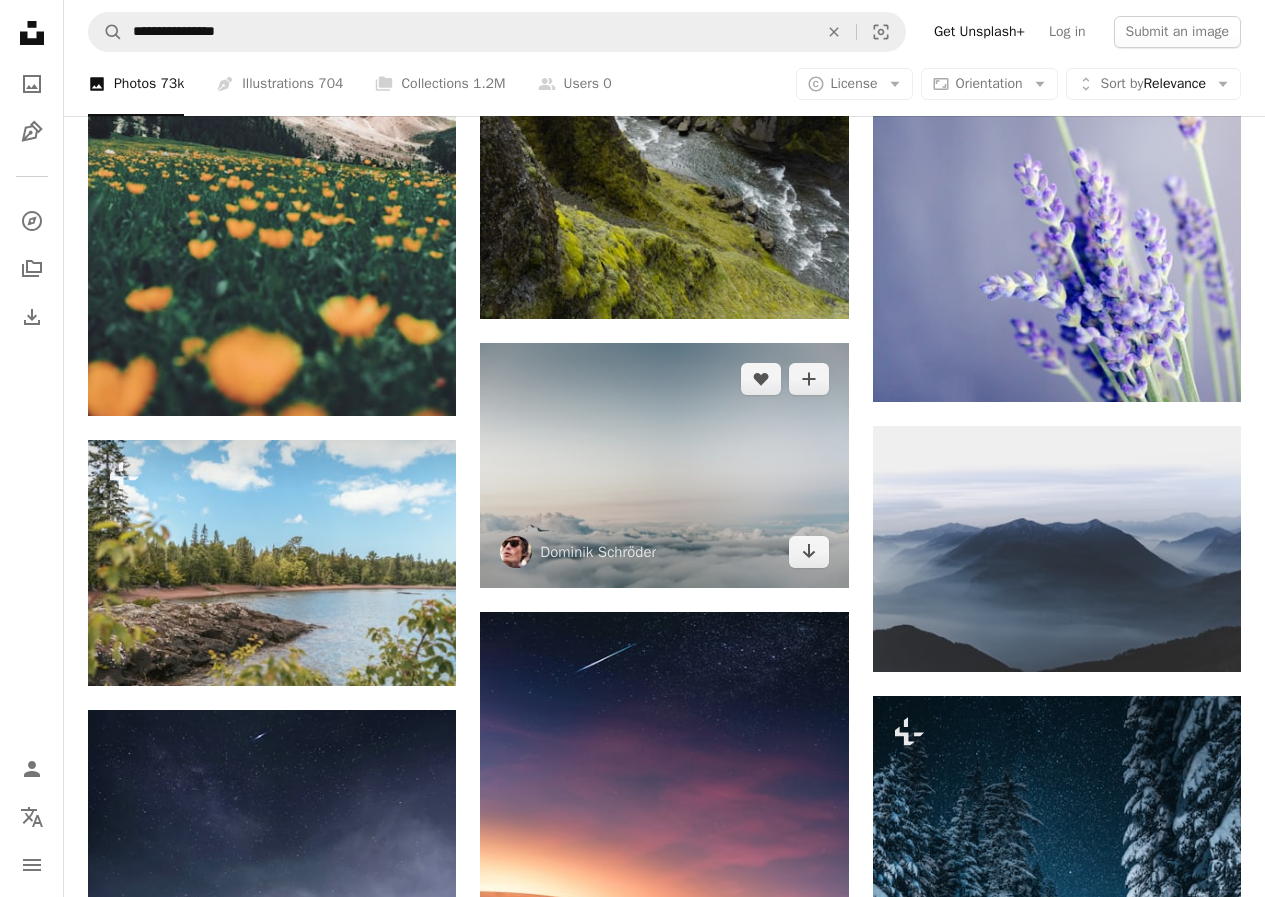 scroll, scrollTop: 4050, scrollLeft: 0, axis: vertical 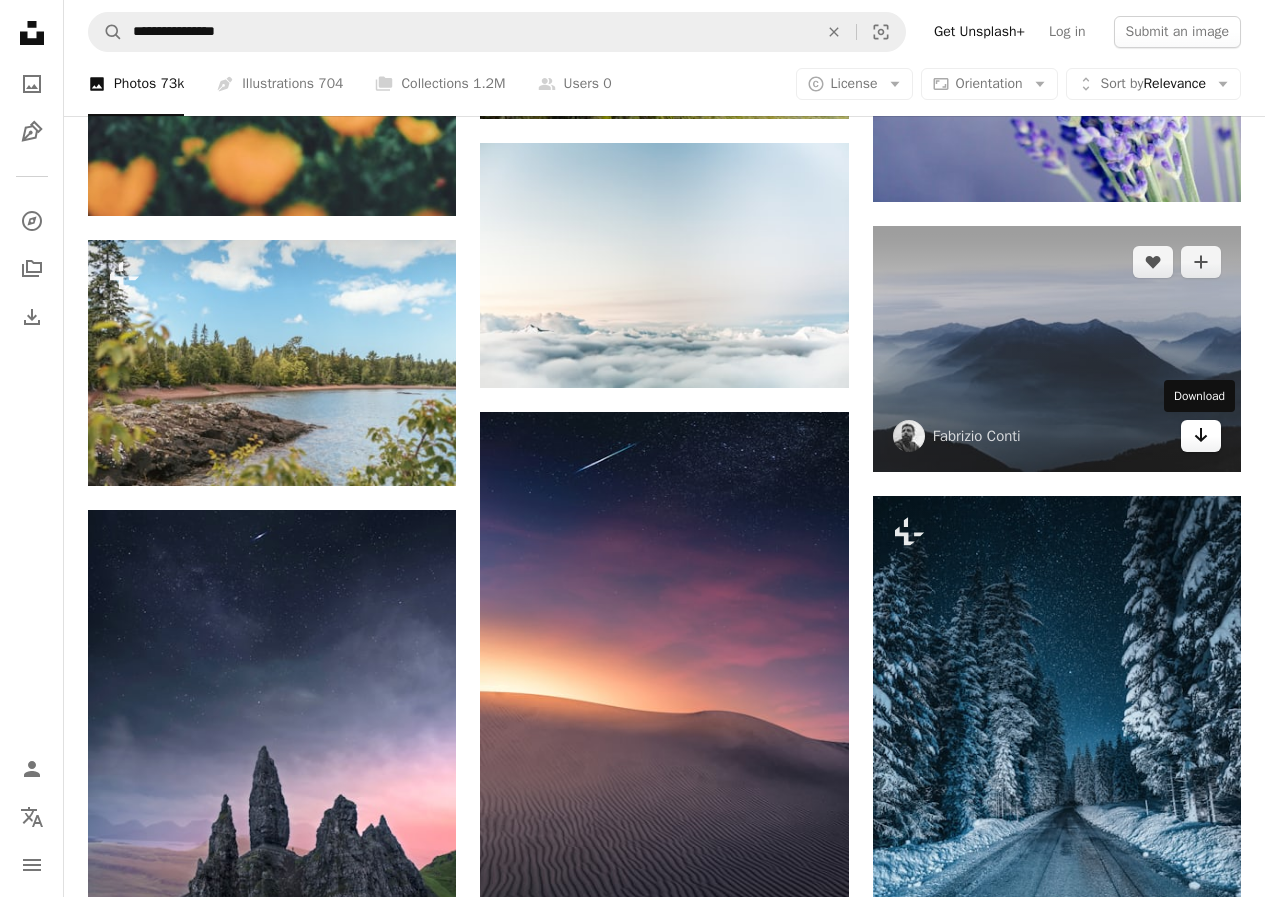 click on "Arrow pointing down" at bounding box center (1201, 436) 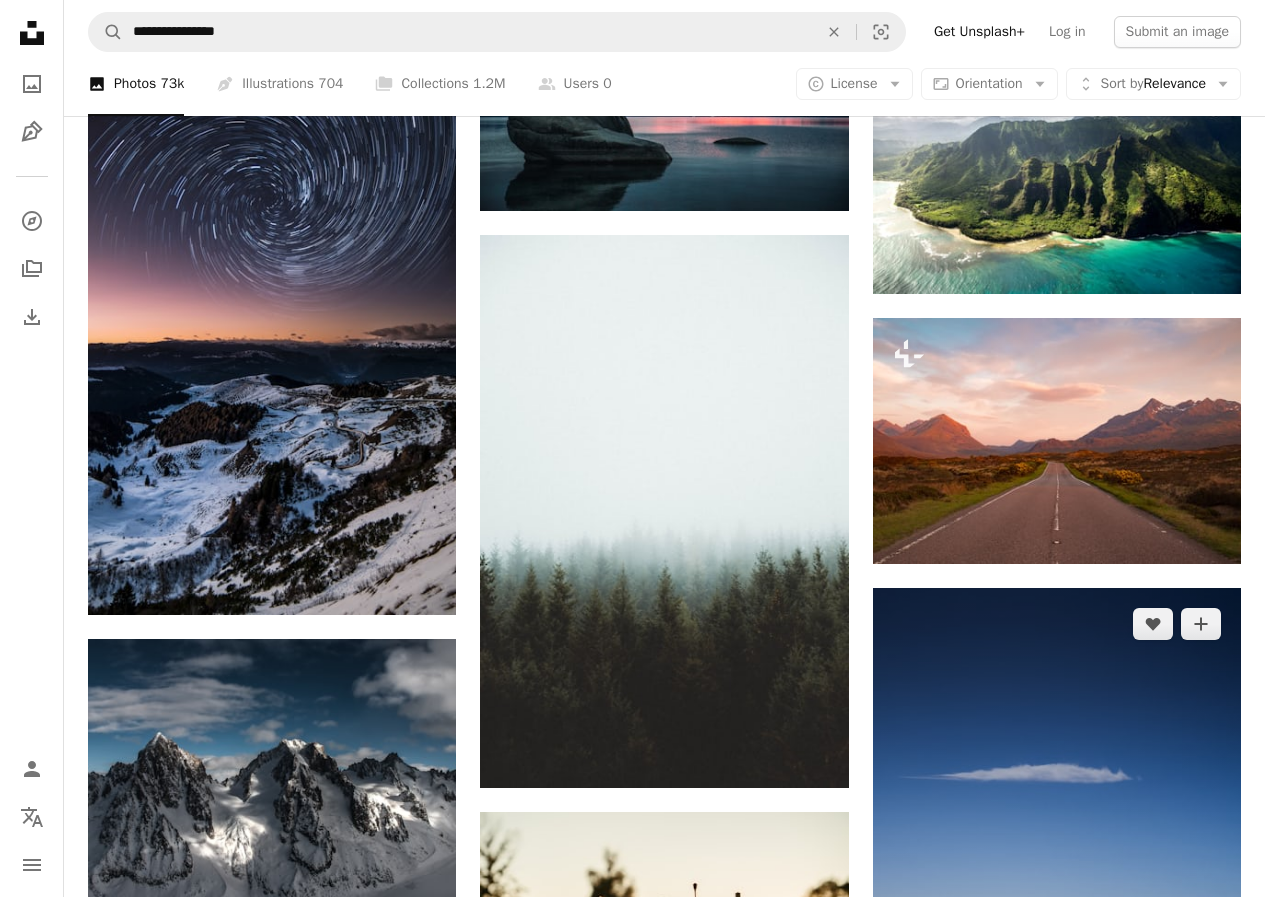 scroll, scrollTop: 5950, scrollLeft: 0, axis: vertical 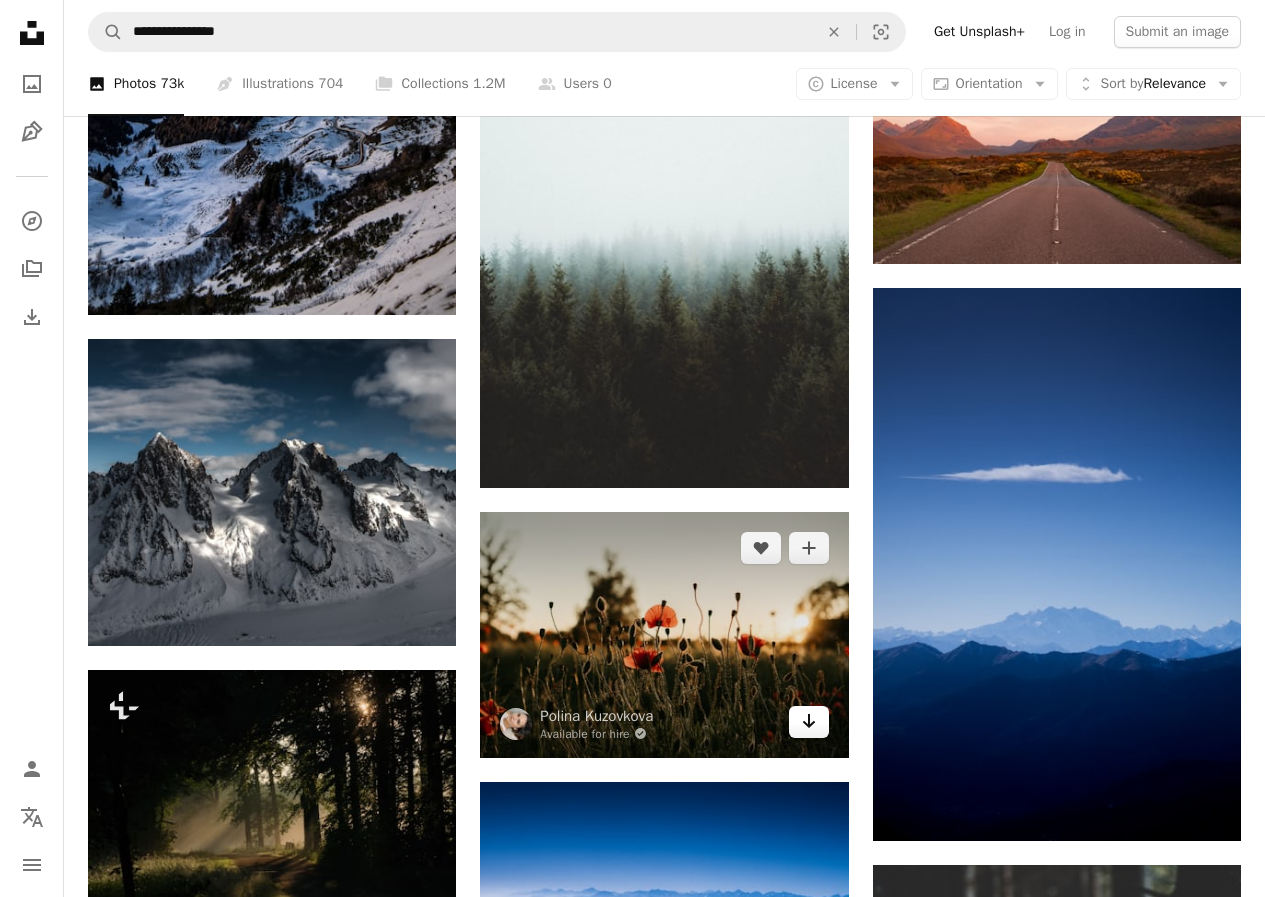 click on "Arrow pointing down" at bounding box center [809, 722] 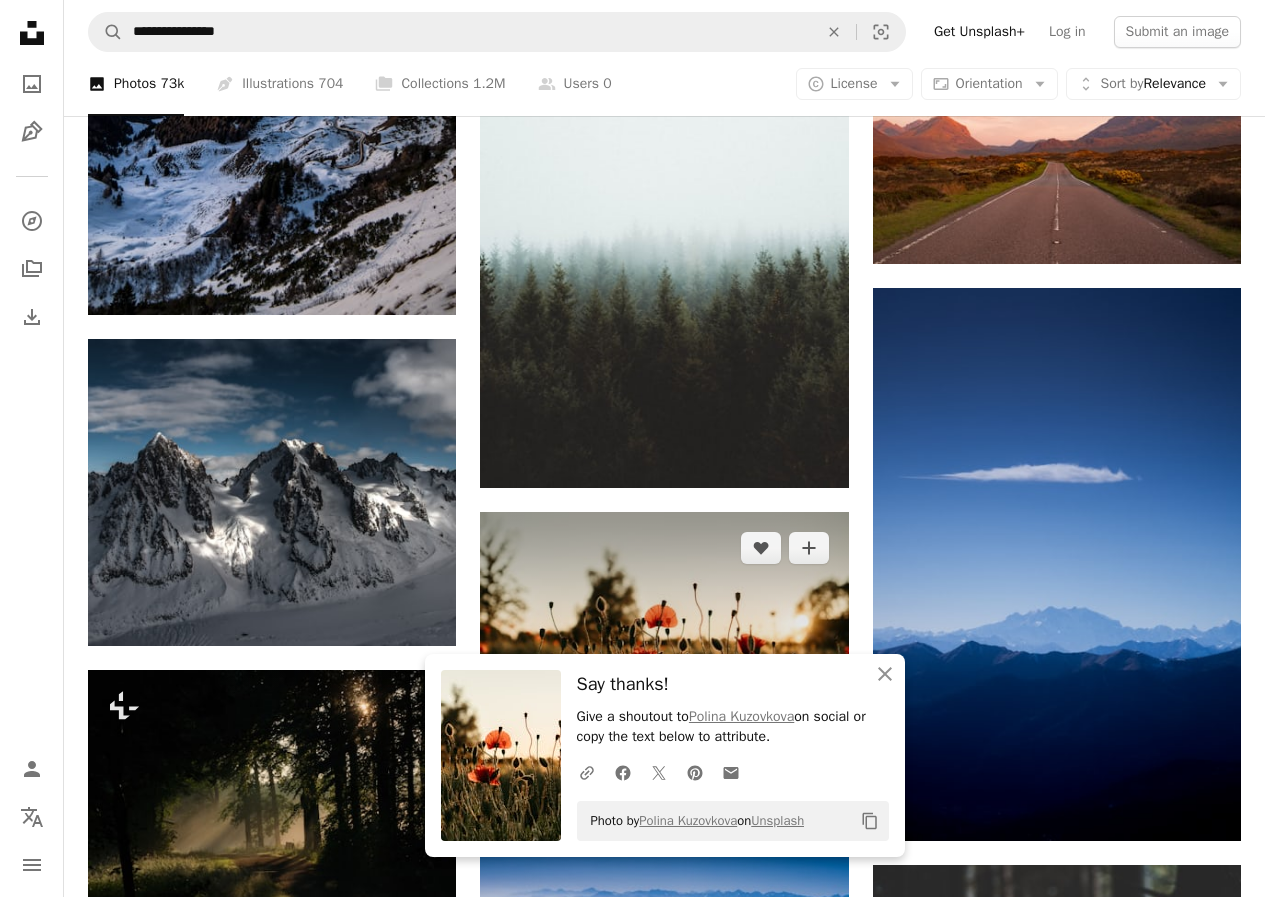 scroll, scrollTop: 6250, scrollLeft: 0, axis: vertical 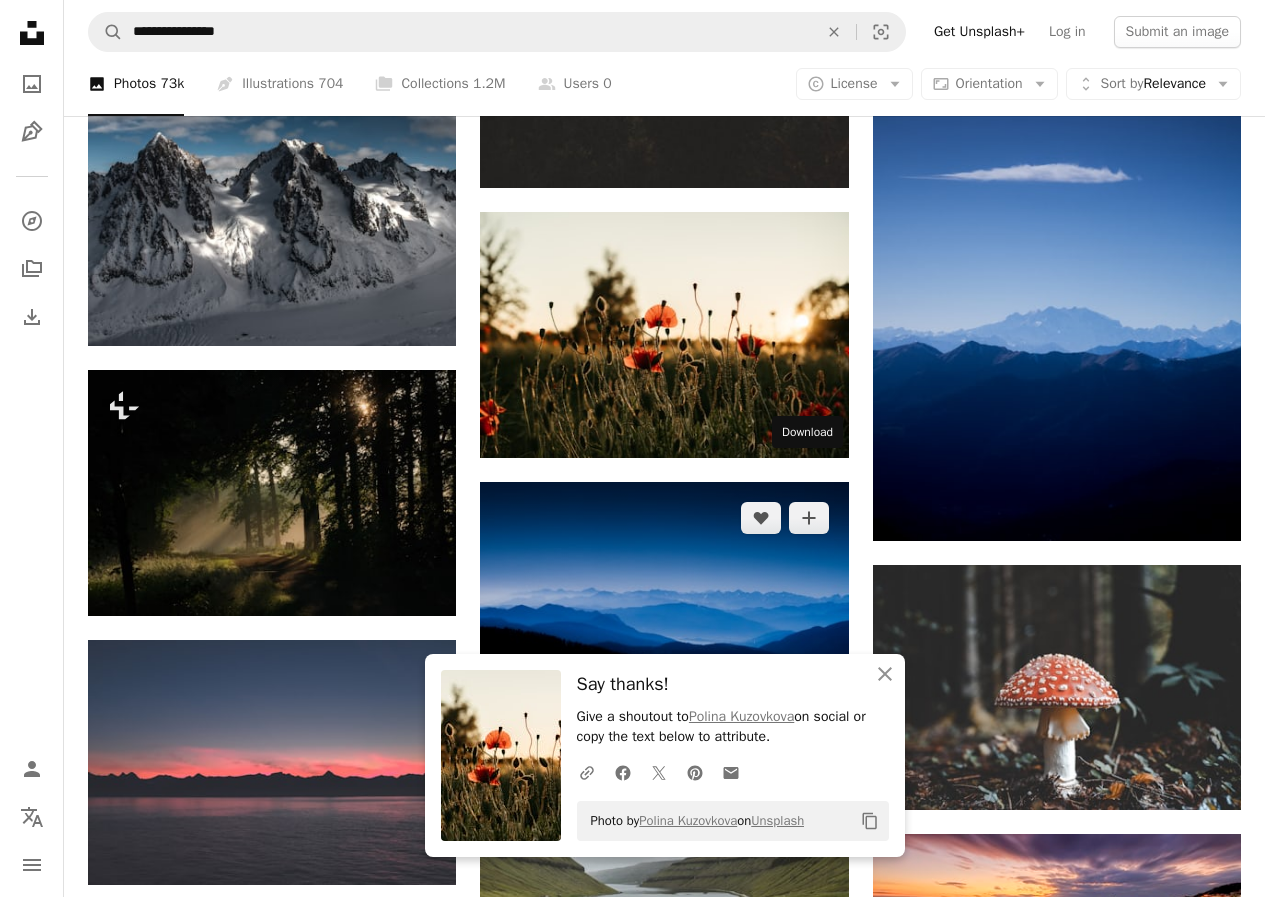click on "Arrow pointing down" at bounding box center [809, 691] 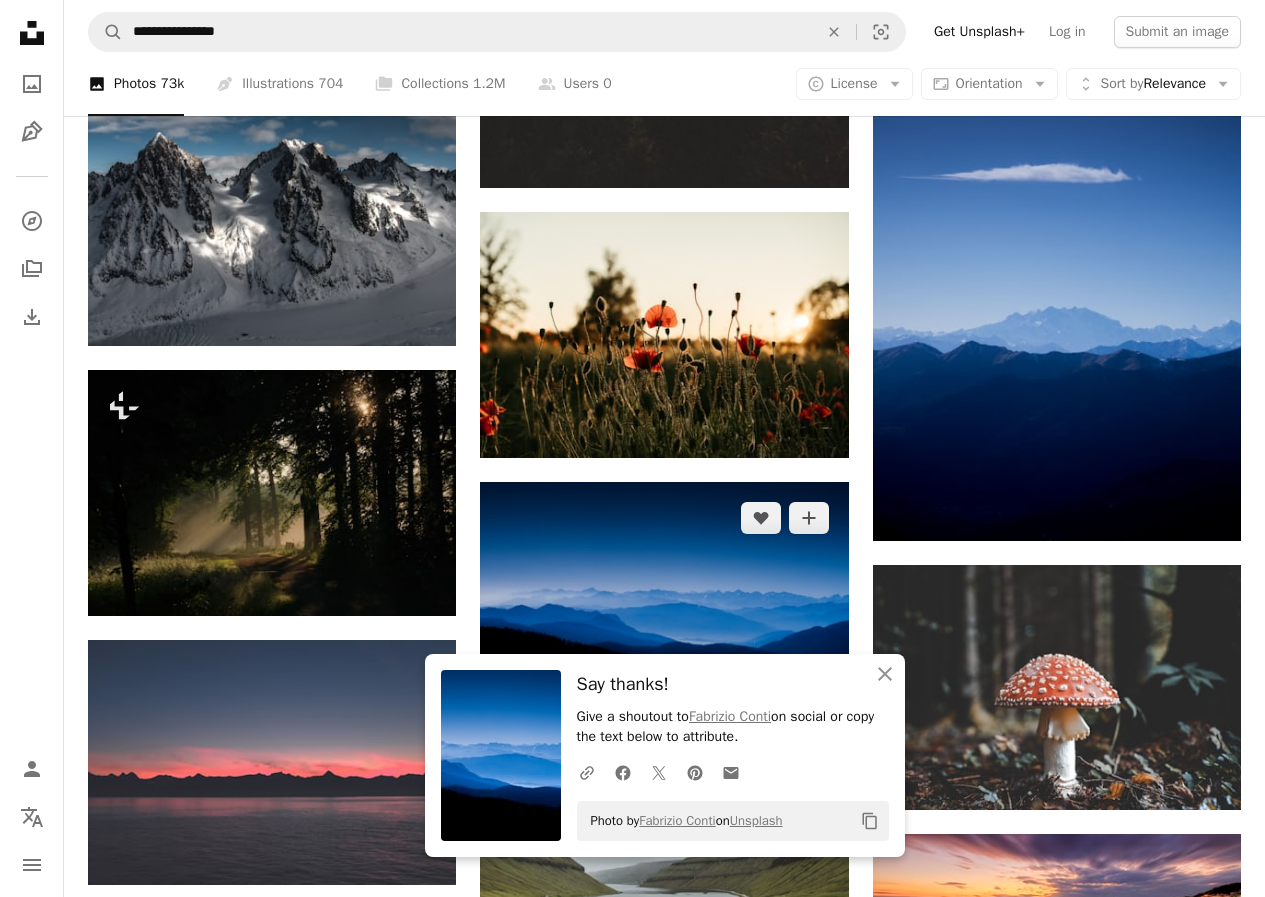 scroll, scrollTop: 6550, scrollLeft: 0, axis: vertical 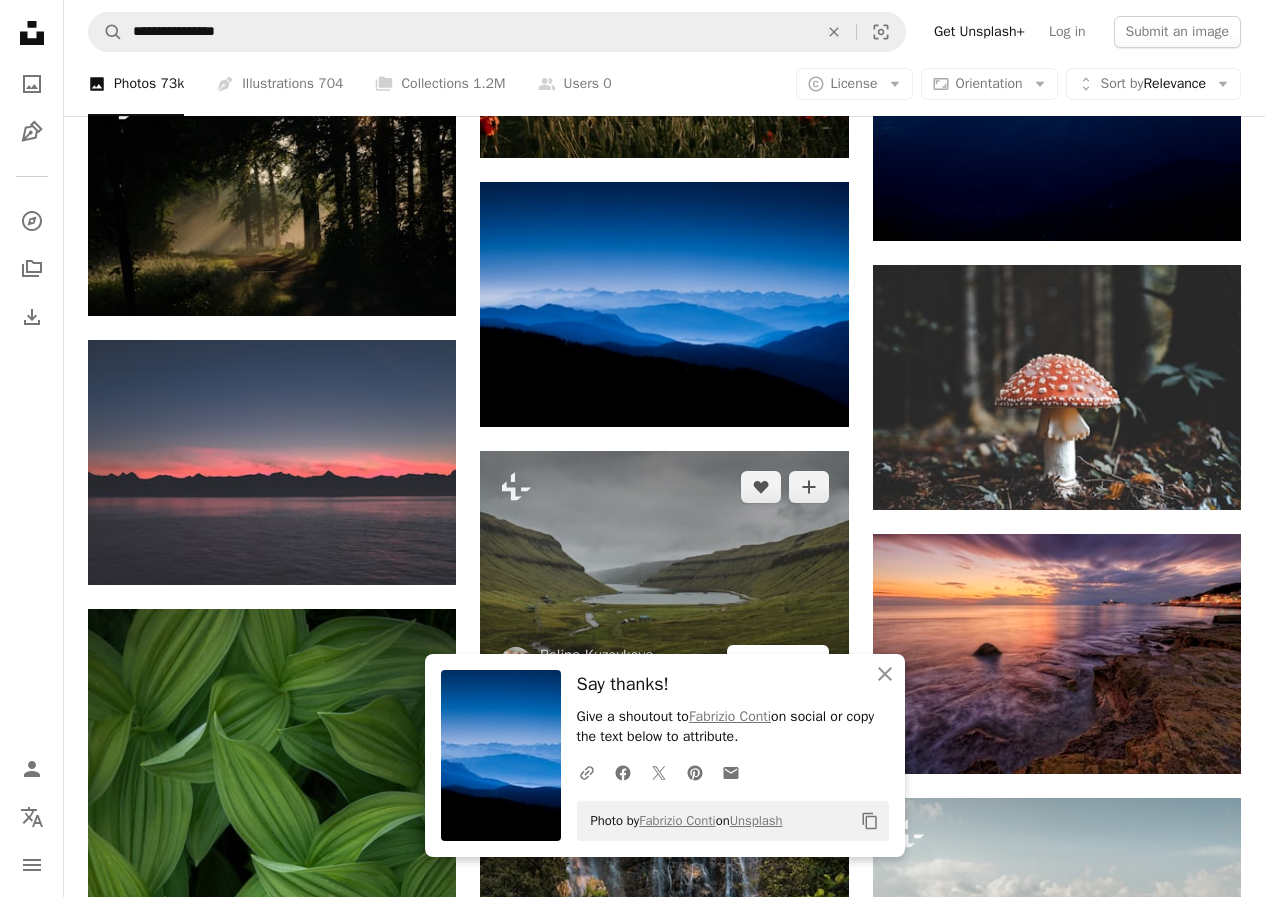 click on "A lock Download" at bounding box center (778, 661) 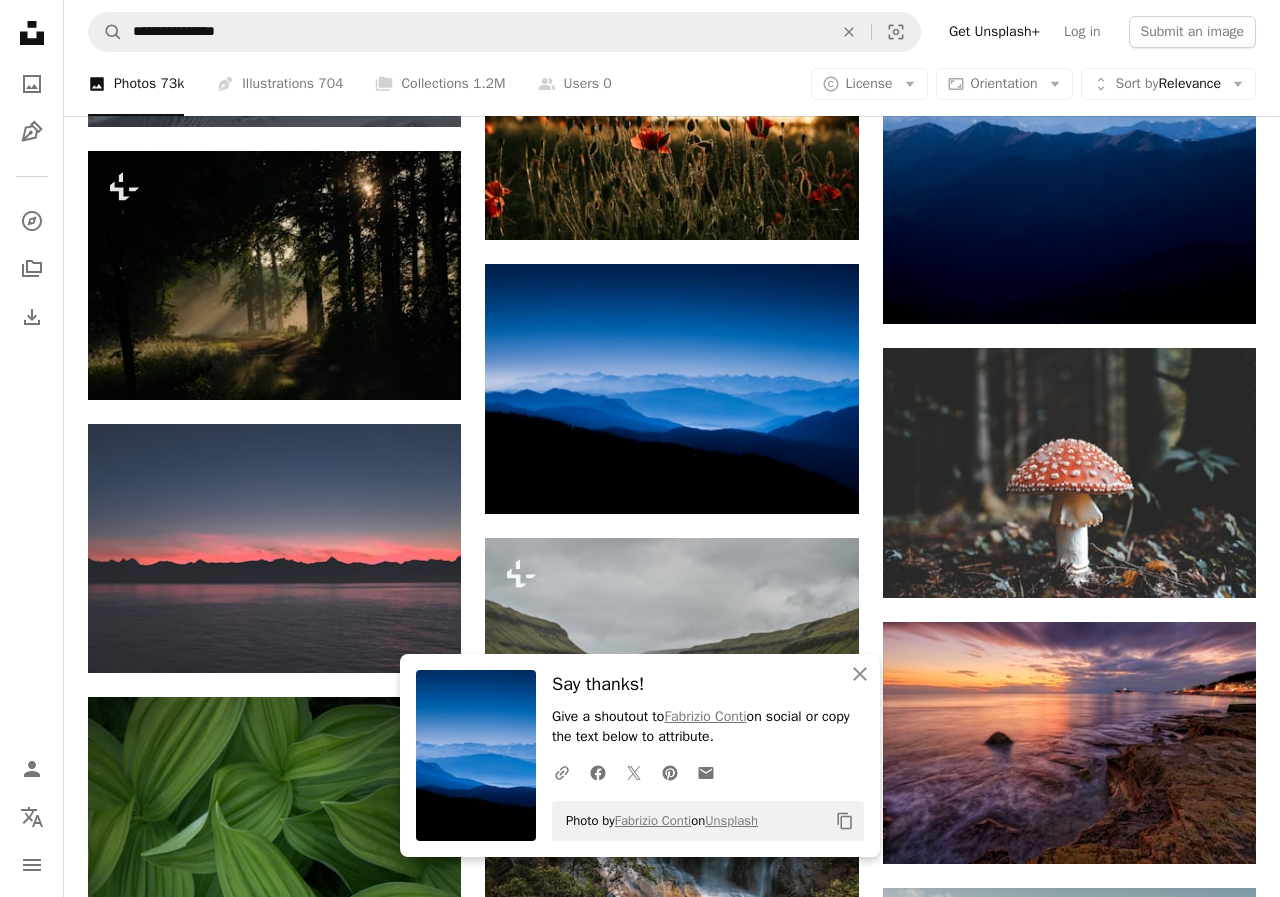 click on "An X shape Design an engaging website with Squarespace’s creative tools. Get started An X shape Close Say thanks! Give a shoutout to [PERSON] on social or copy the text below to attribute. A URL sharing icon (chains) Facebook icon X (formerly Twitter) icon Pinterest icon An envelope Photo by [PERSON] on Unsplash
Copy content Premium, ready to use images. Get unlimited access. A plus sign Members-only content added monthly A plus sign Unlimited royalty-free downloads A plus sign Illustrations  New A plus sign Enhanced legal protections yearly 66%  off monthly $12   $4 USD per month * Get  Unsplash+ * When paid annually, billed upfront  $48 Taxes where applicable. Renews automatically. Cancel anytime." at bounding box center [640, 5275] 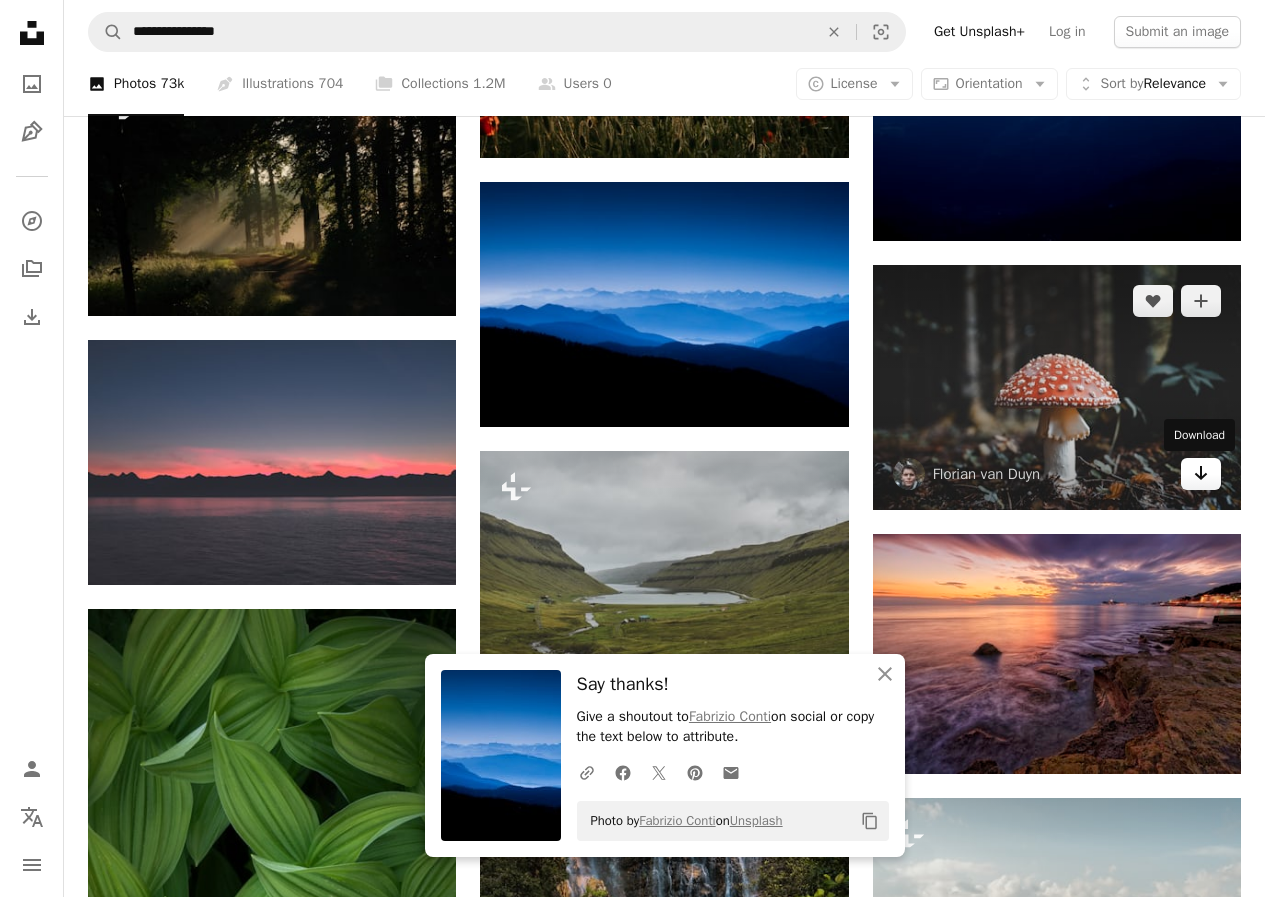 click 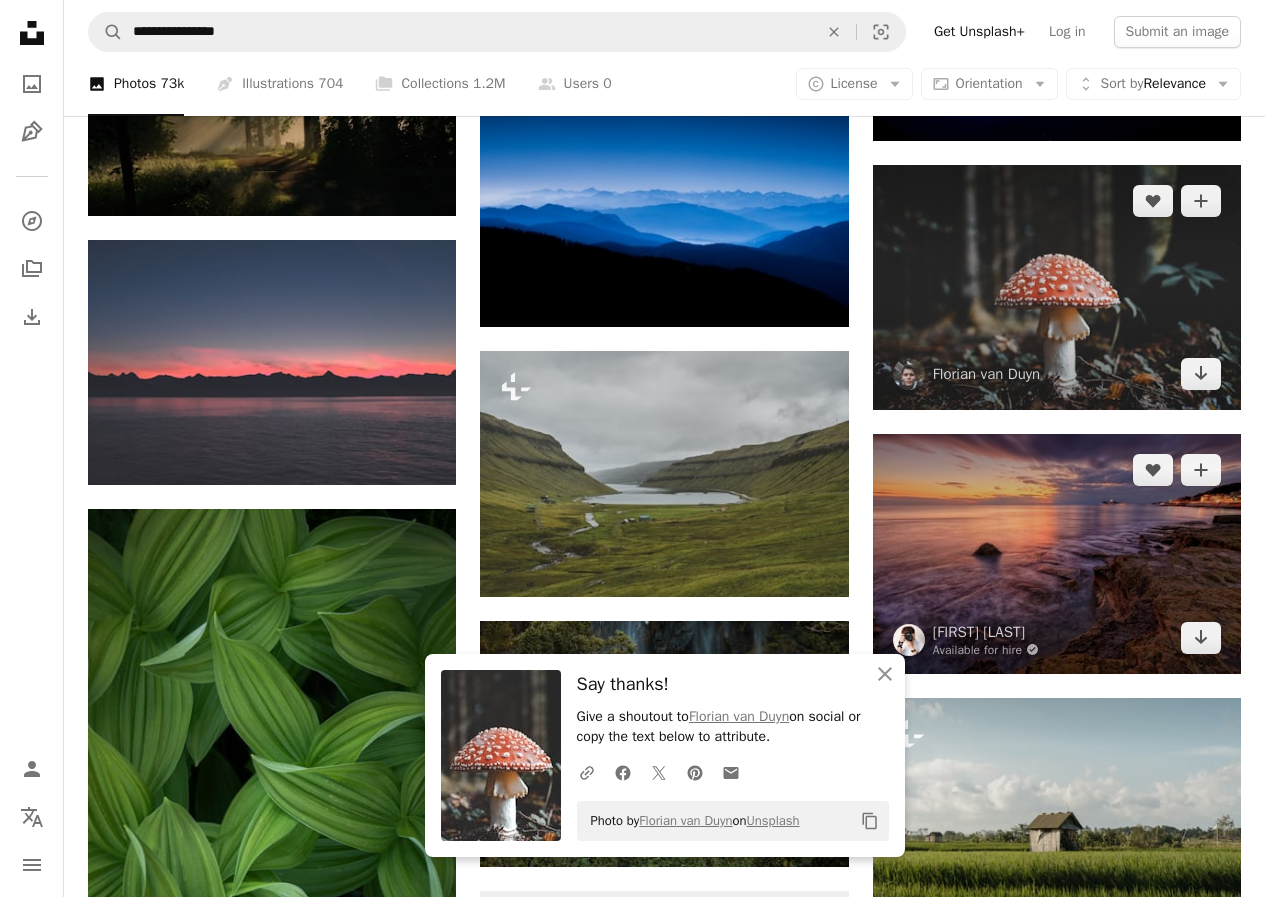 scroll, scrollTop: 6750, scrollLeft: 0, axis: vertical 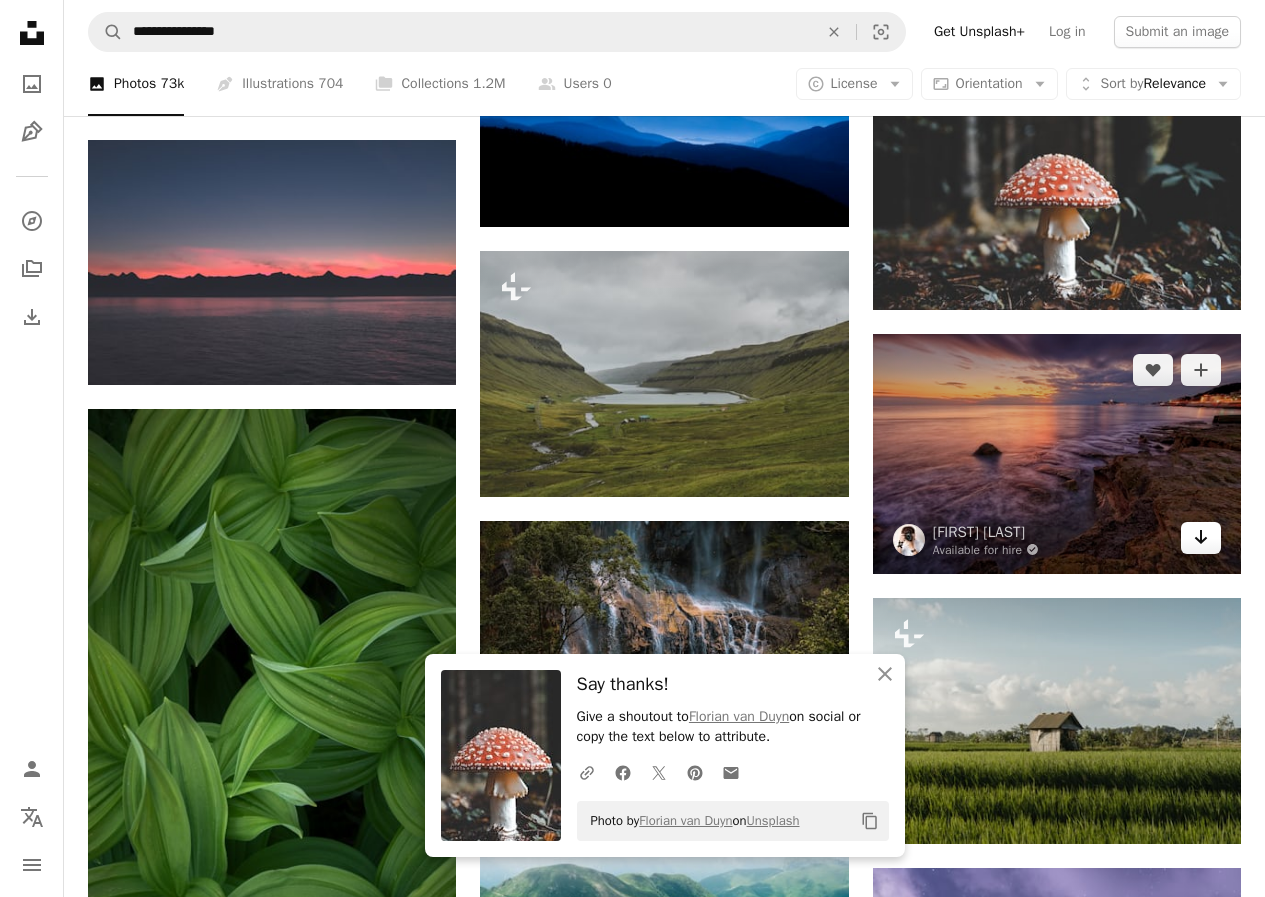 click on "Arrow pointing down" 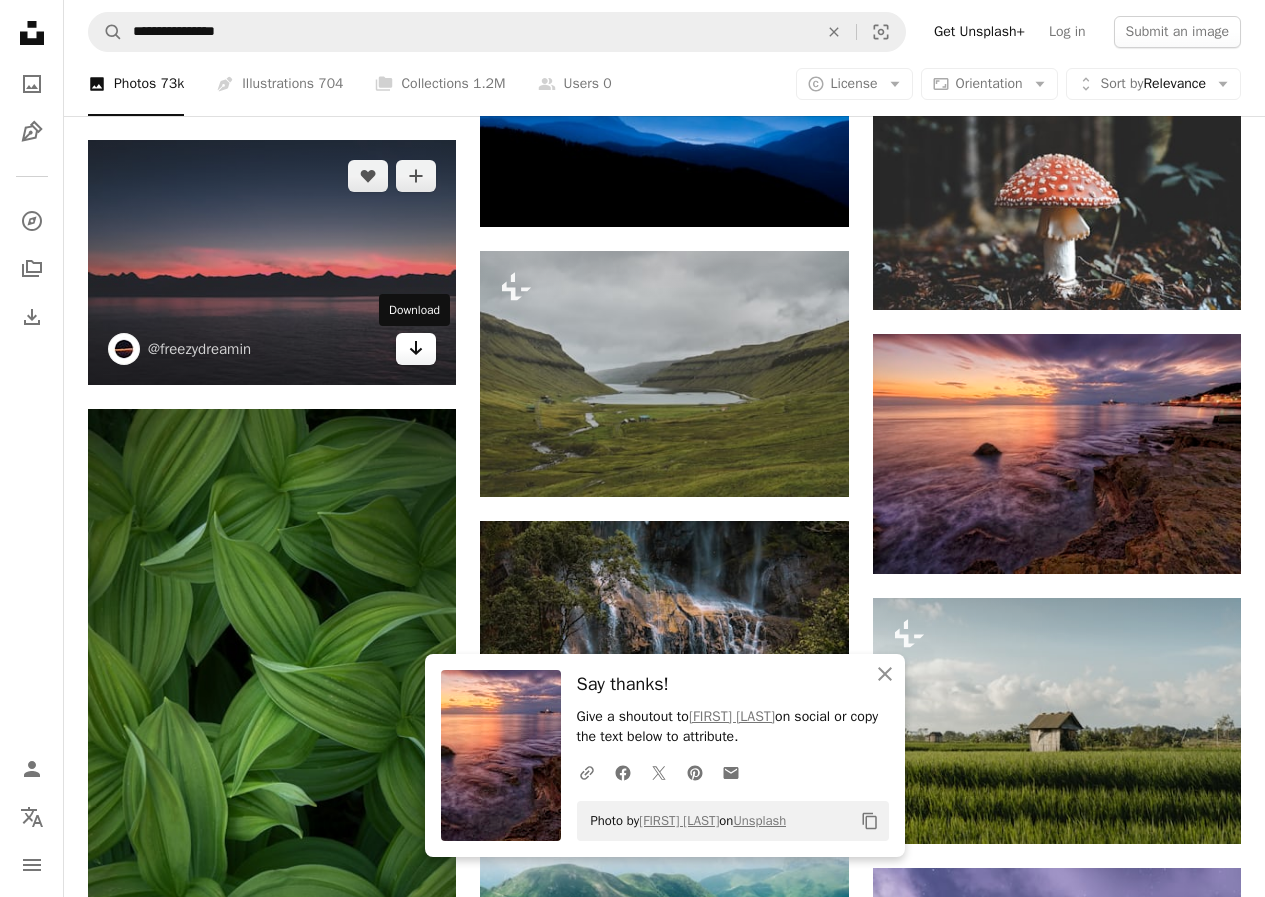click on "Arrow pointing down" at bounding box center (416, 349) 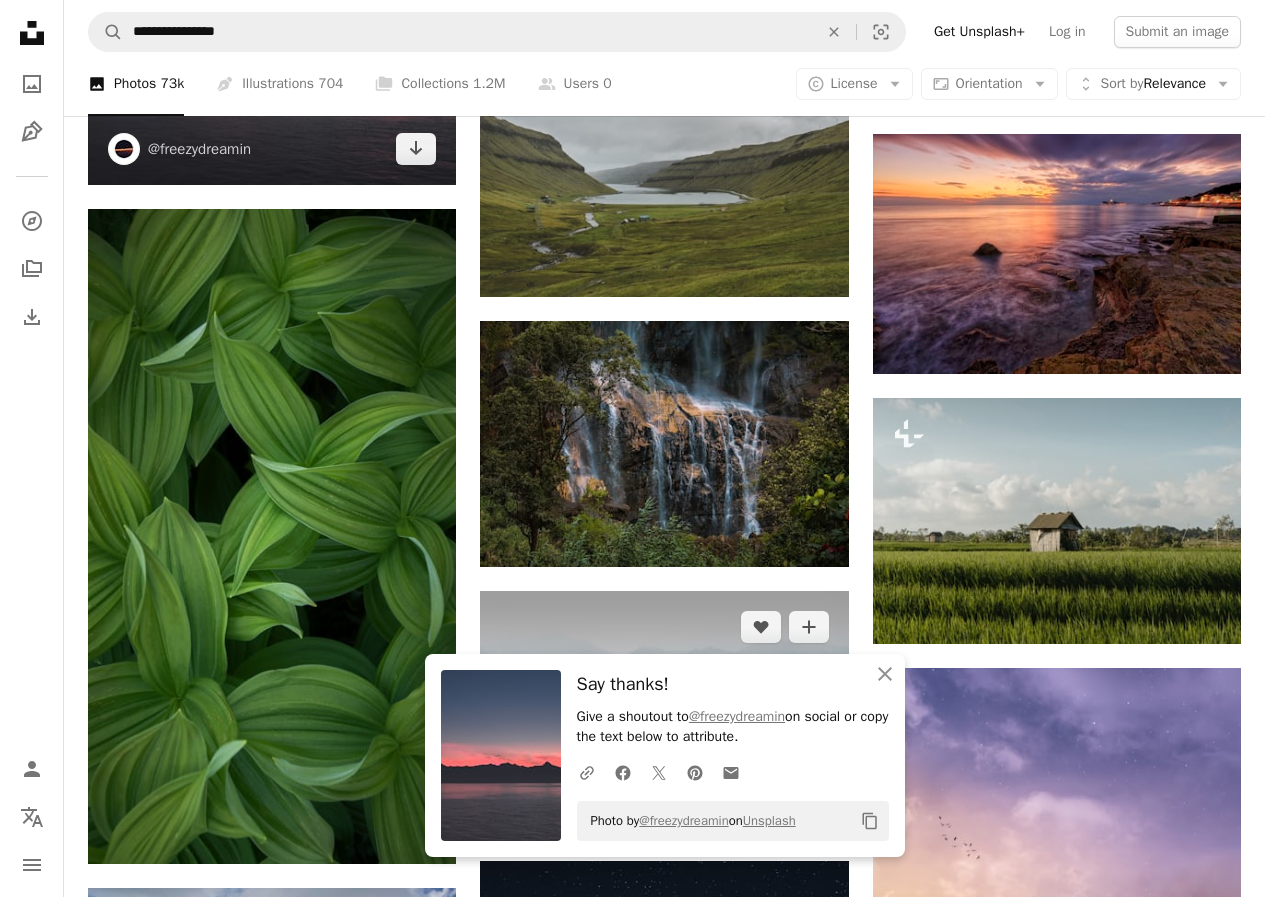 scroll, scrollTop: 7050, scrollLeft: 0, axis: vertical 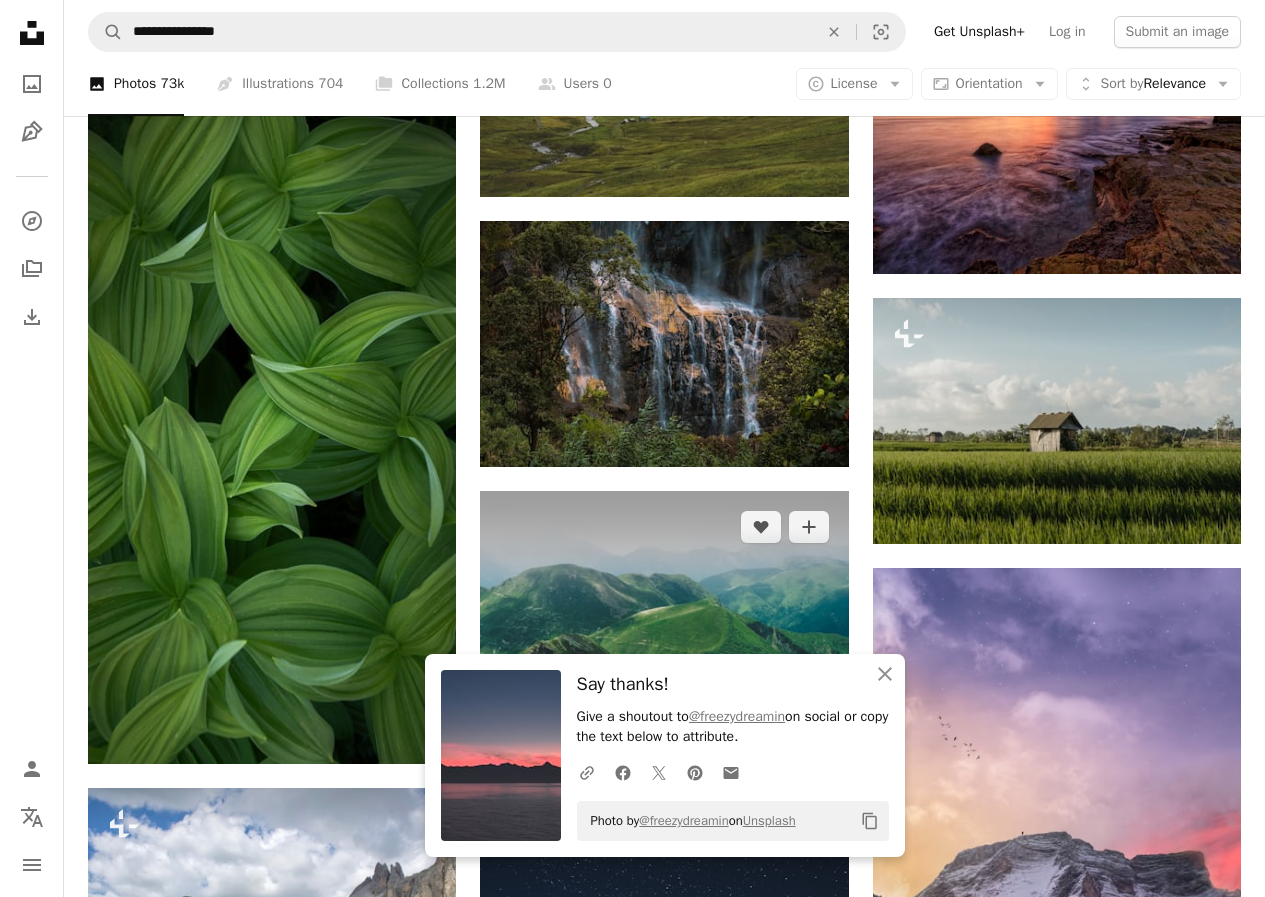 click 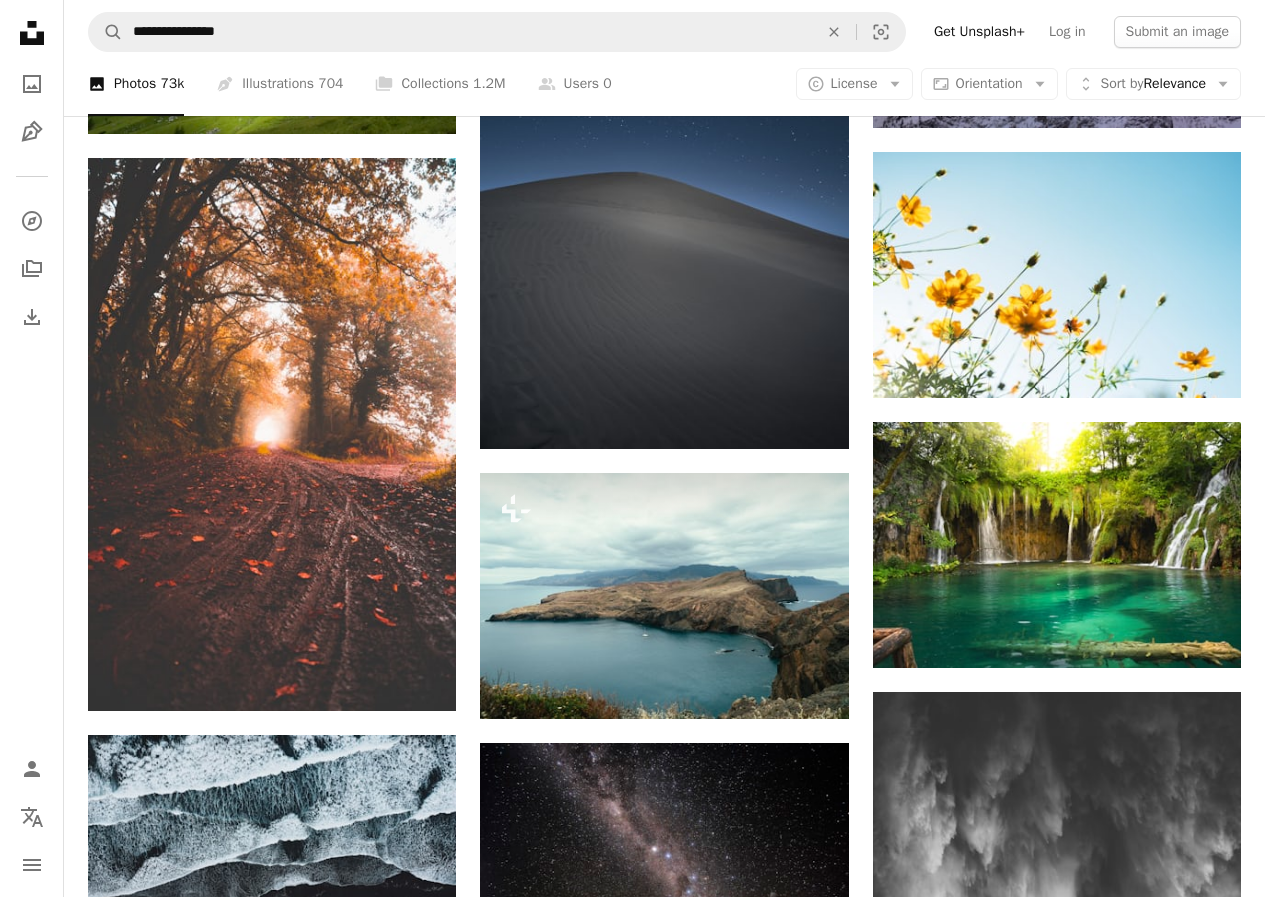 scroll, scrollTop: 8050, scrollLeft: 0, axis: vertical 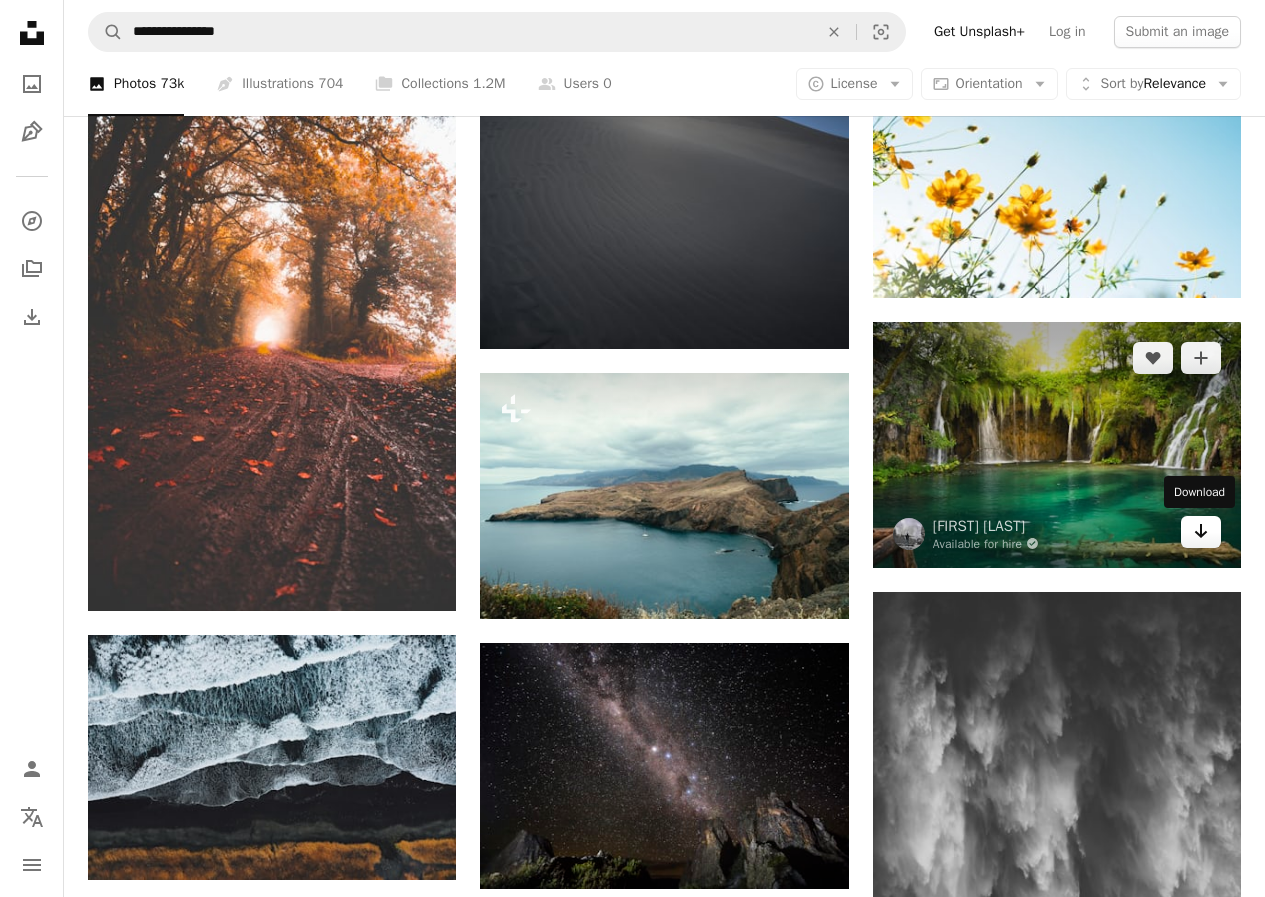 click on "Arrow pointing down" at bounding box center [1201, 532] 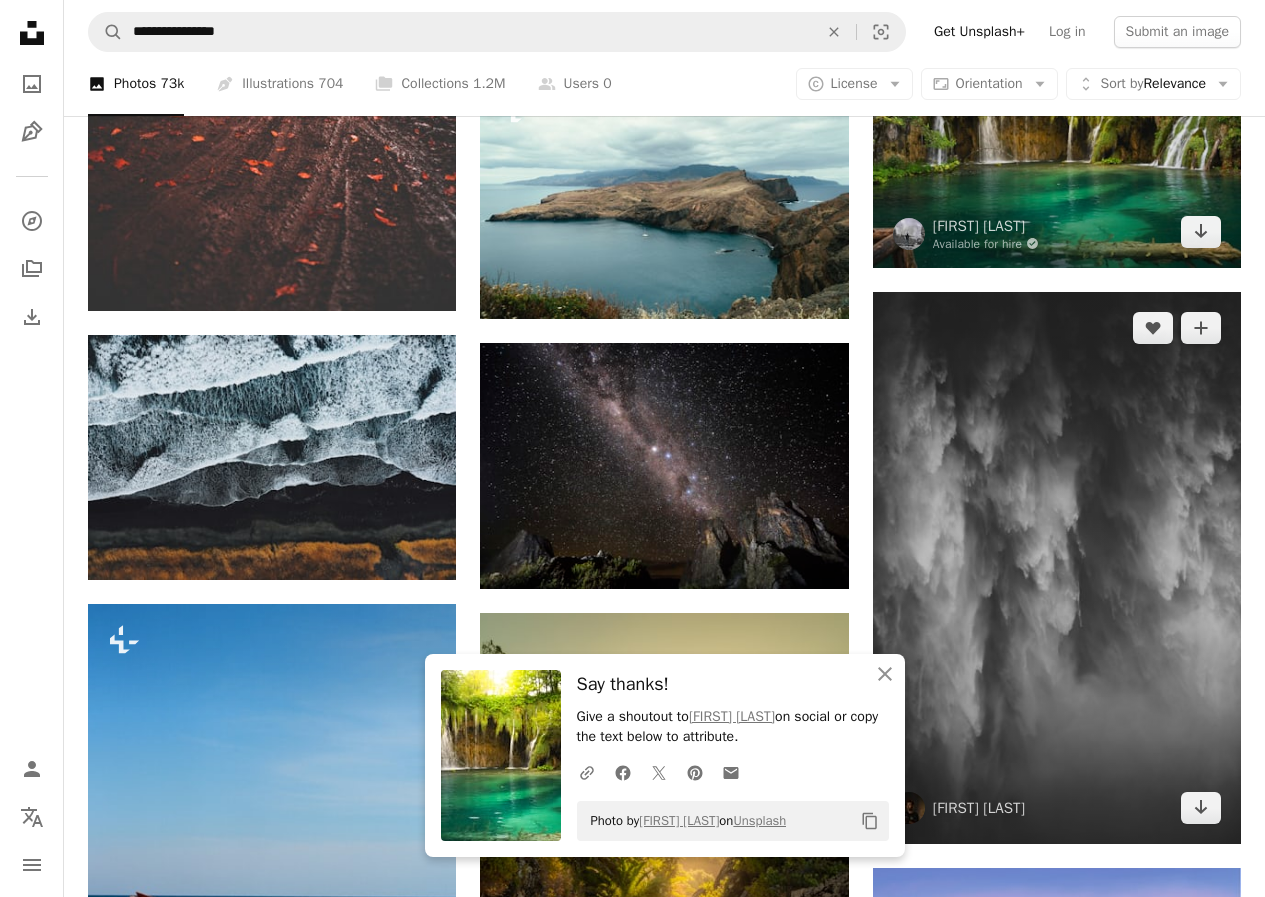 scroll, scrollTop: 8450, scrollLeft: 0, axis: vertical 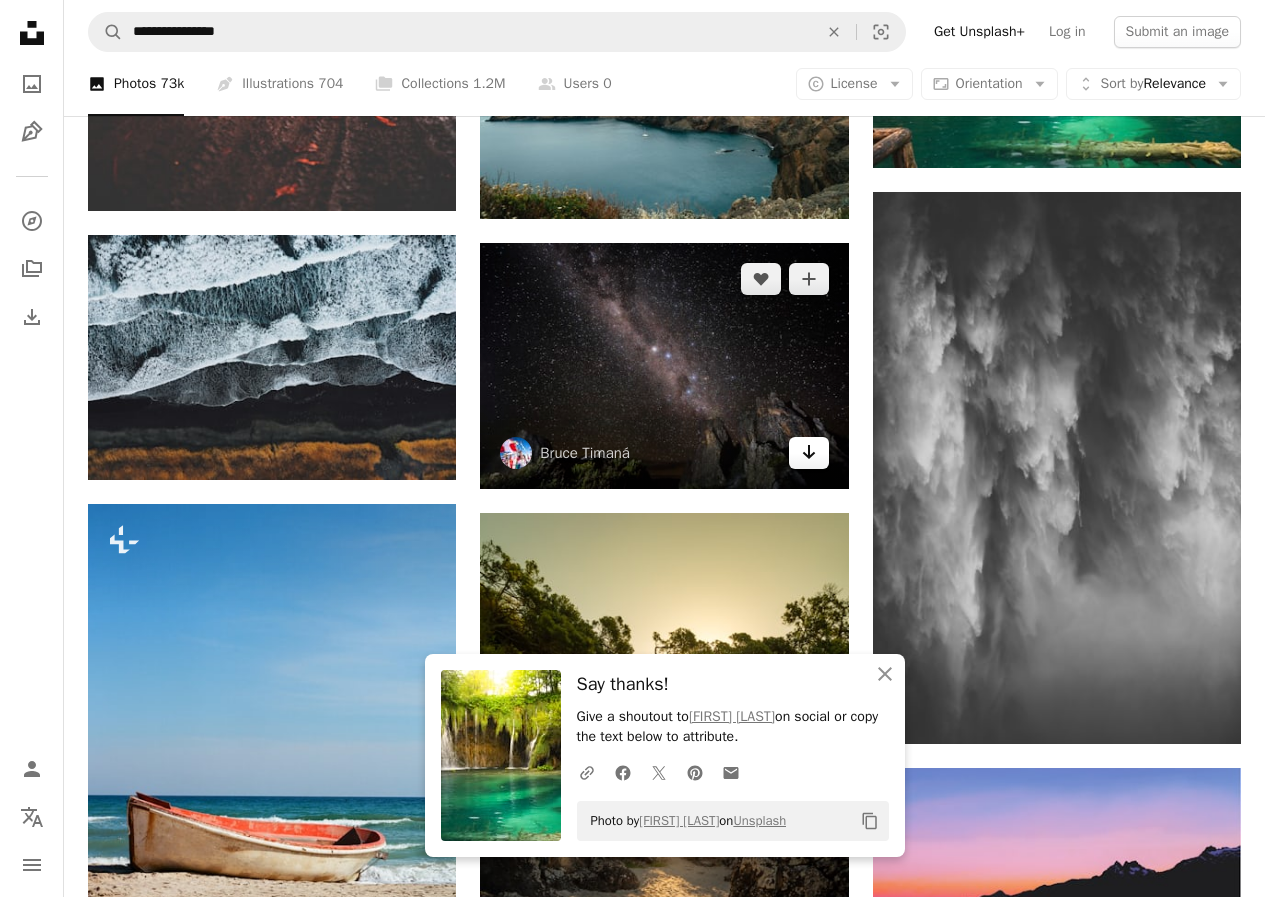 click 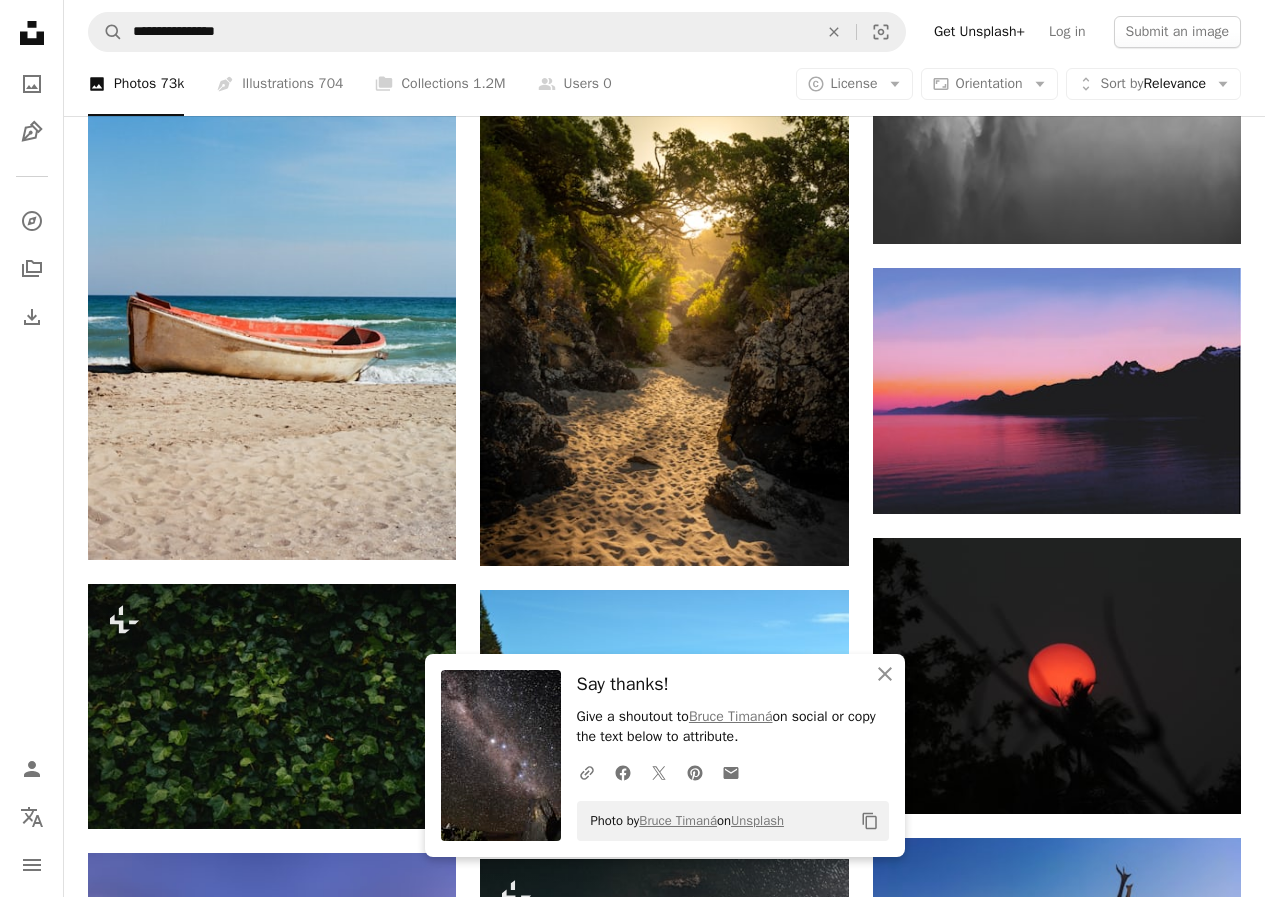scroll, scrollTop: 9050, scrollLeft: 0, axis: vertical 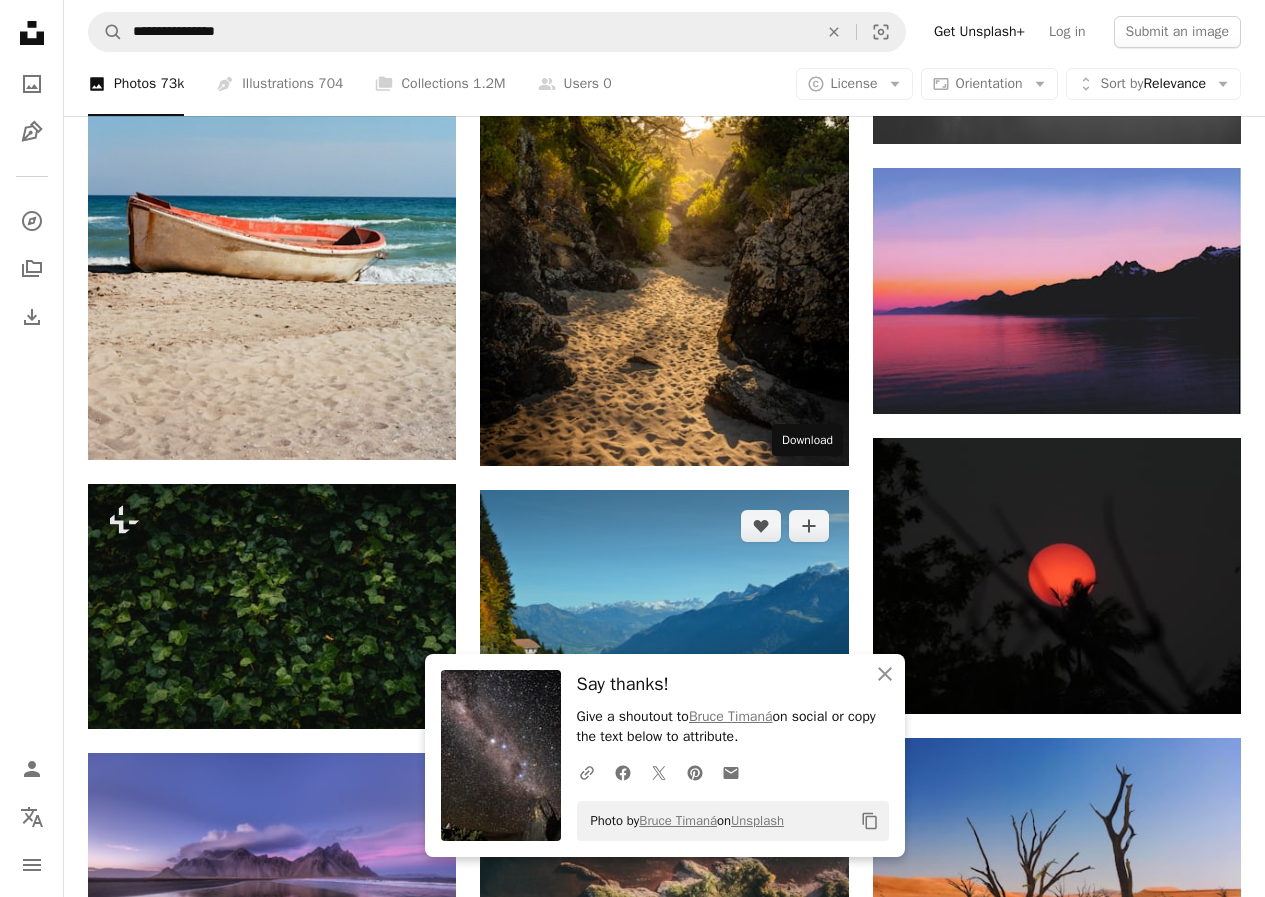 click 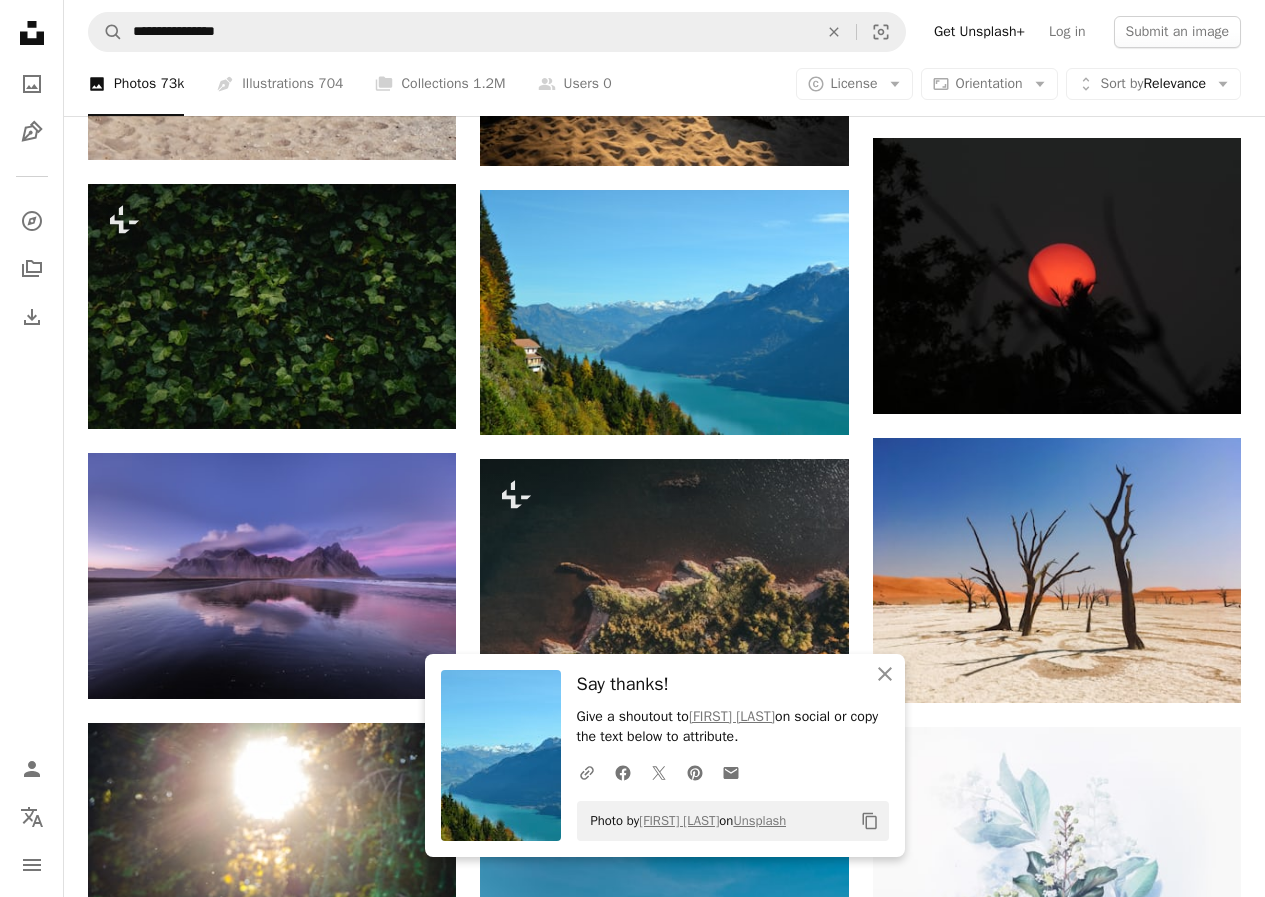 scroll, scrollTop: 9450, scrollLeft: 0, axis: vertical 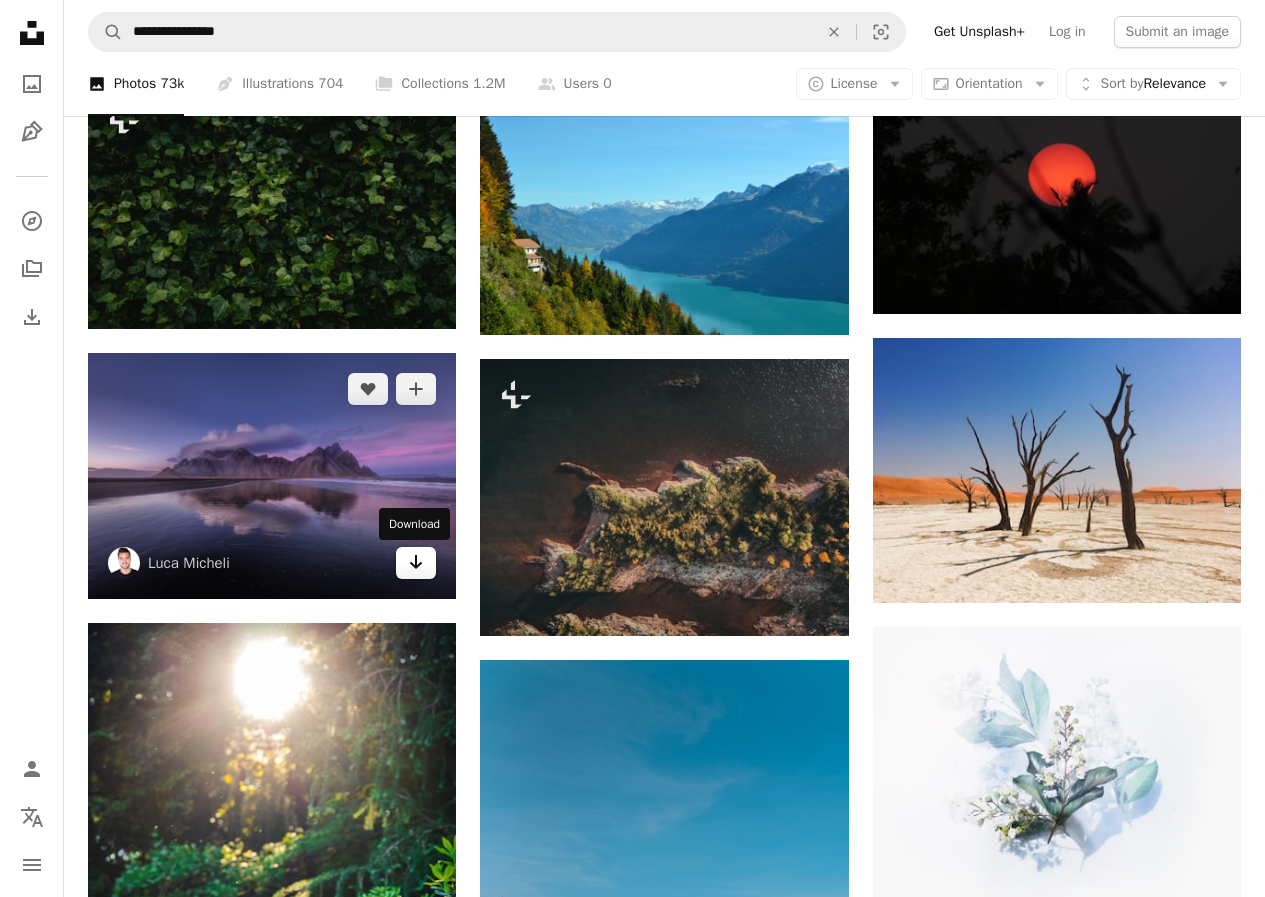 click on "Arrow pointing down" 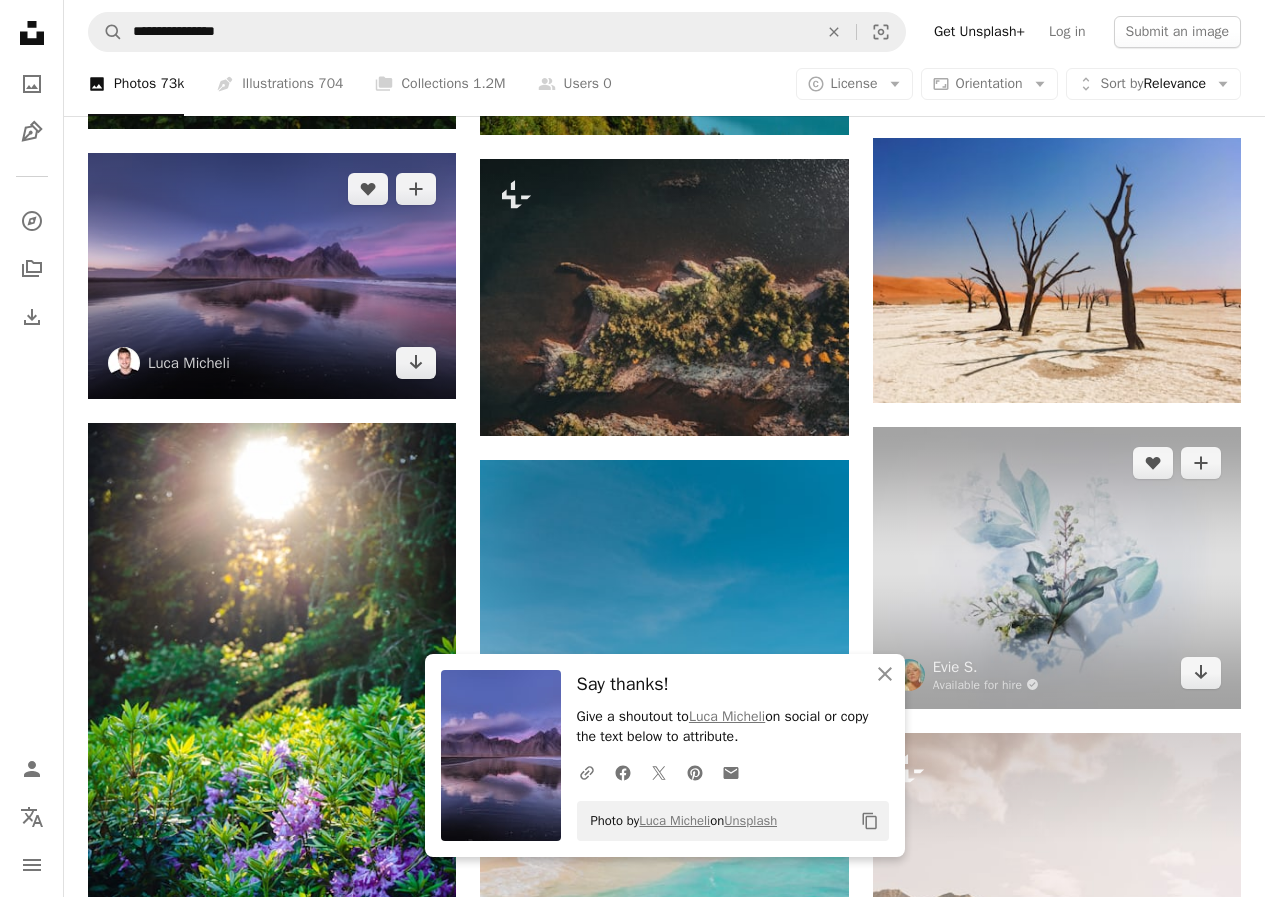 scroll, scrollTop: 9850, scrollLeft: 0, axis: vertical 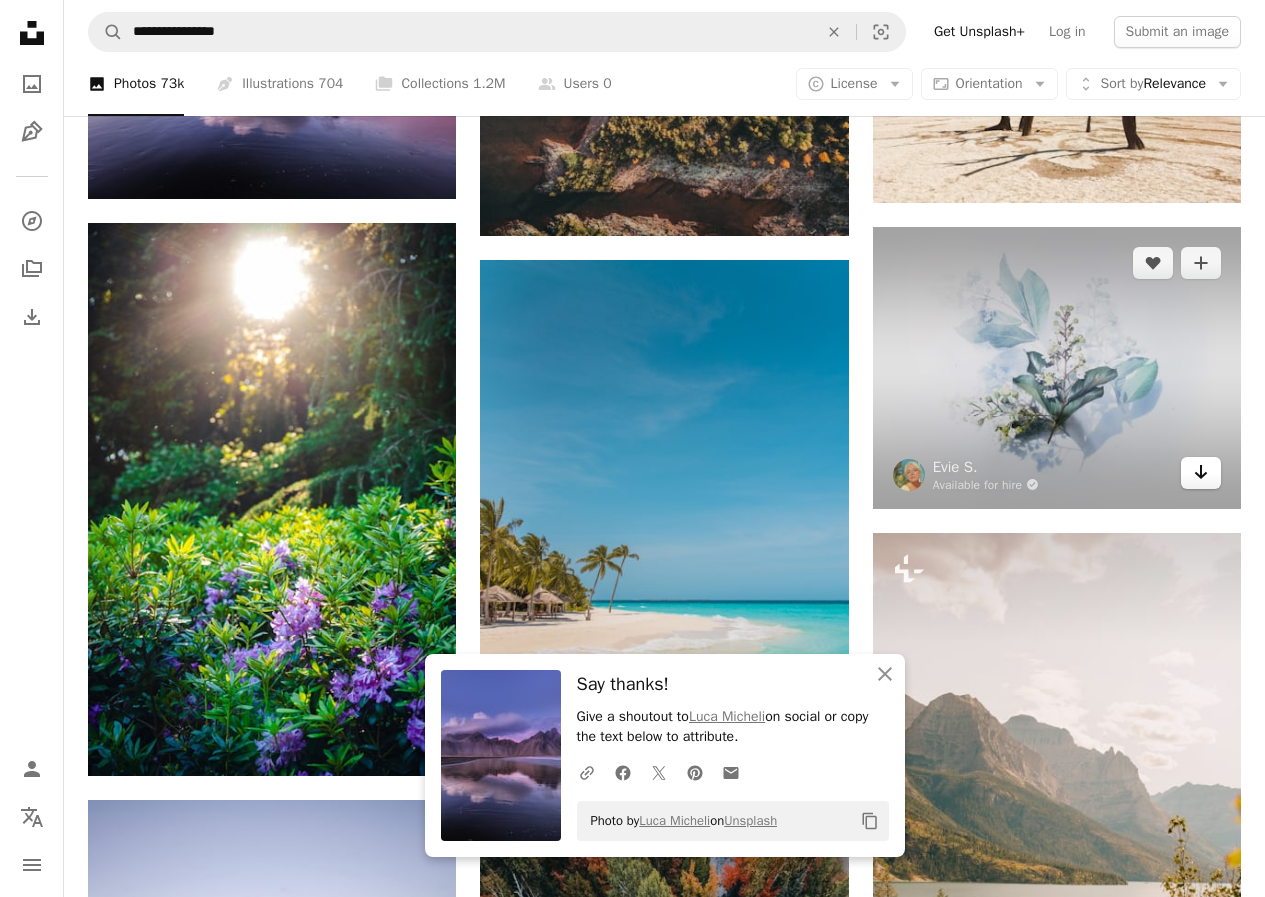 click on "Arrow pointing down" 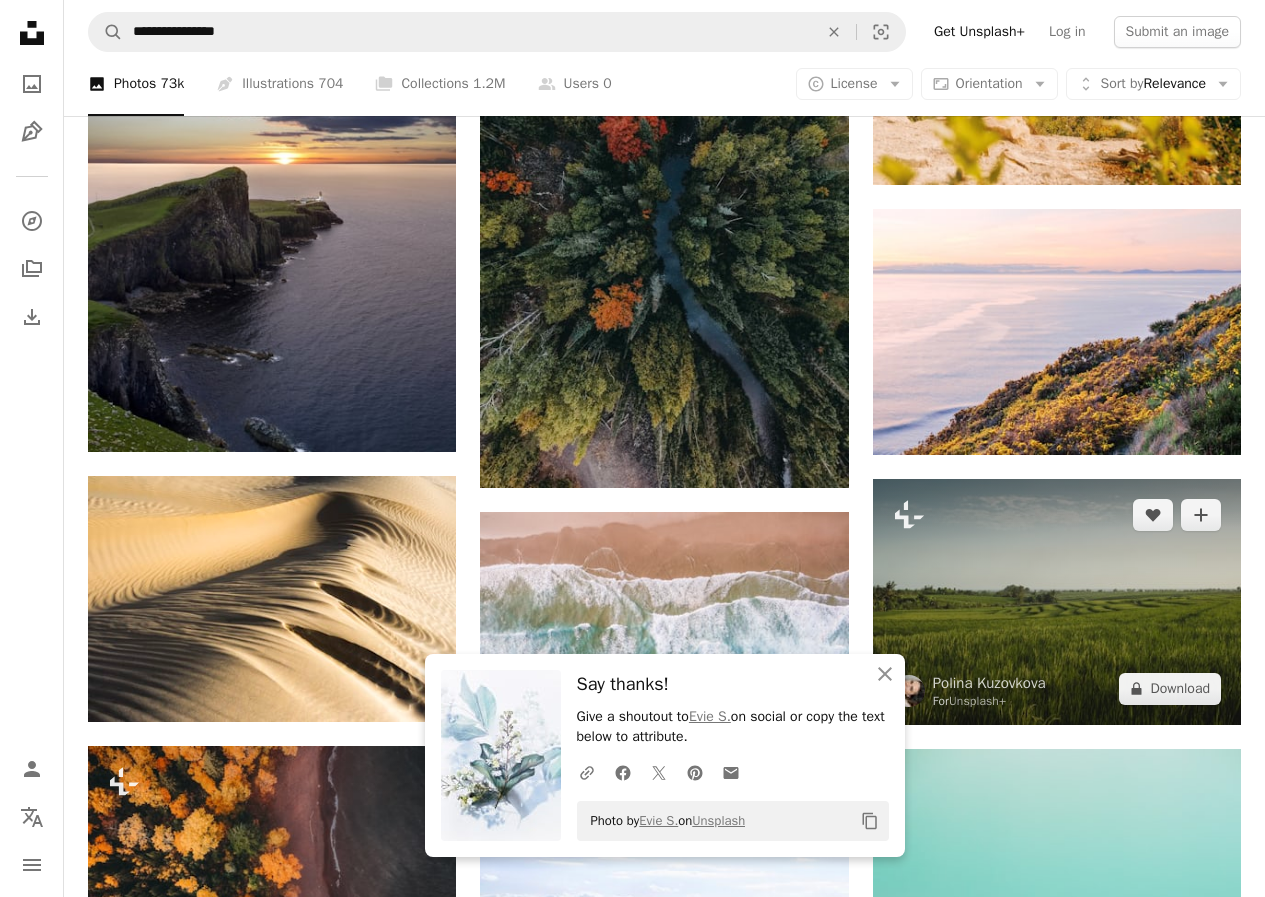 scroll, scrollTop: 10850, scrollLeft: 0, axis: vertical 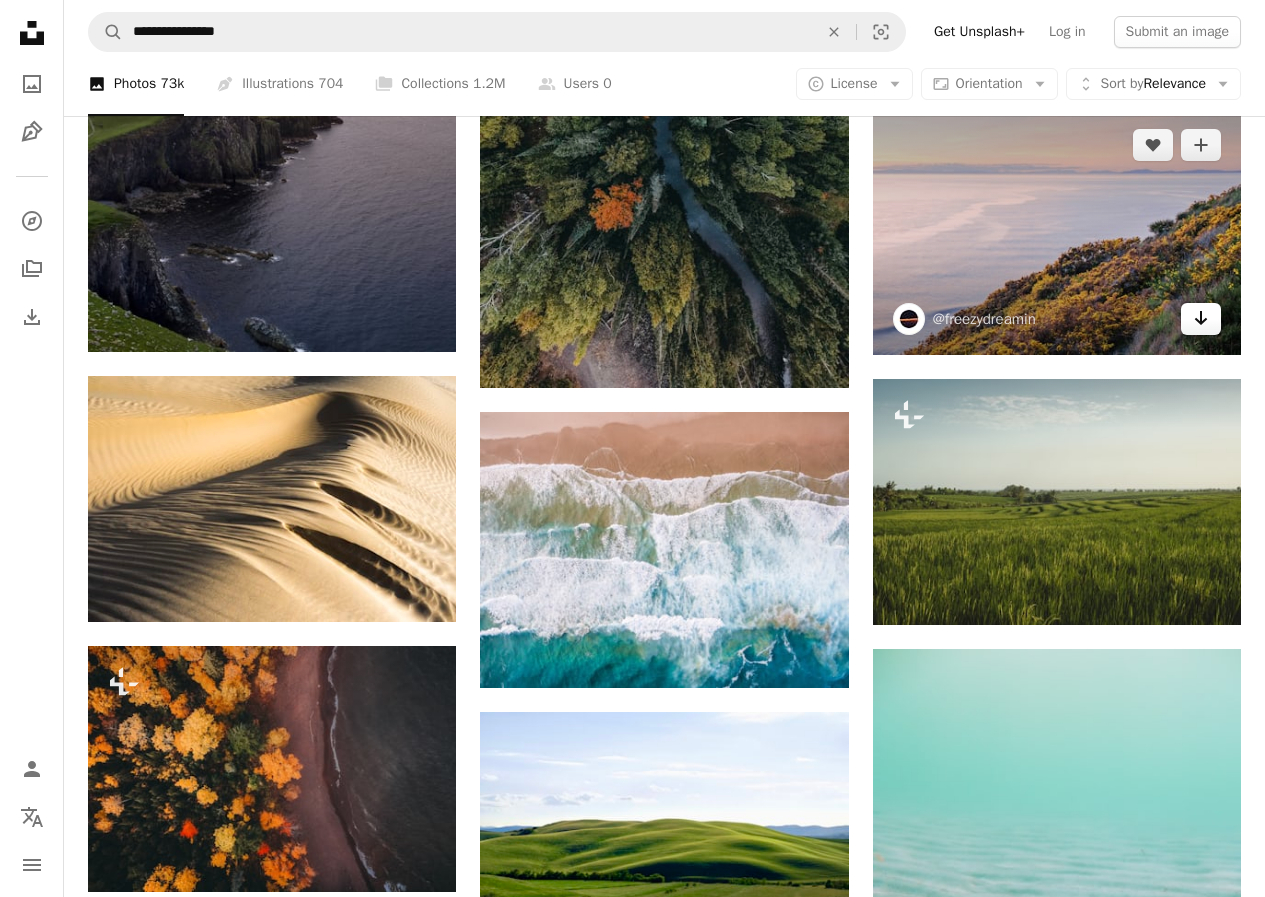 click 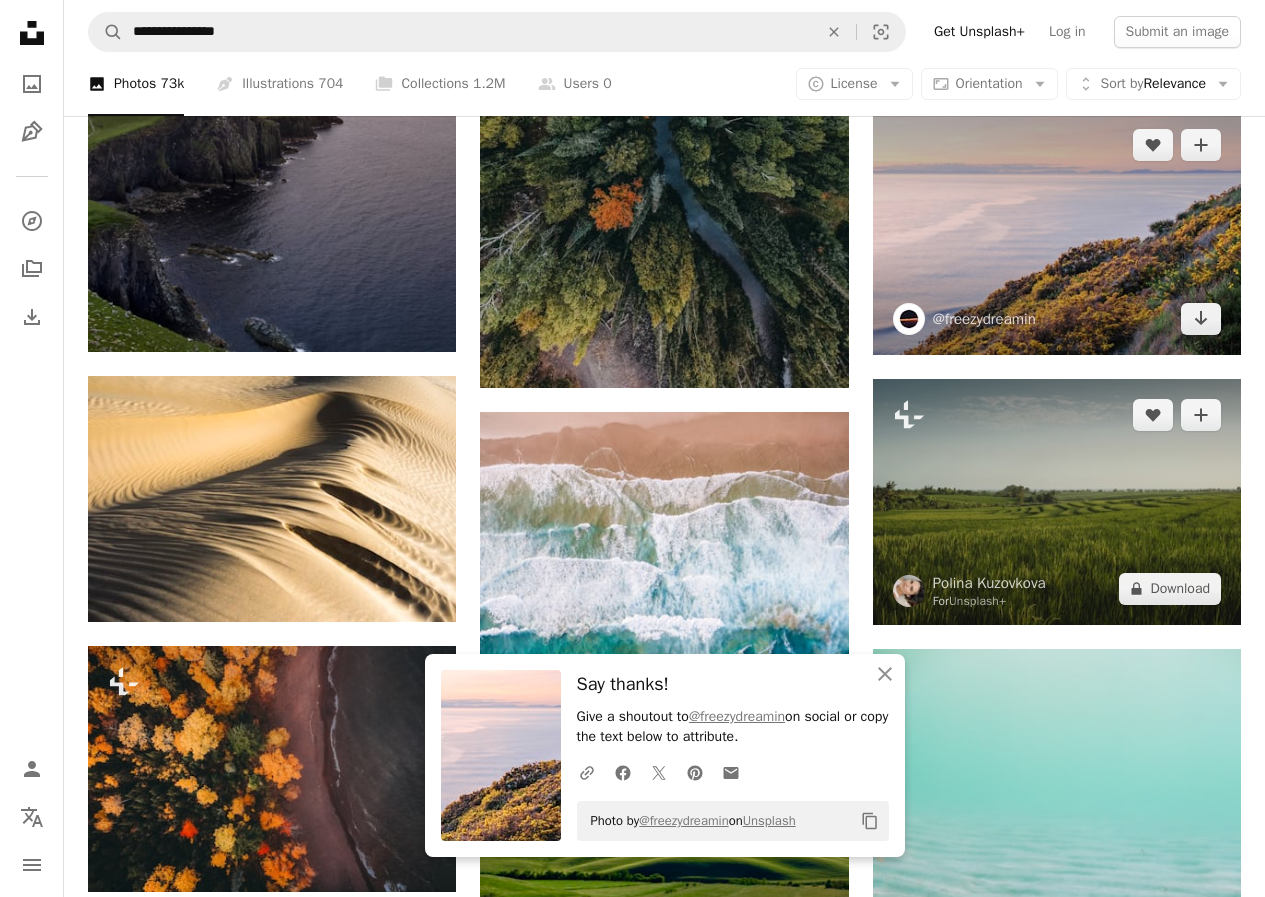 scroll, scrollTop: 11050, scrollLeft: 0, axis: vertical 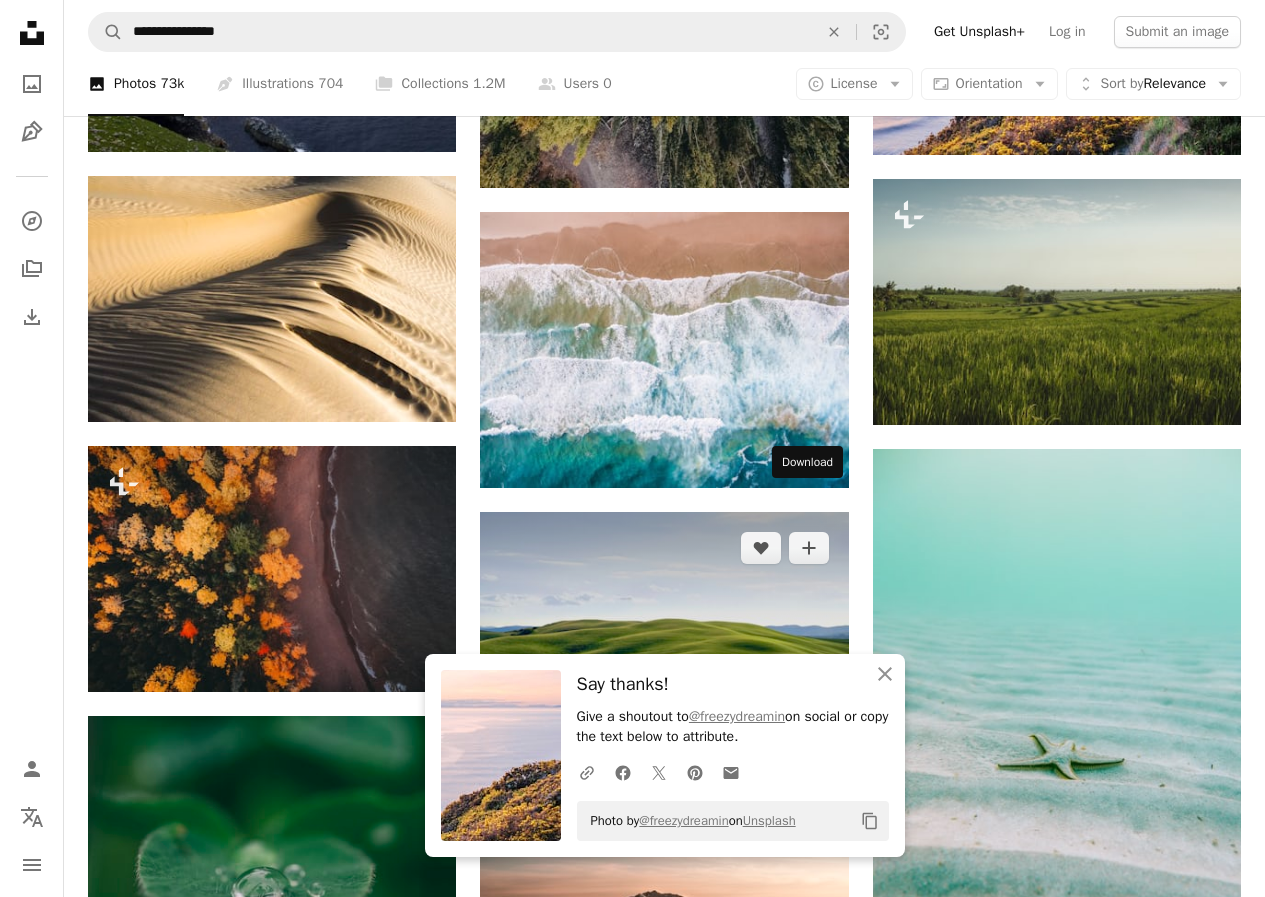 click on "Arrow pointing down" at bounding box center (809, 722) 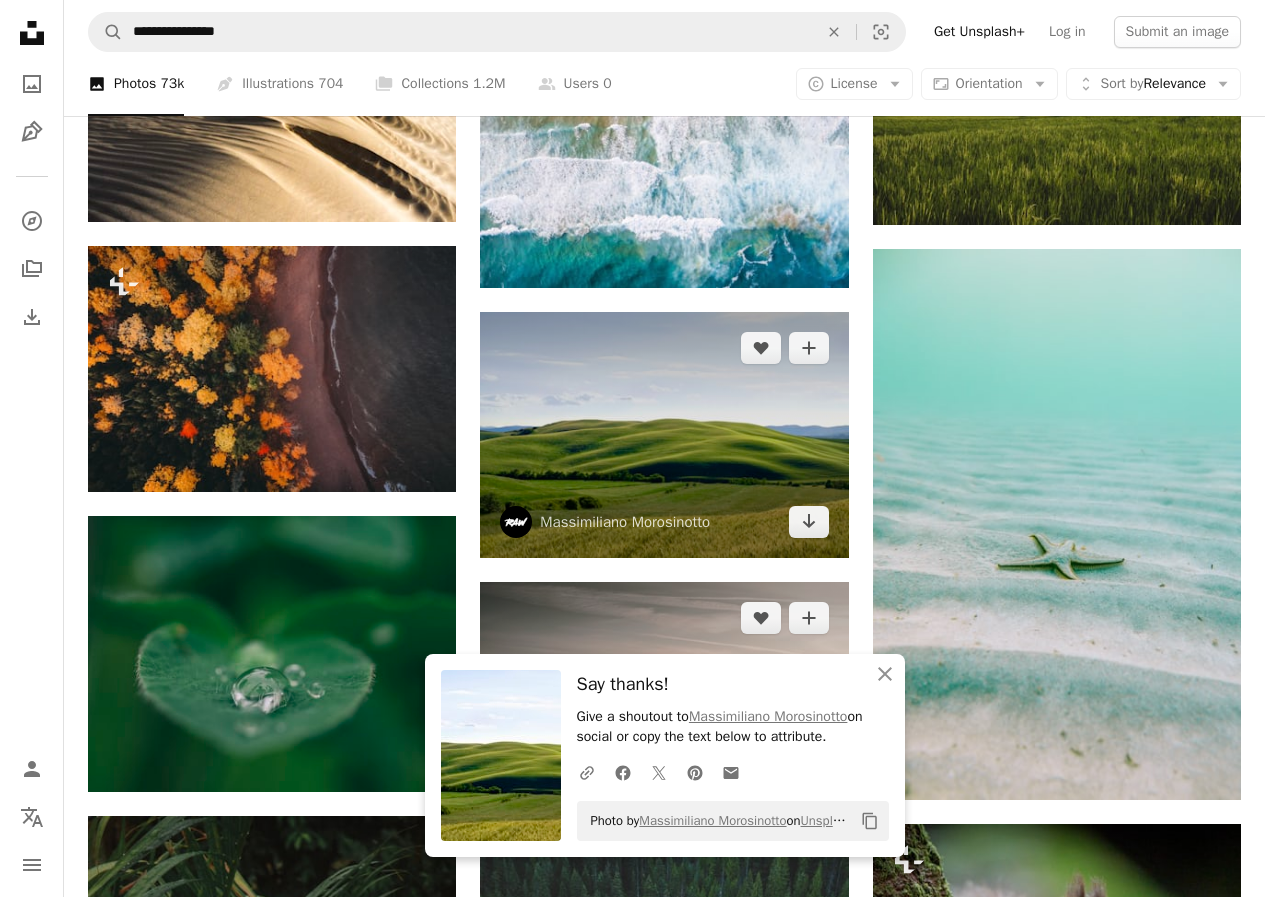 scroll, scrollTop: 11350, scrollLeft: 0, axis: vertical 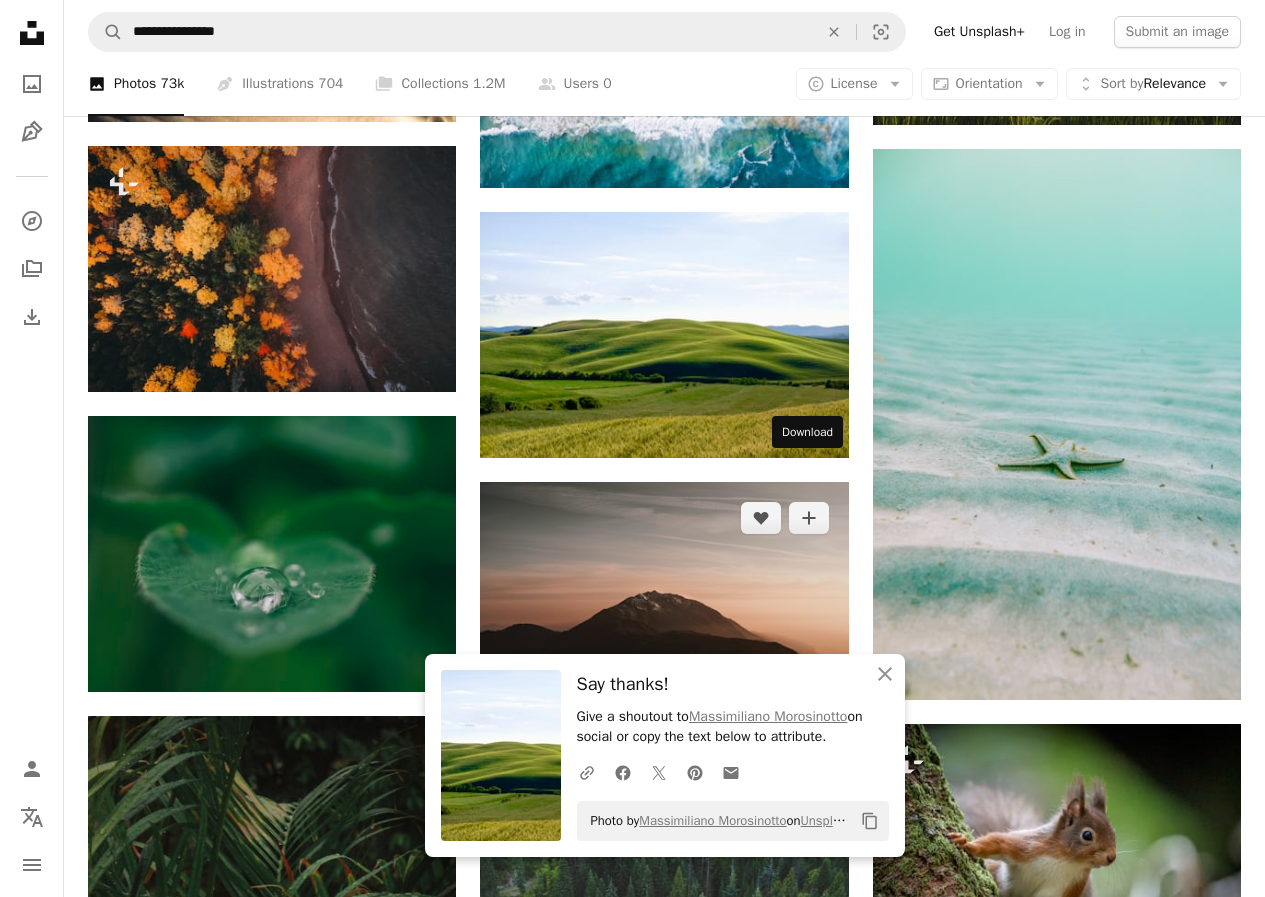 click on "Arrow pointing down" 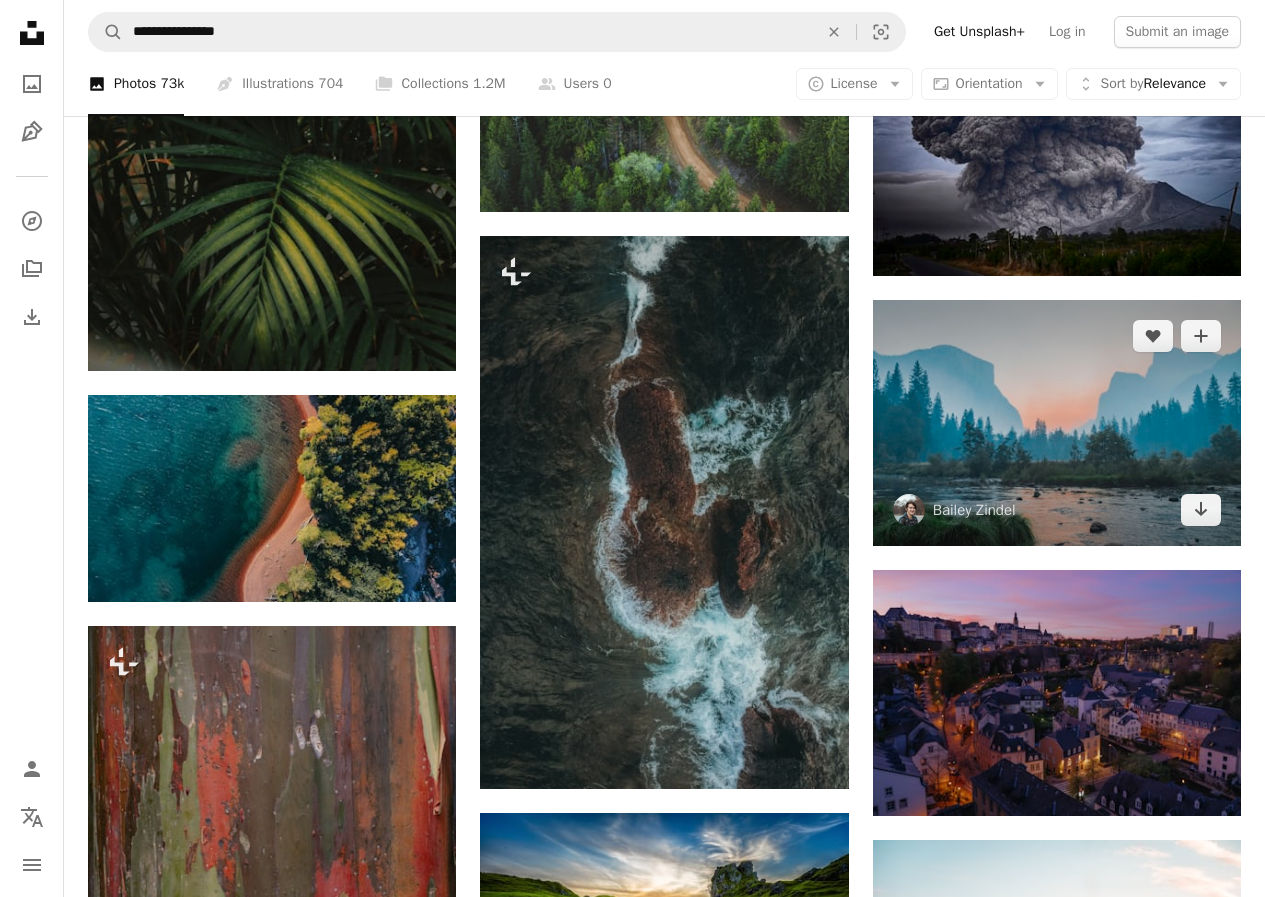 scroll, scrollTop: 12450, scrollLeft: 0, axis: vertical 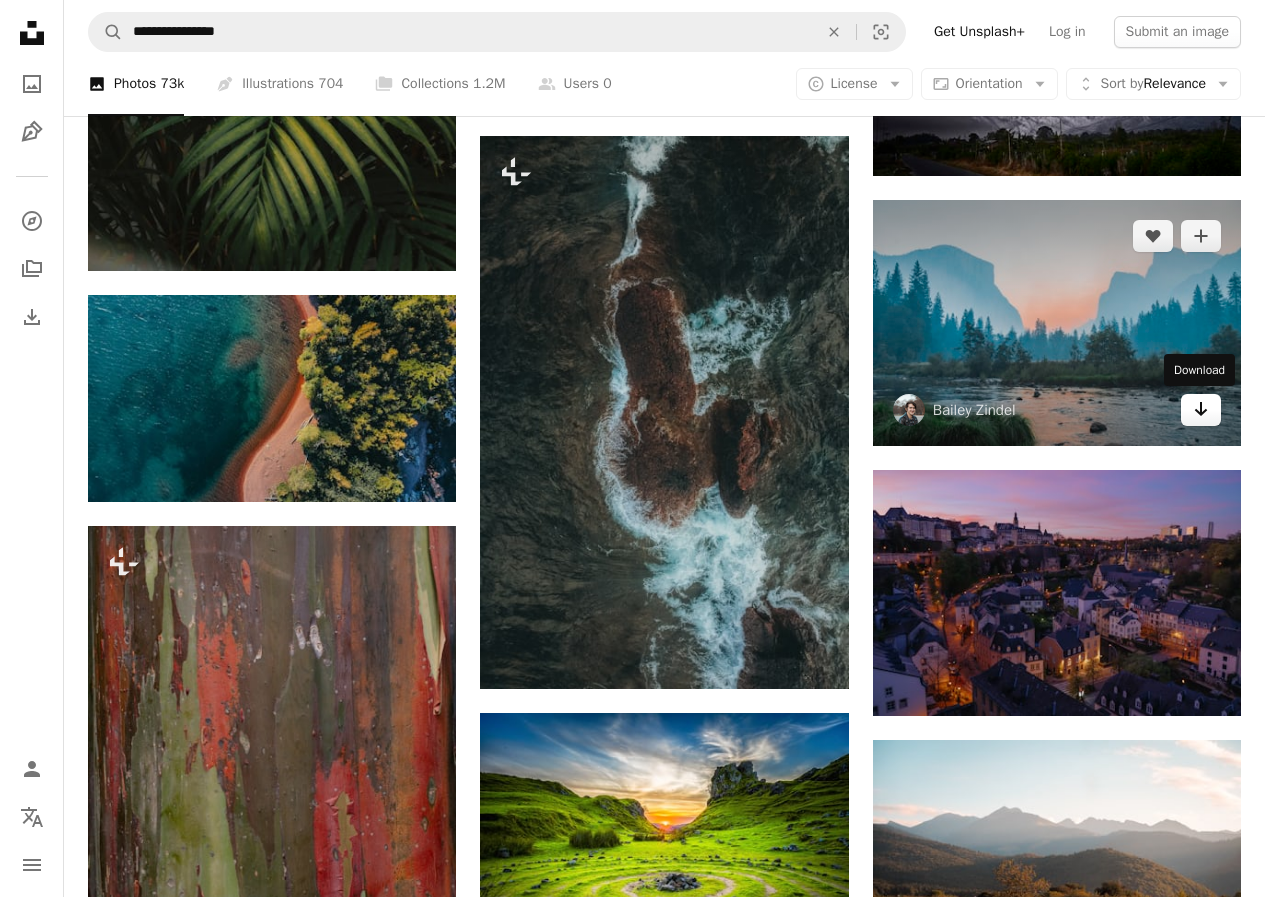 click on "Arrow pointing down" 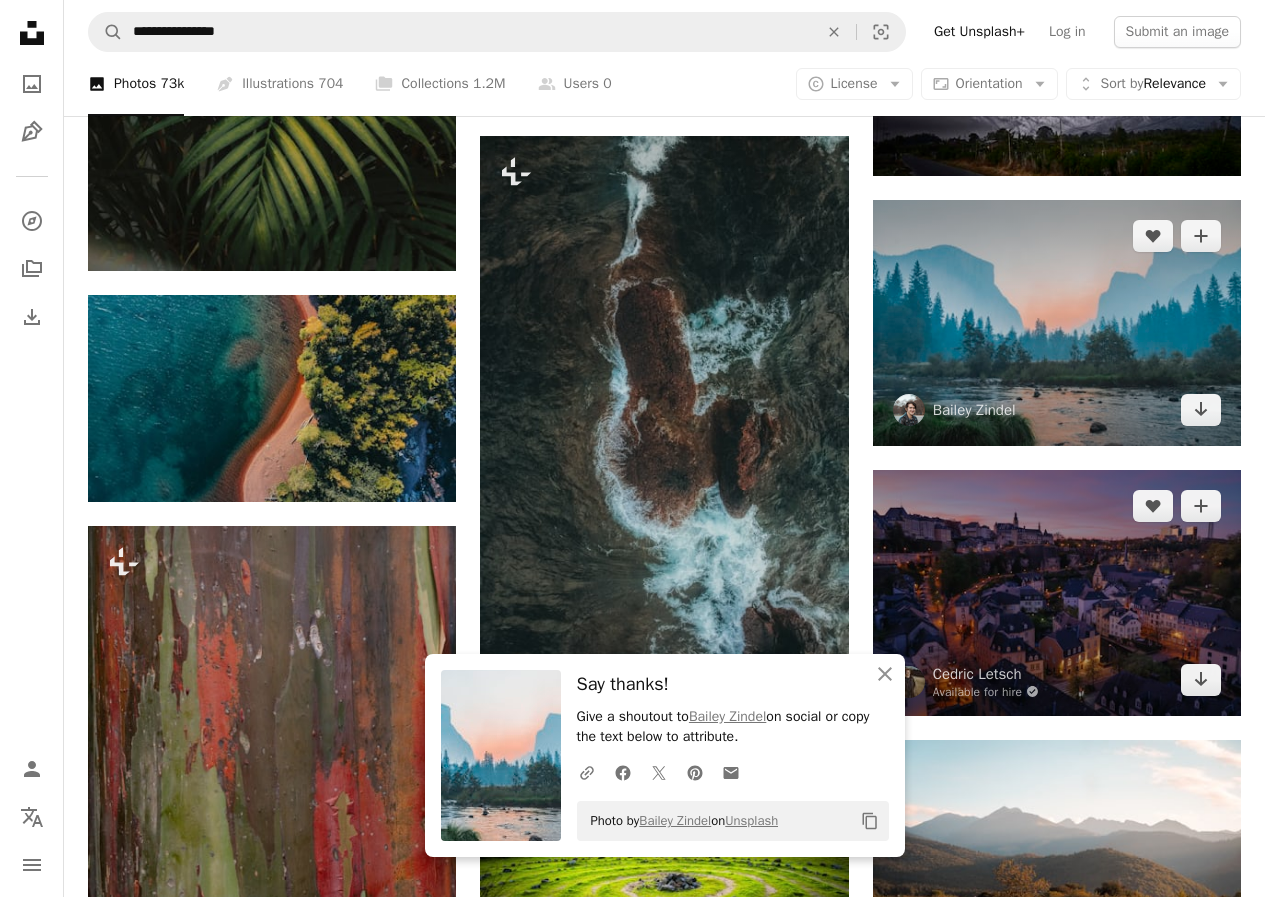scroll, scrollTop: 12650, scrollLeft: 0, axis: vertical 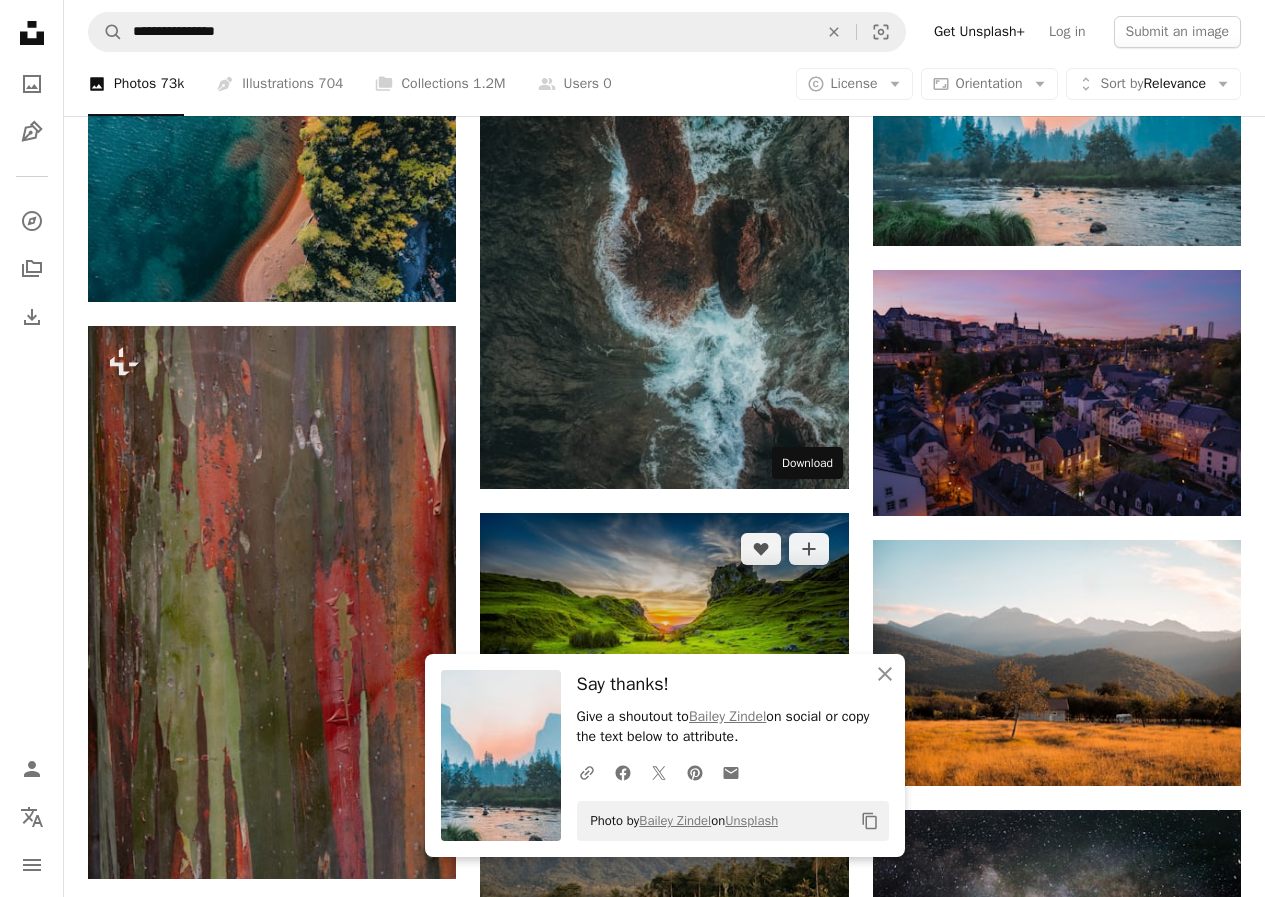 click on "Arrow pointing down" 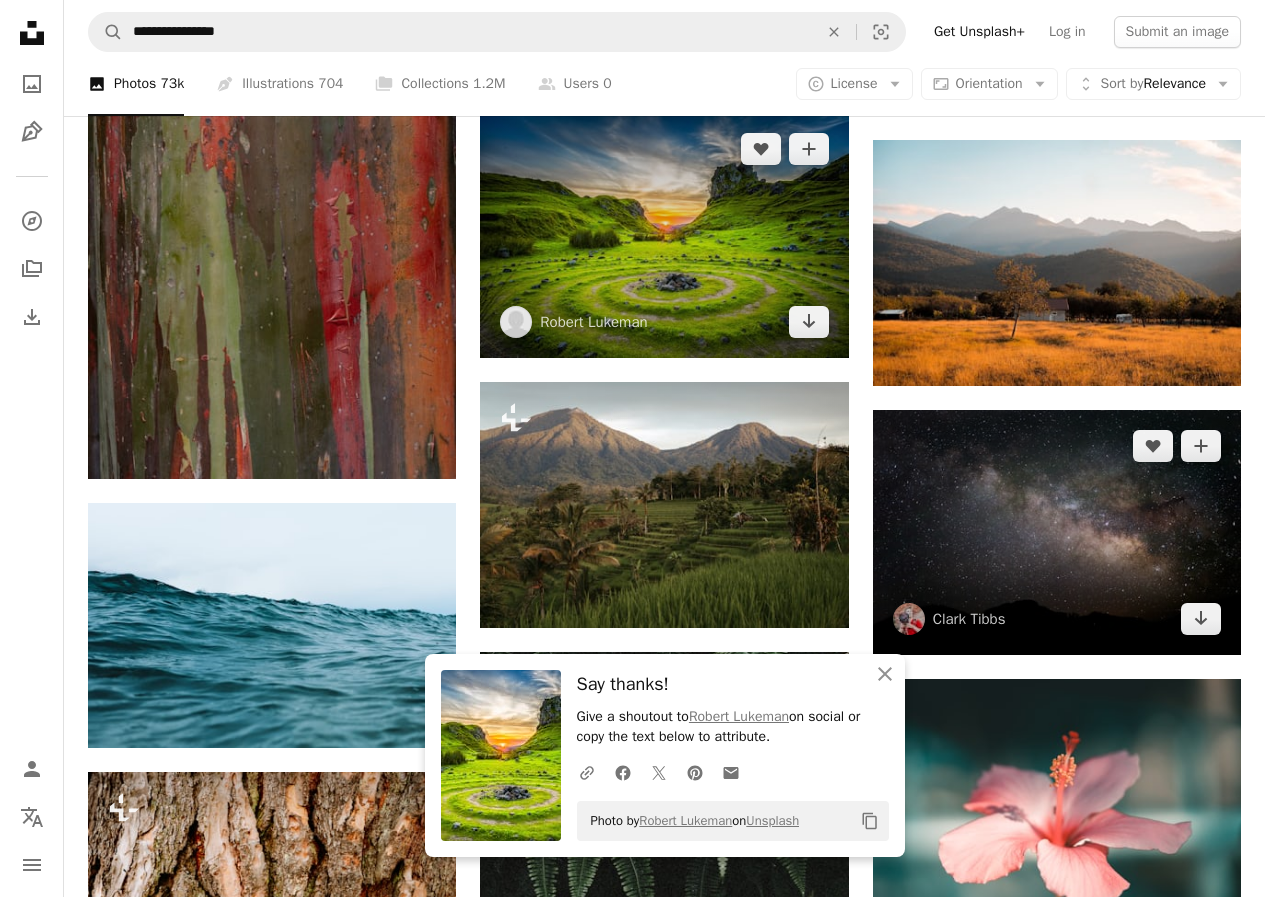 scroll, scrollTop: 13150, scrollLeft: 0, axis: vertical 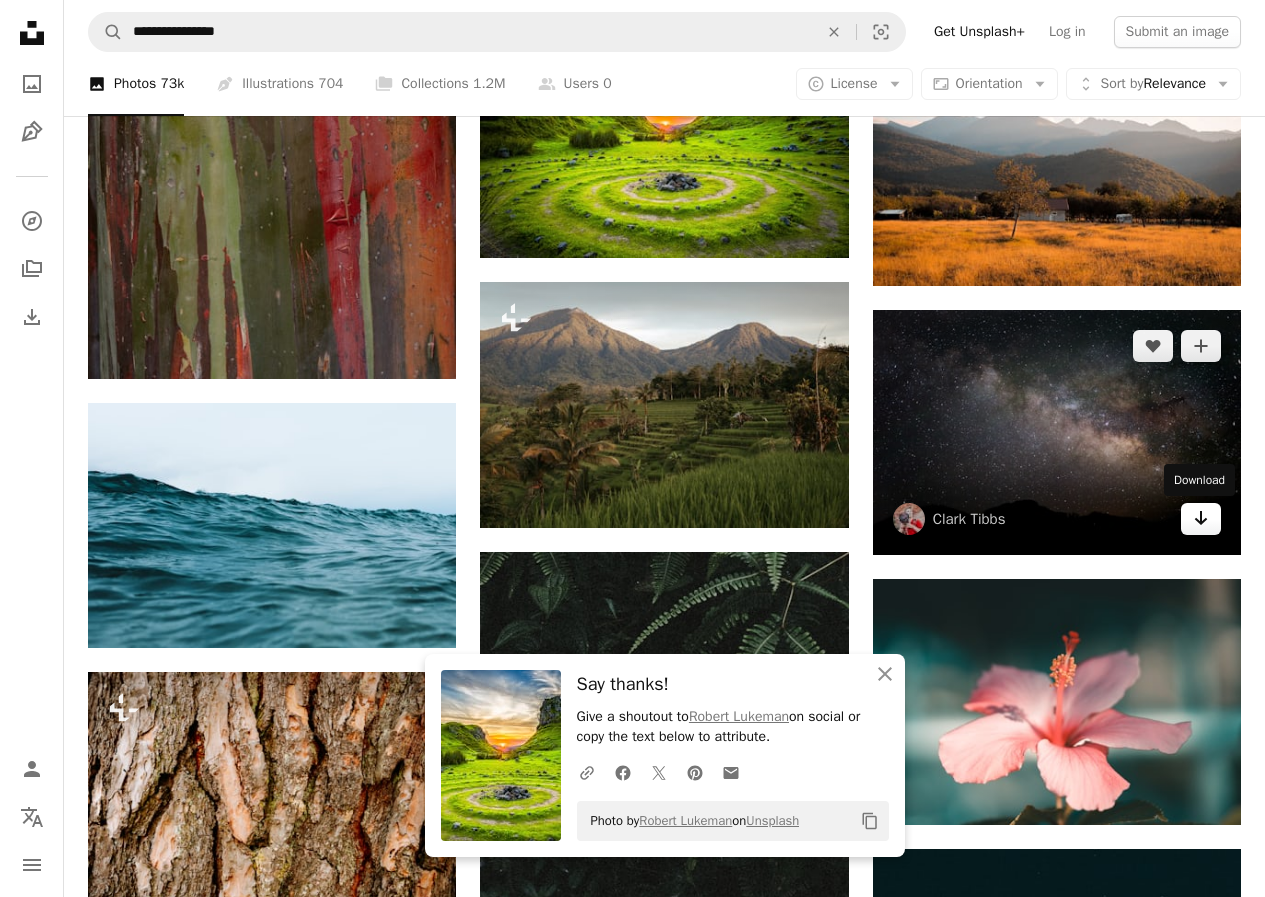click on "Arrow pointing down" 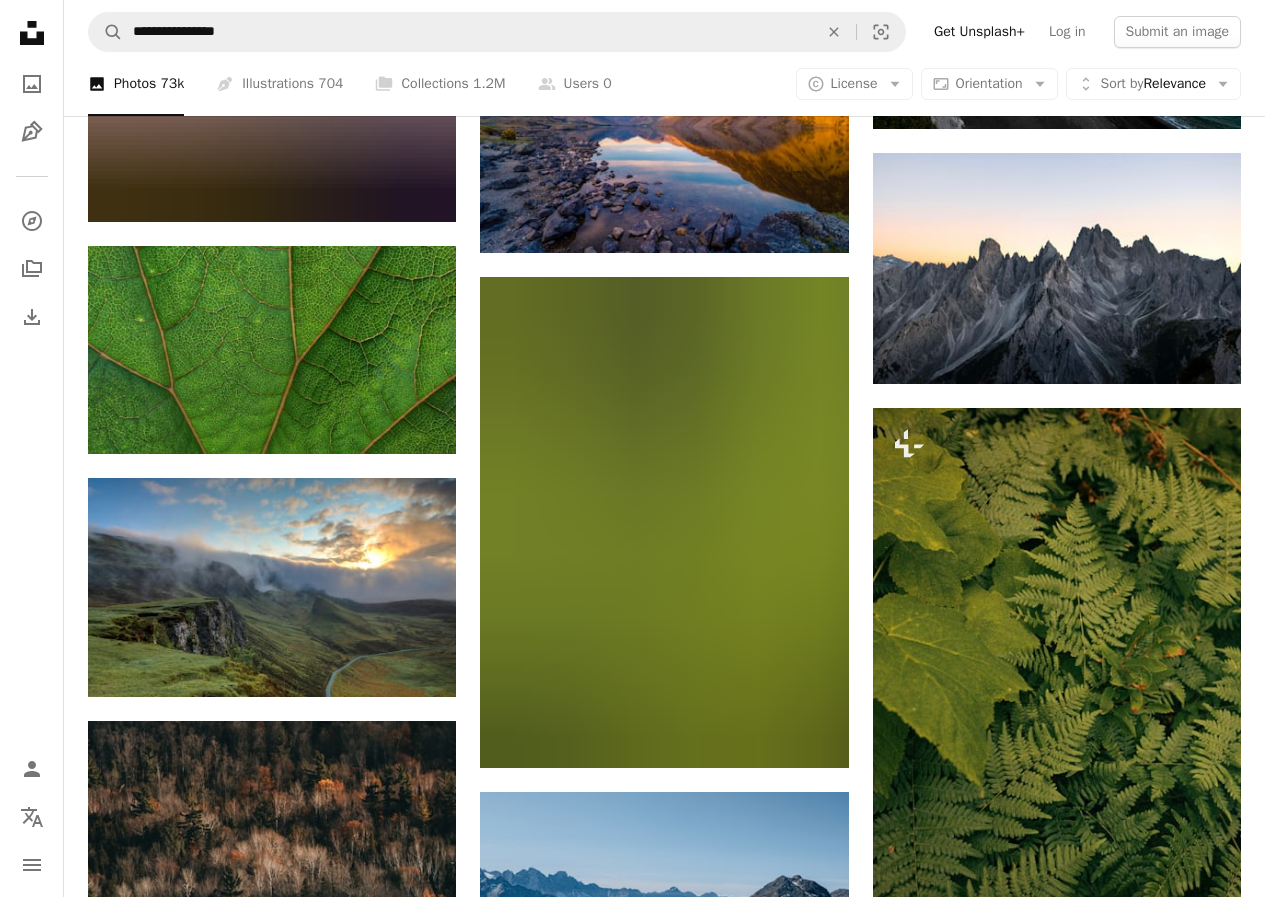 scroll, scrollTop: 15450, scrollLeft: 0, axis: vertical 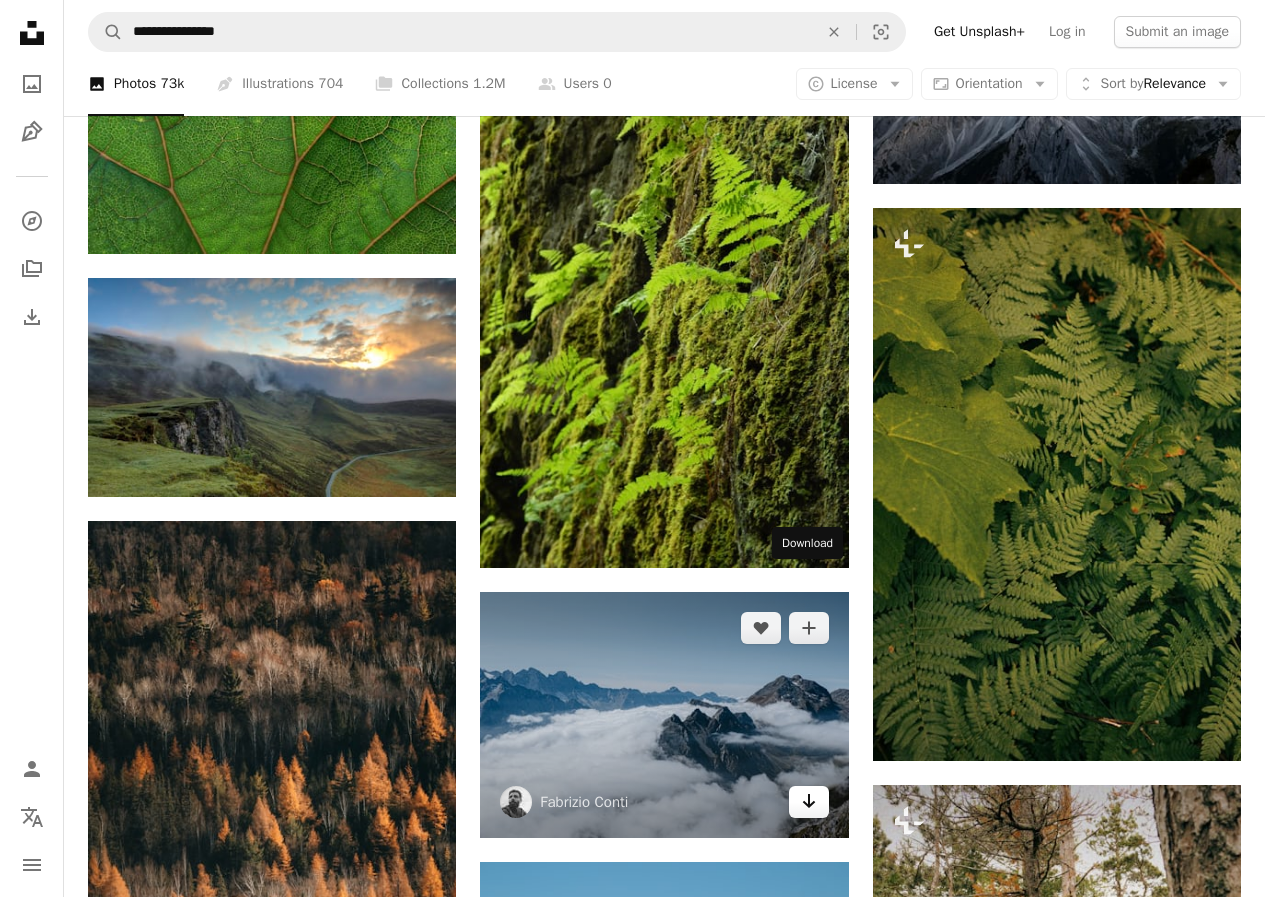 click on "Arrow pointing down" 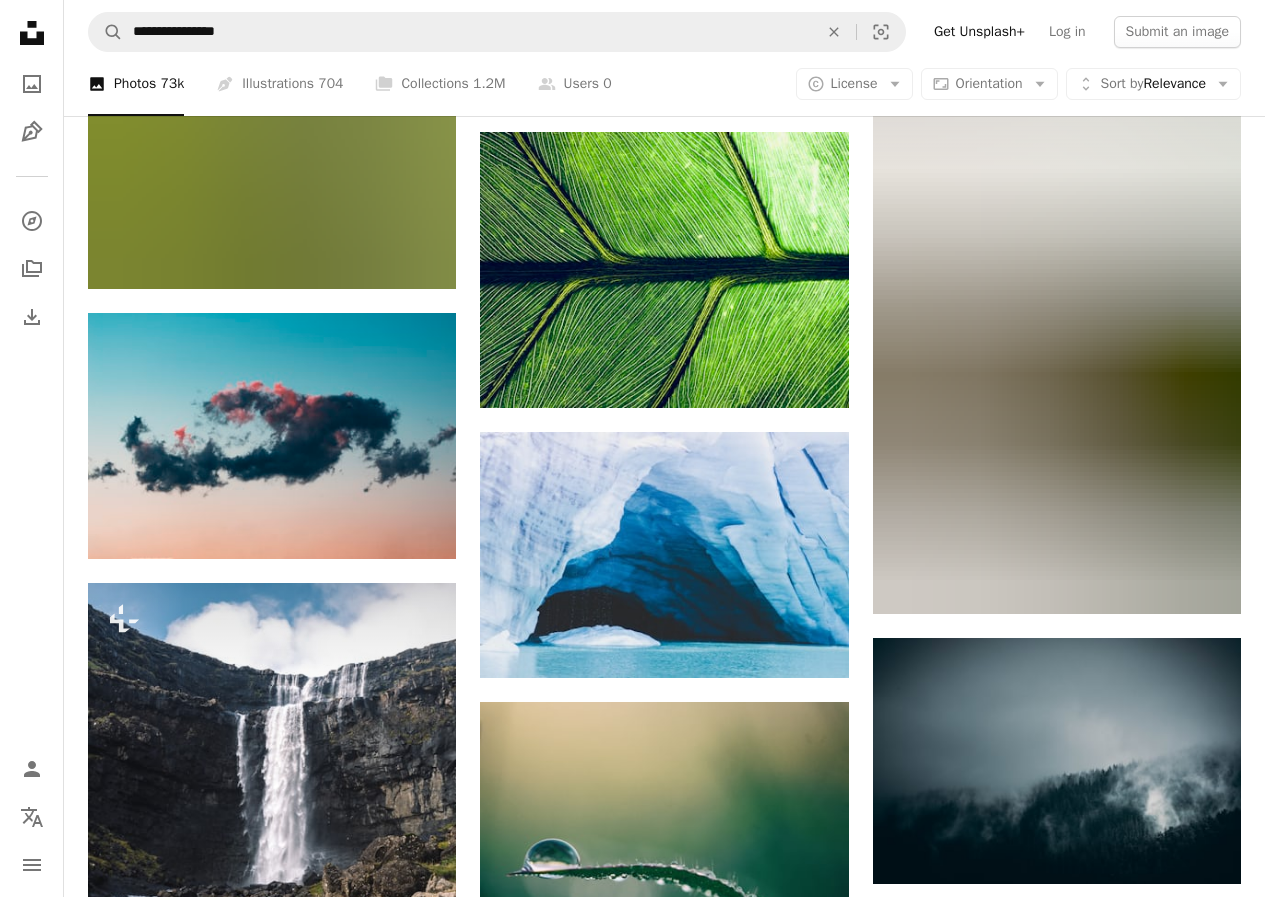 scroll, scrollTop: 16850, scrollLeft: 0, axis: vertical 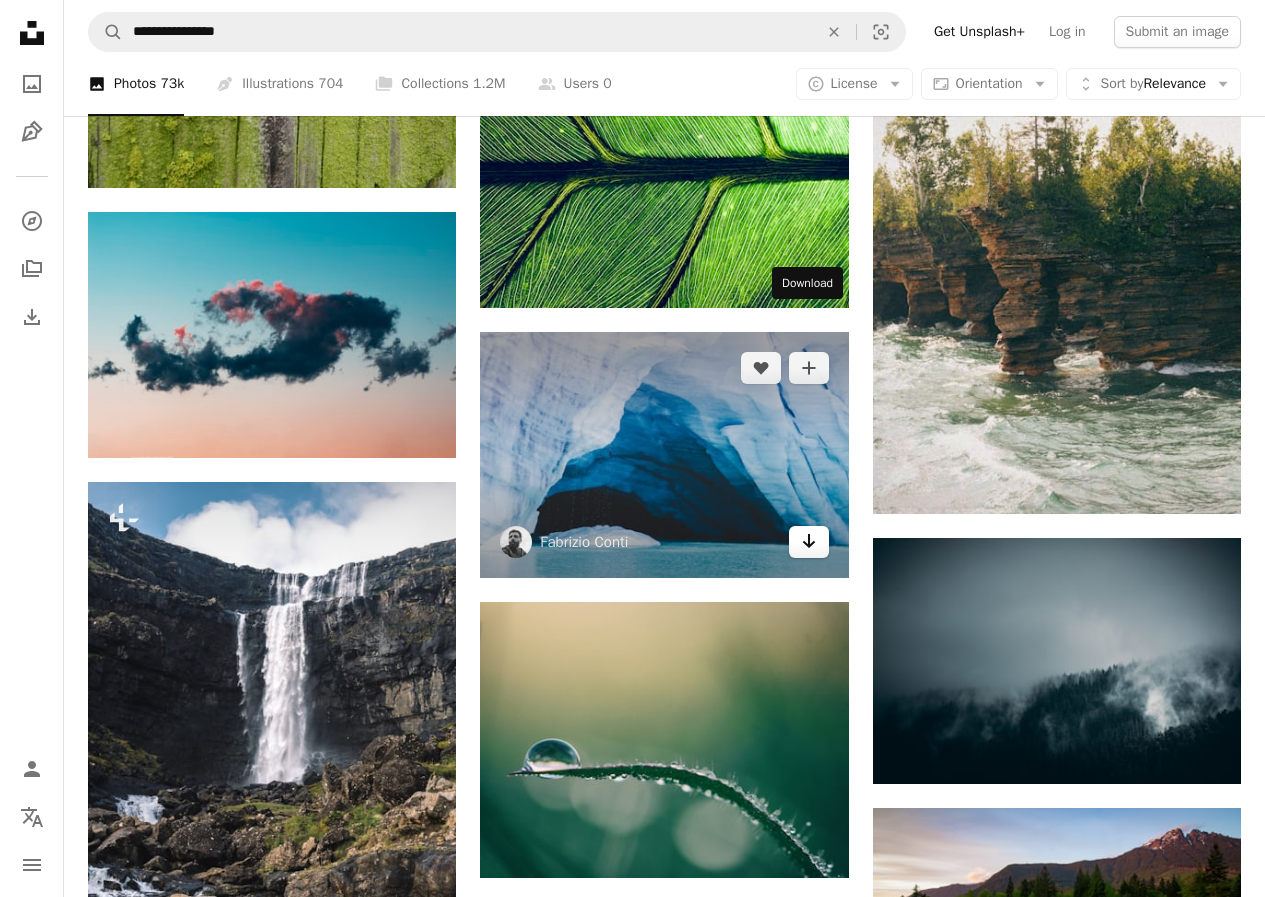 click on "Arrow pointing down" at bounding box center (809, 542) 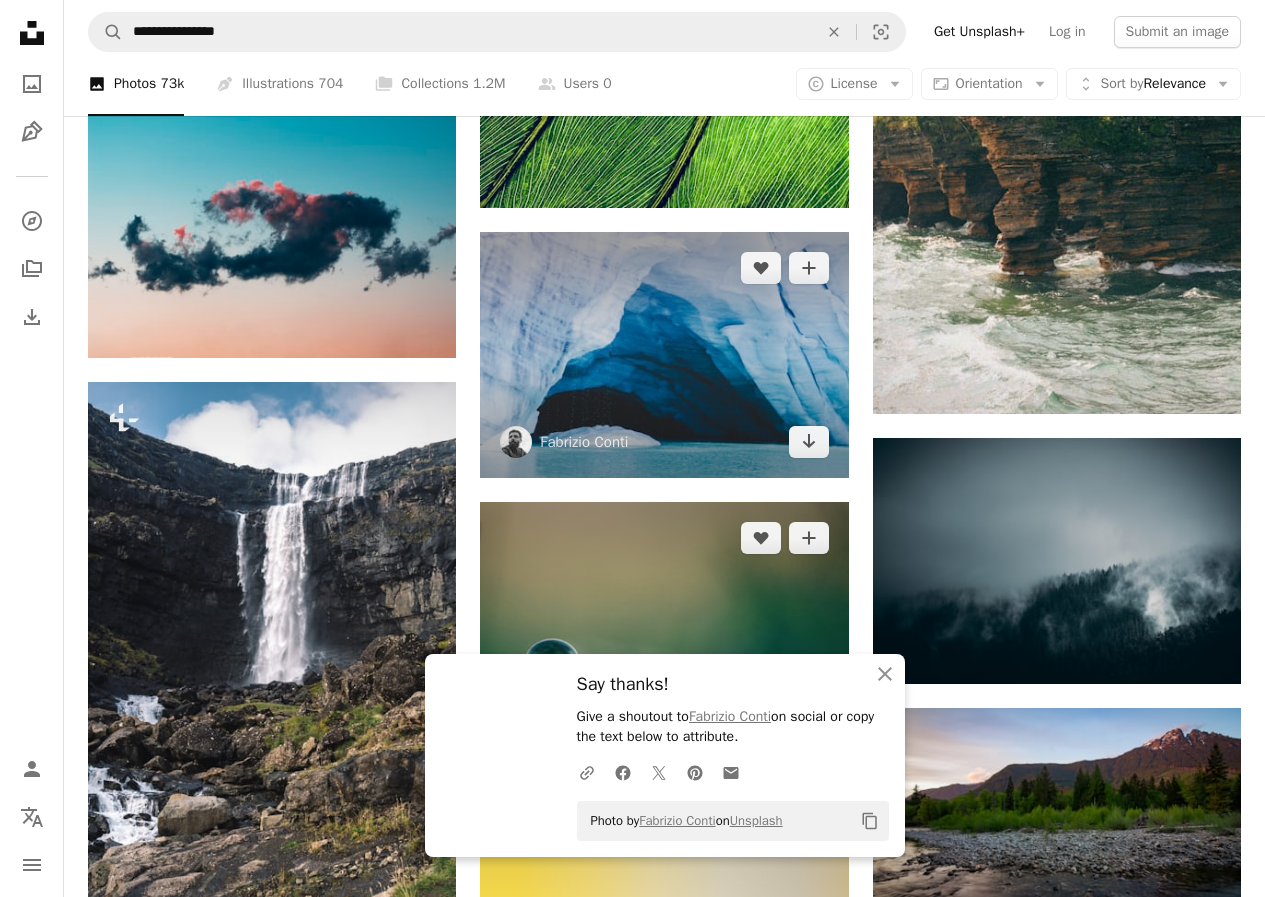 scroll, scrollTop: 17050, scrollLeft: 0, axis: vertical 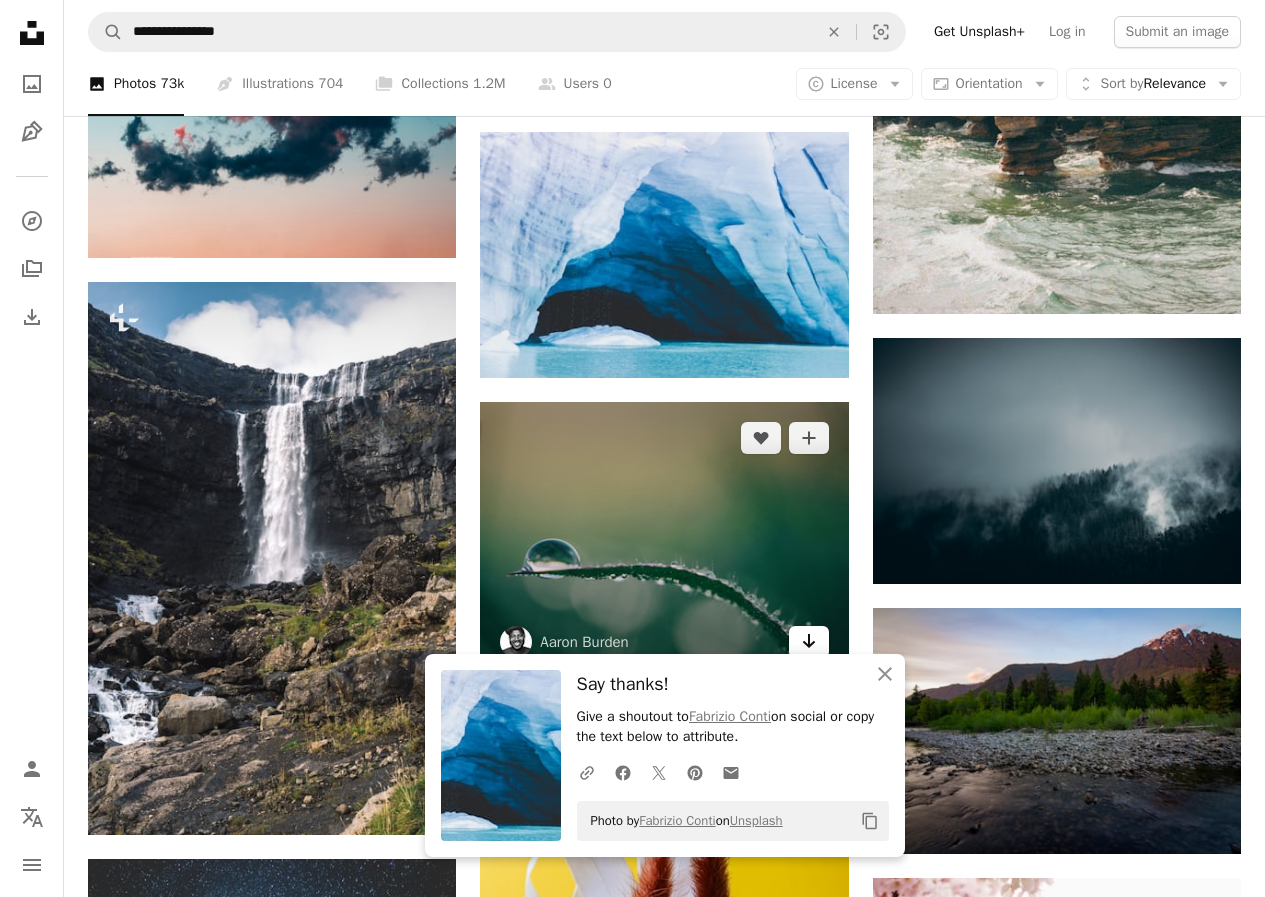 click 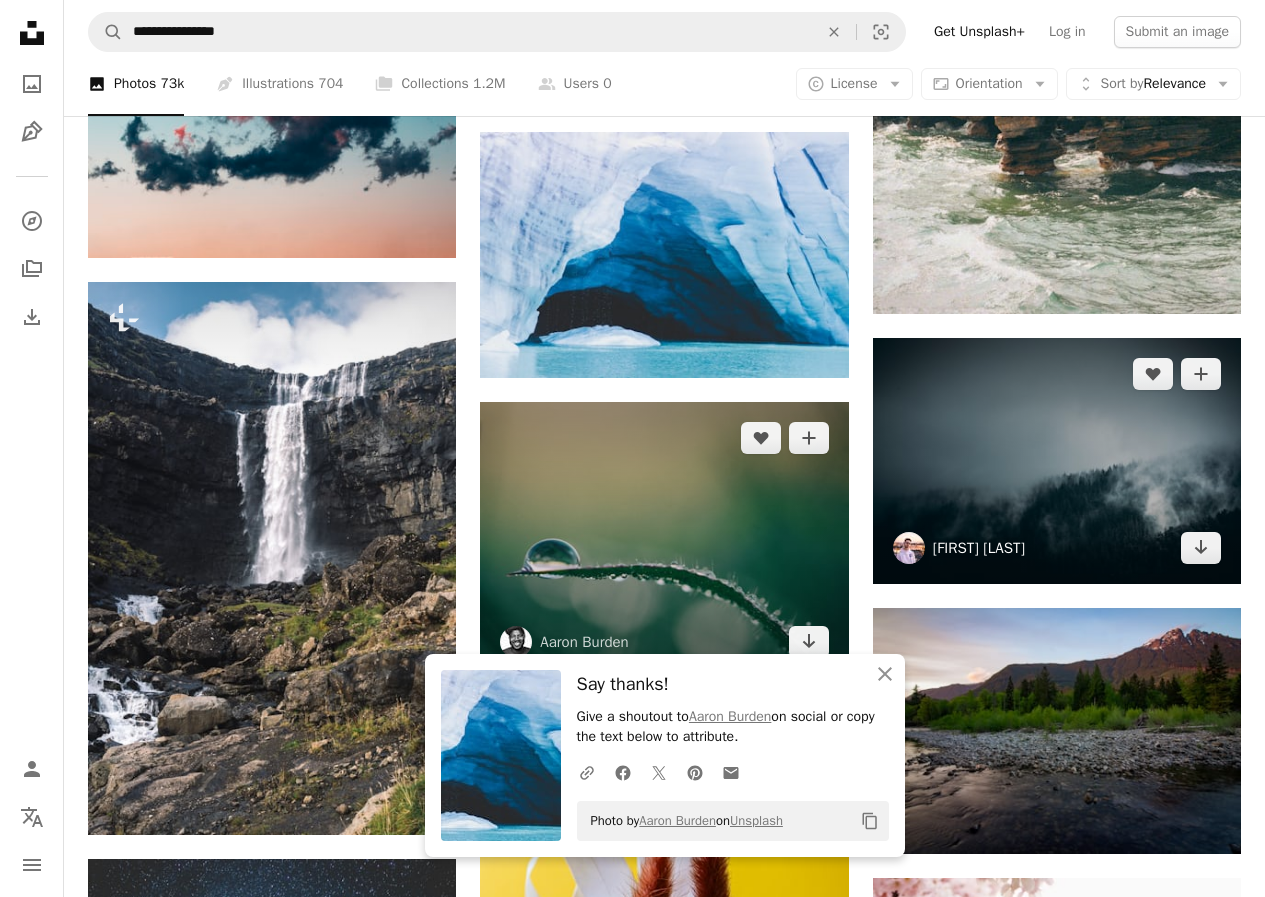 scroll, scrollTop: 17150, scrollLeft: 0, axis: vertical 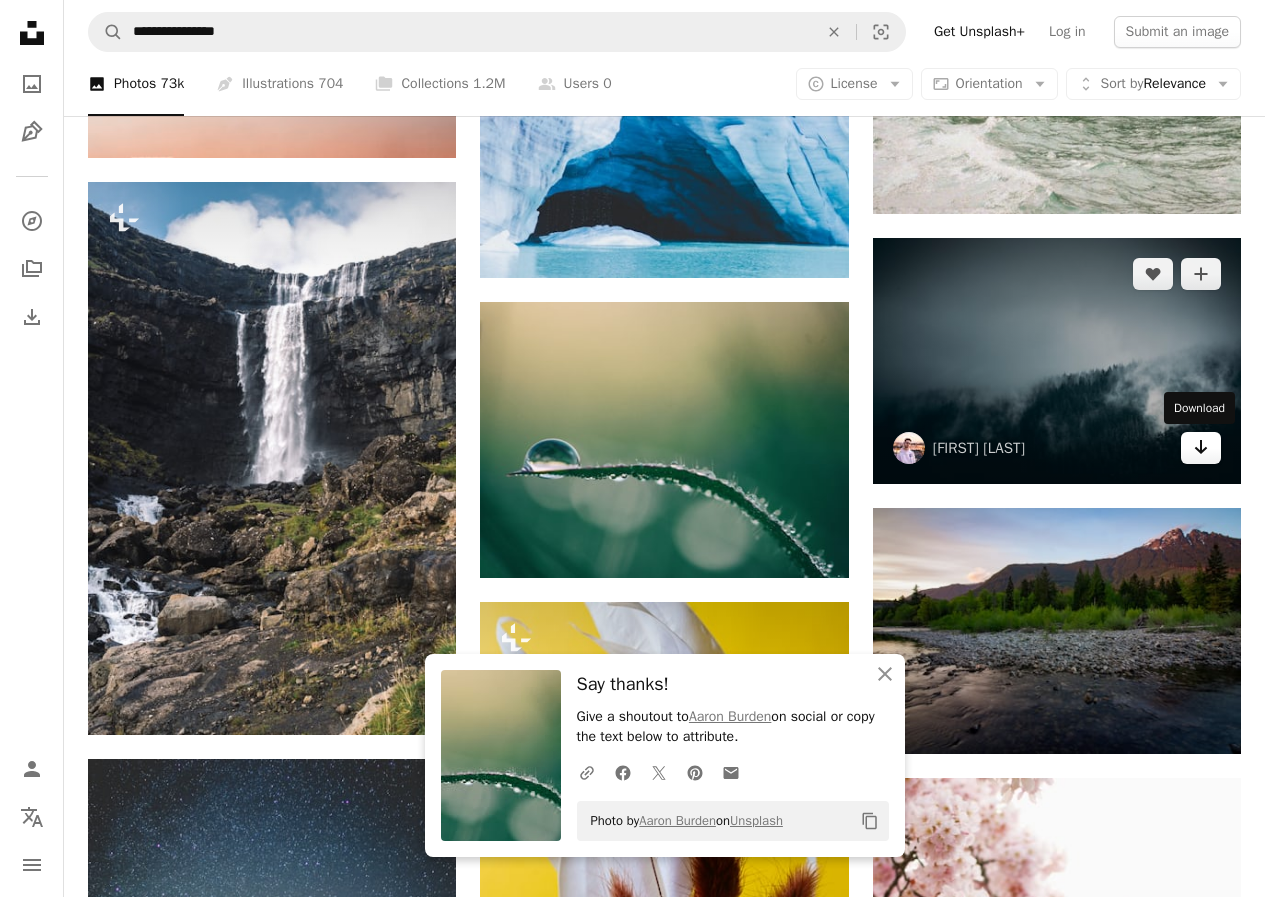 click on "Arrow pointing down" at bounding box center (1201, 448) 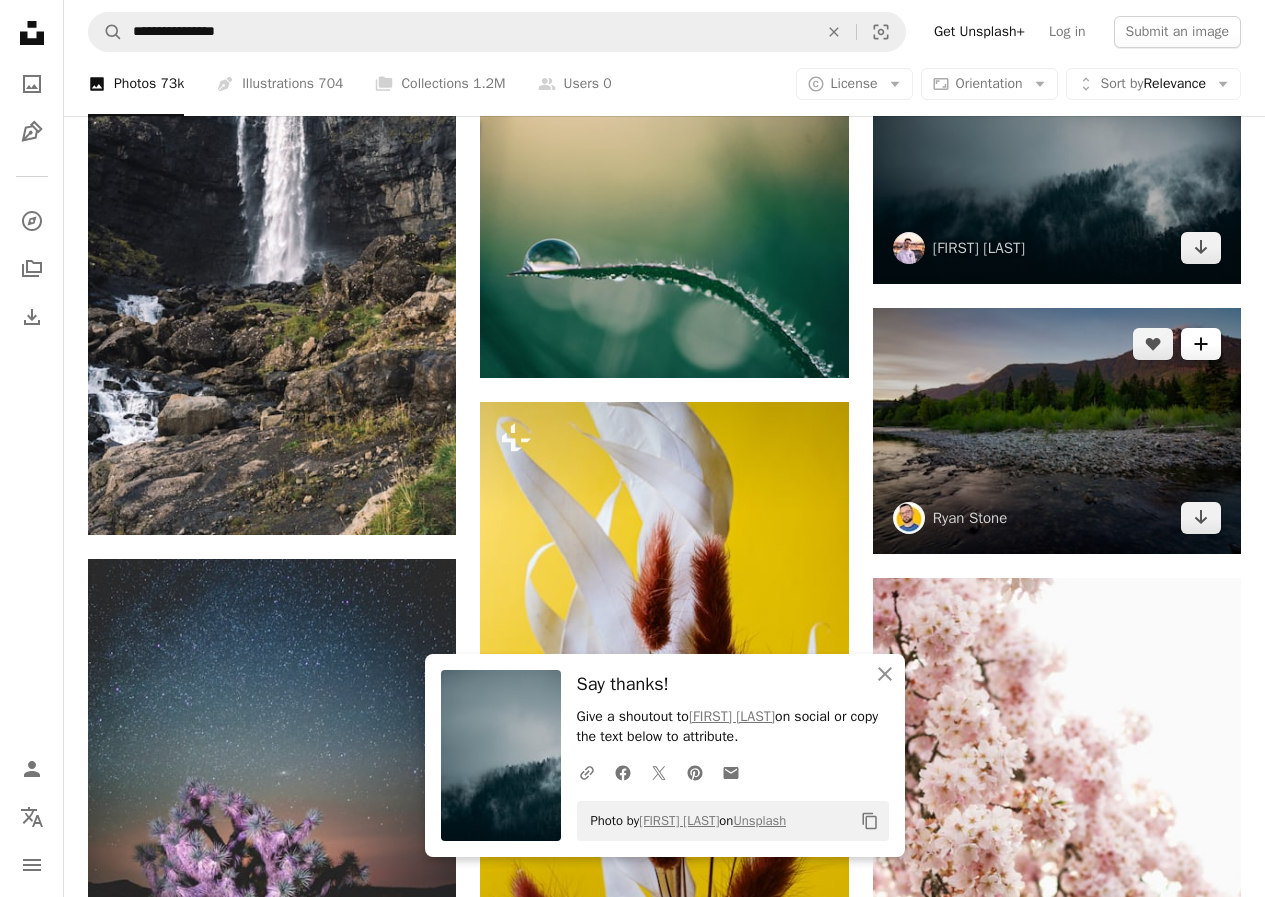 scroll, scrollTop: 17450, scrollLeft: 0, axis: vertical 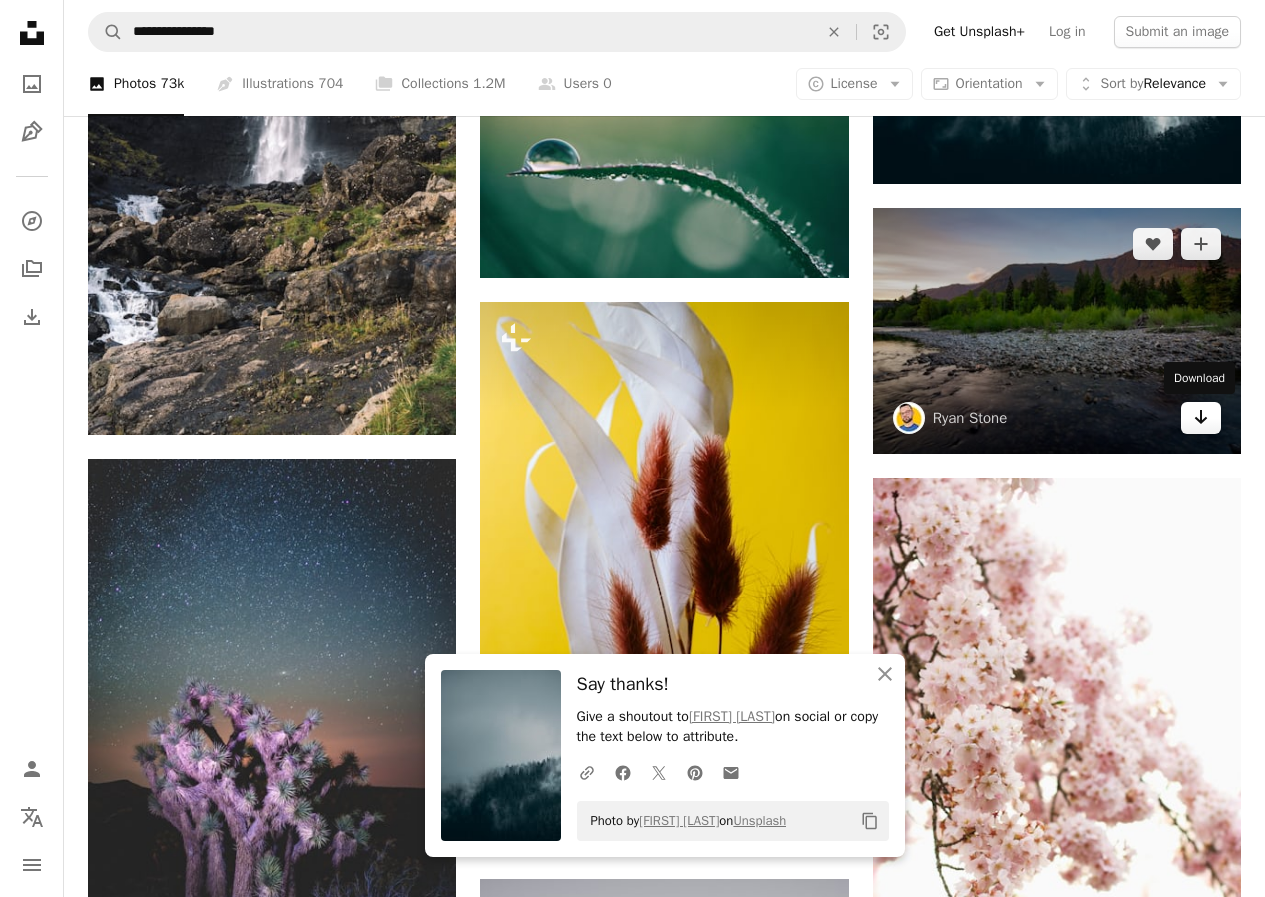 click on "Arrow pointing down" 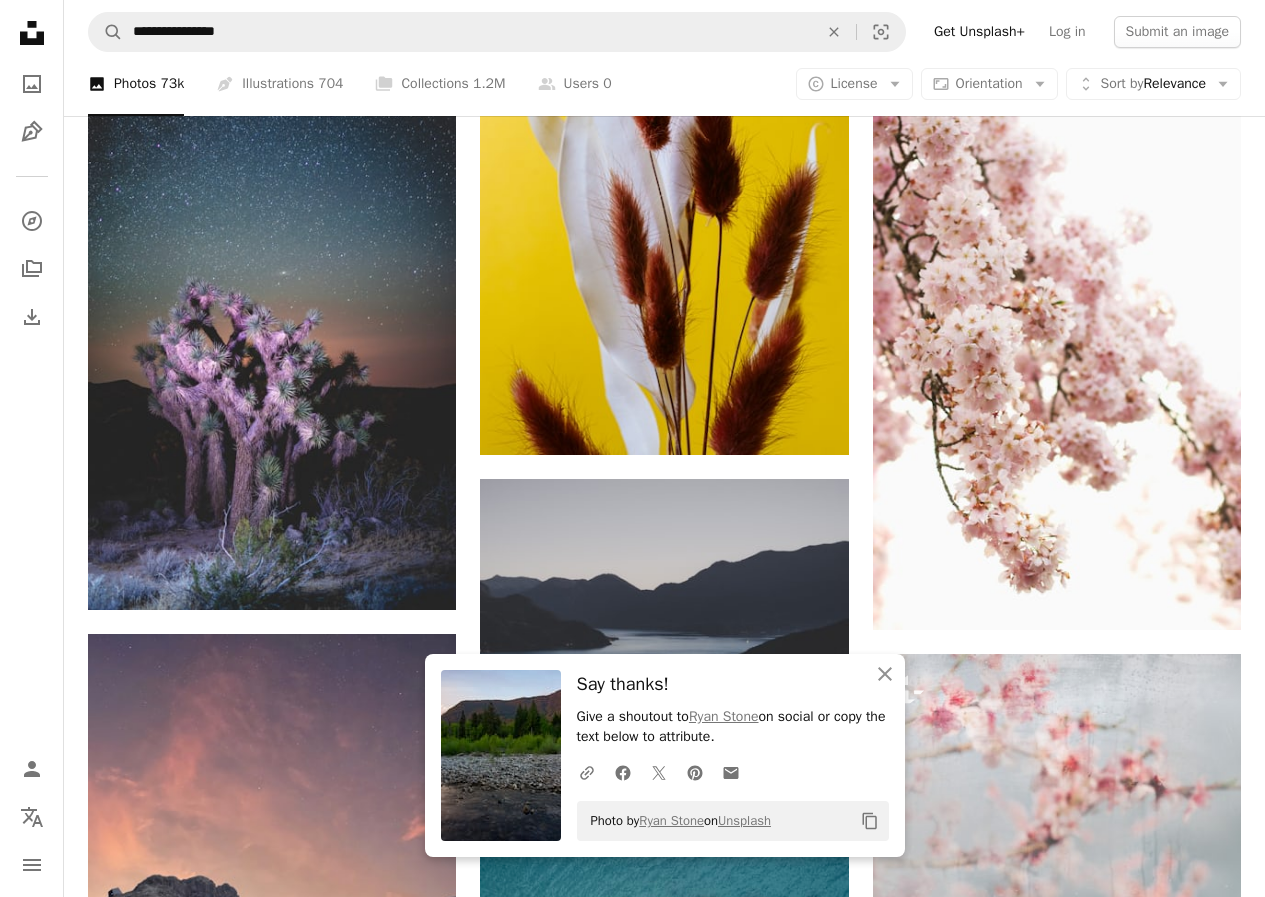 scroll, scrollTop: 18050, scrollLeft: 0, axis: vertical 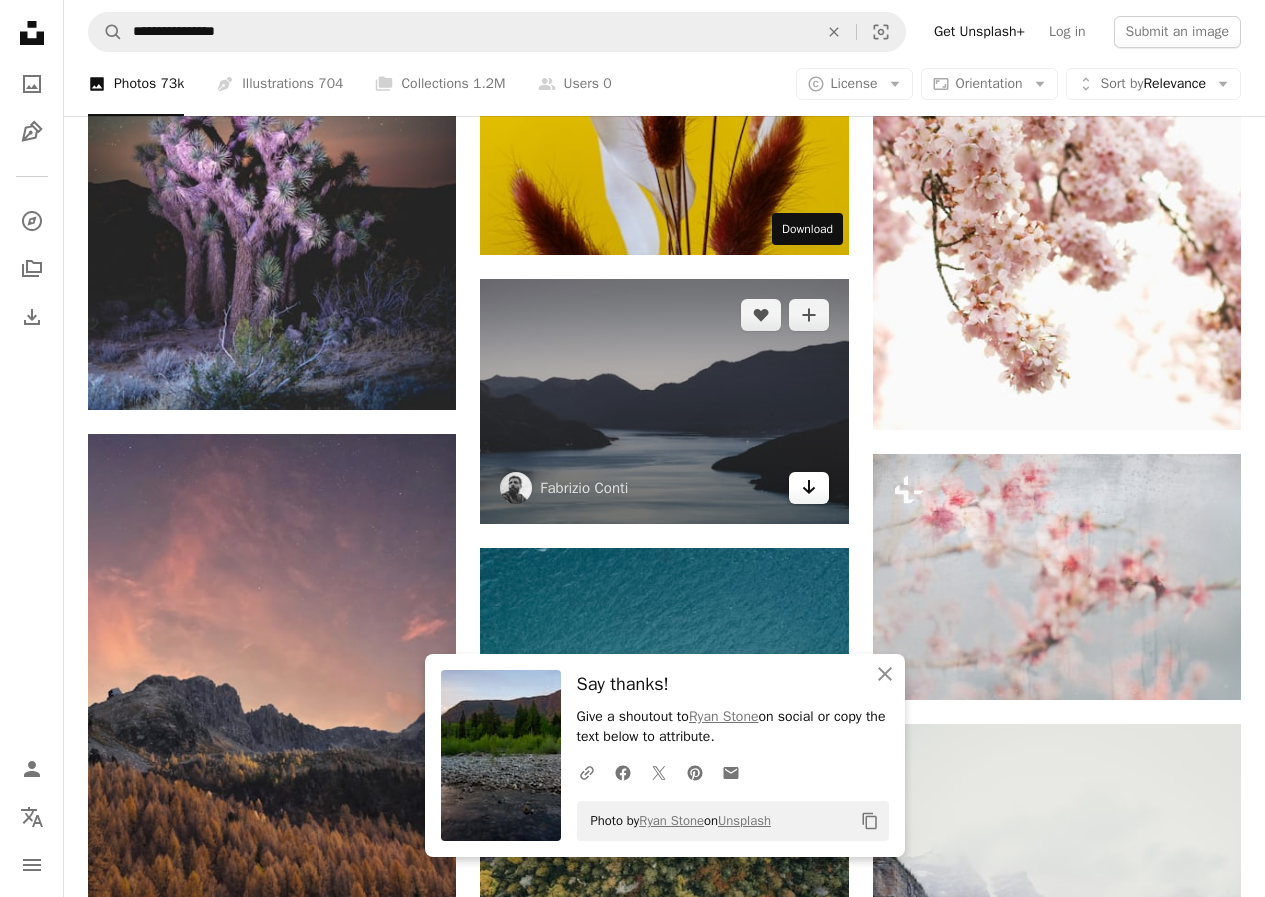 click on "Arrow pointing down" 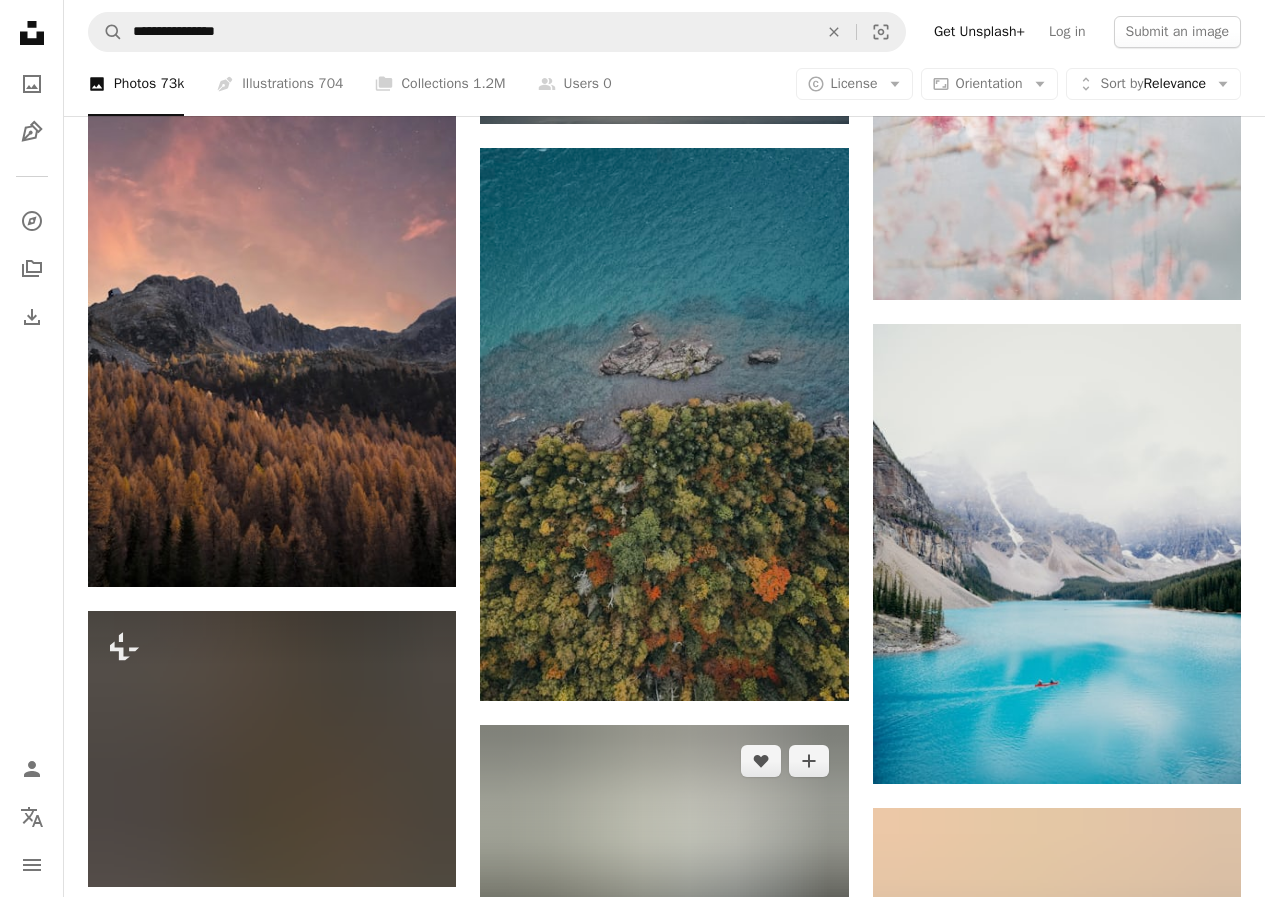 scroll, scrollTop: 18650, scrollLeft: 0, axis: vertical 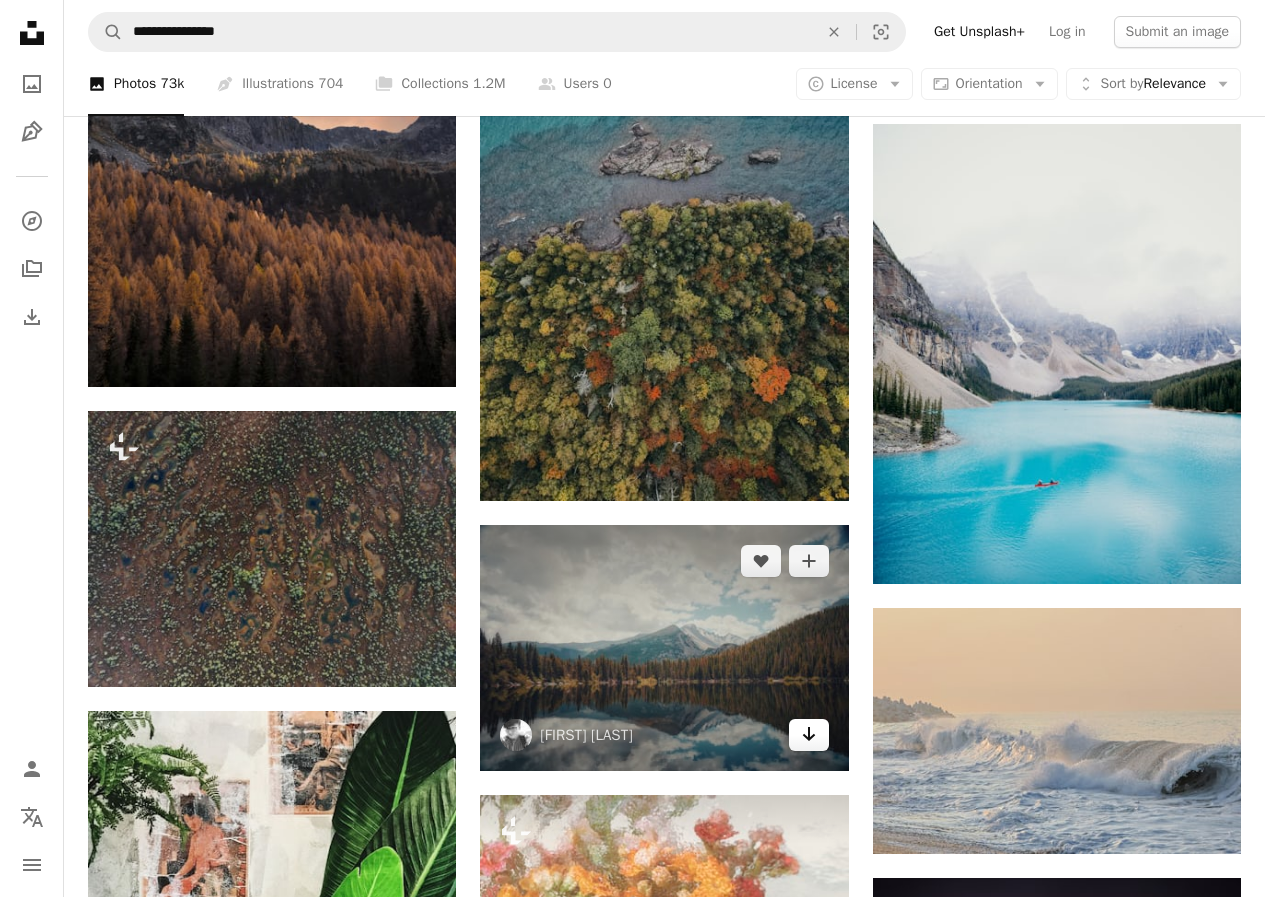 click on "Arrow pointing down" 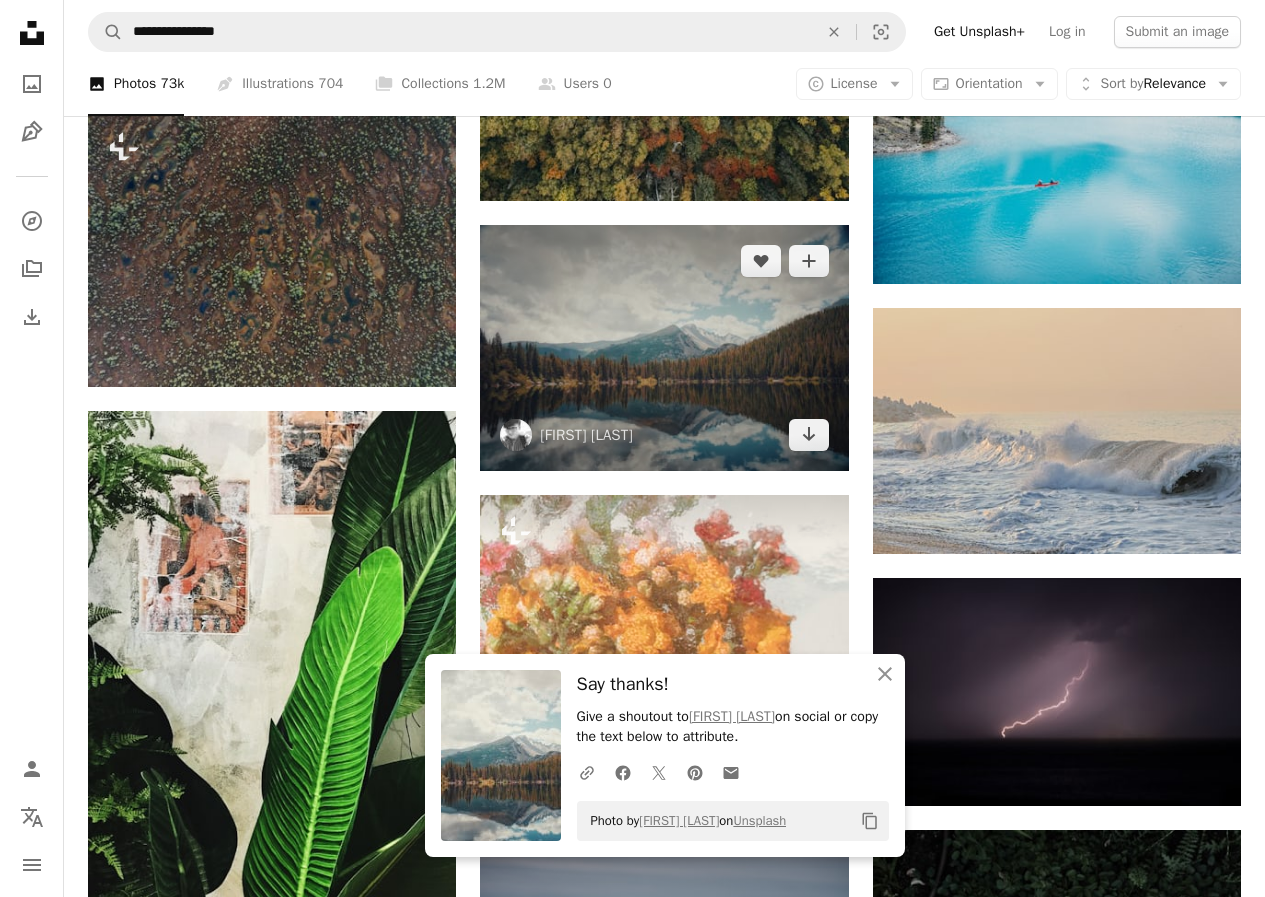 scroll, scrollTop: 19050, scrollLeft: 0, axis: vertical 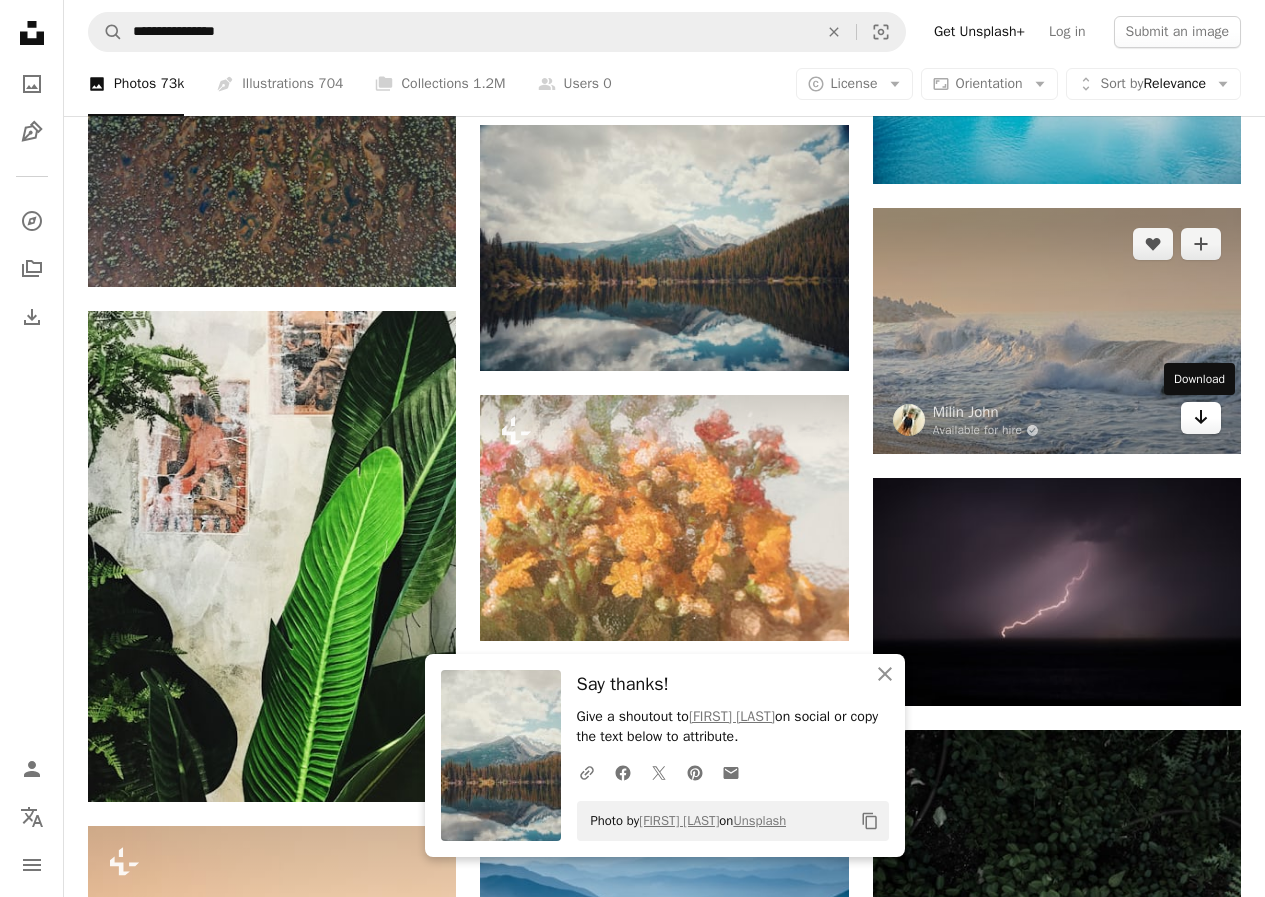 click on "Arrow pointing down" 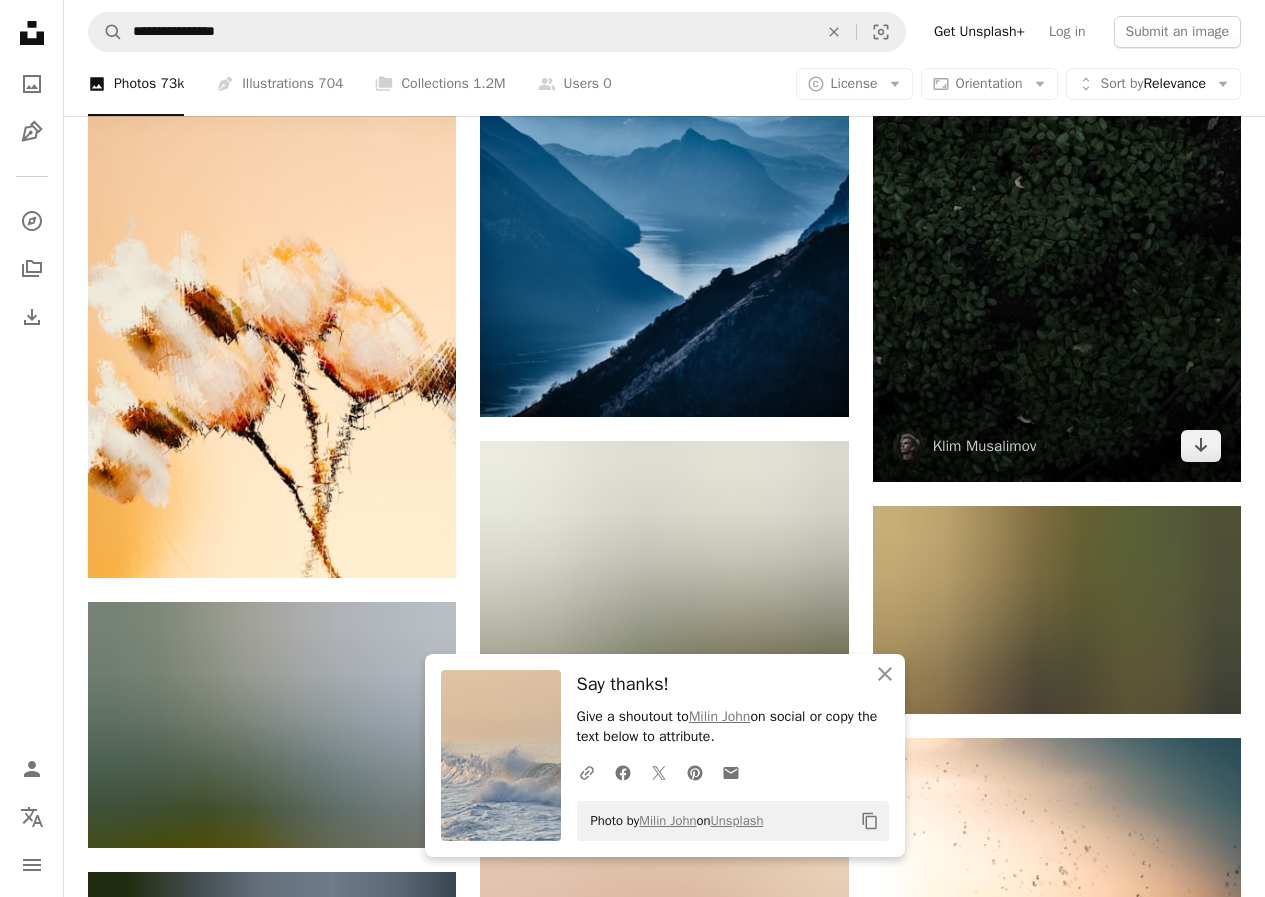 scroll, scrollTop: 19950, scrollLeft: 0, axis: vertical 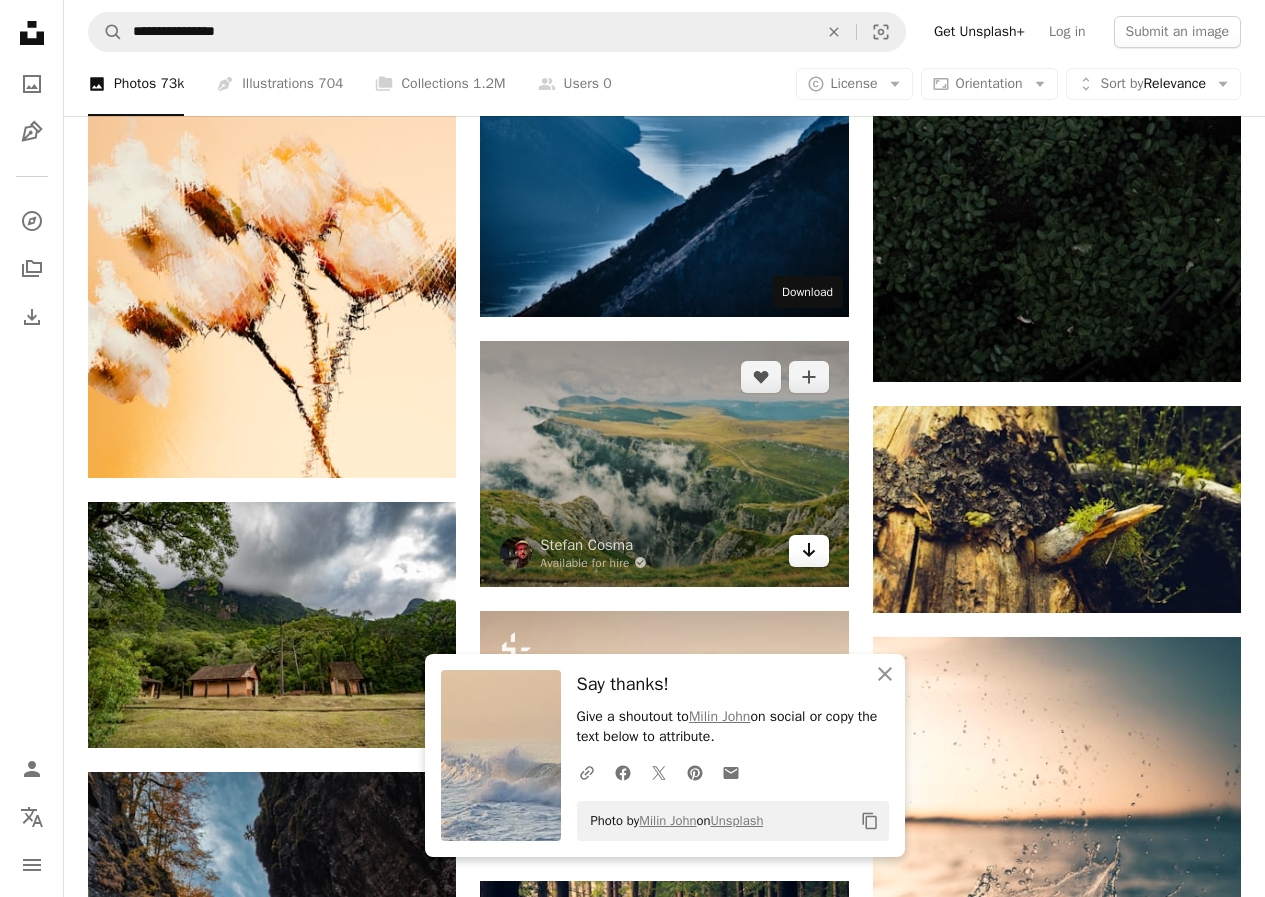 click on "Arrow pointing down" at bounding box center (809, 551) 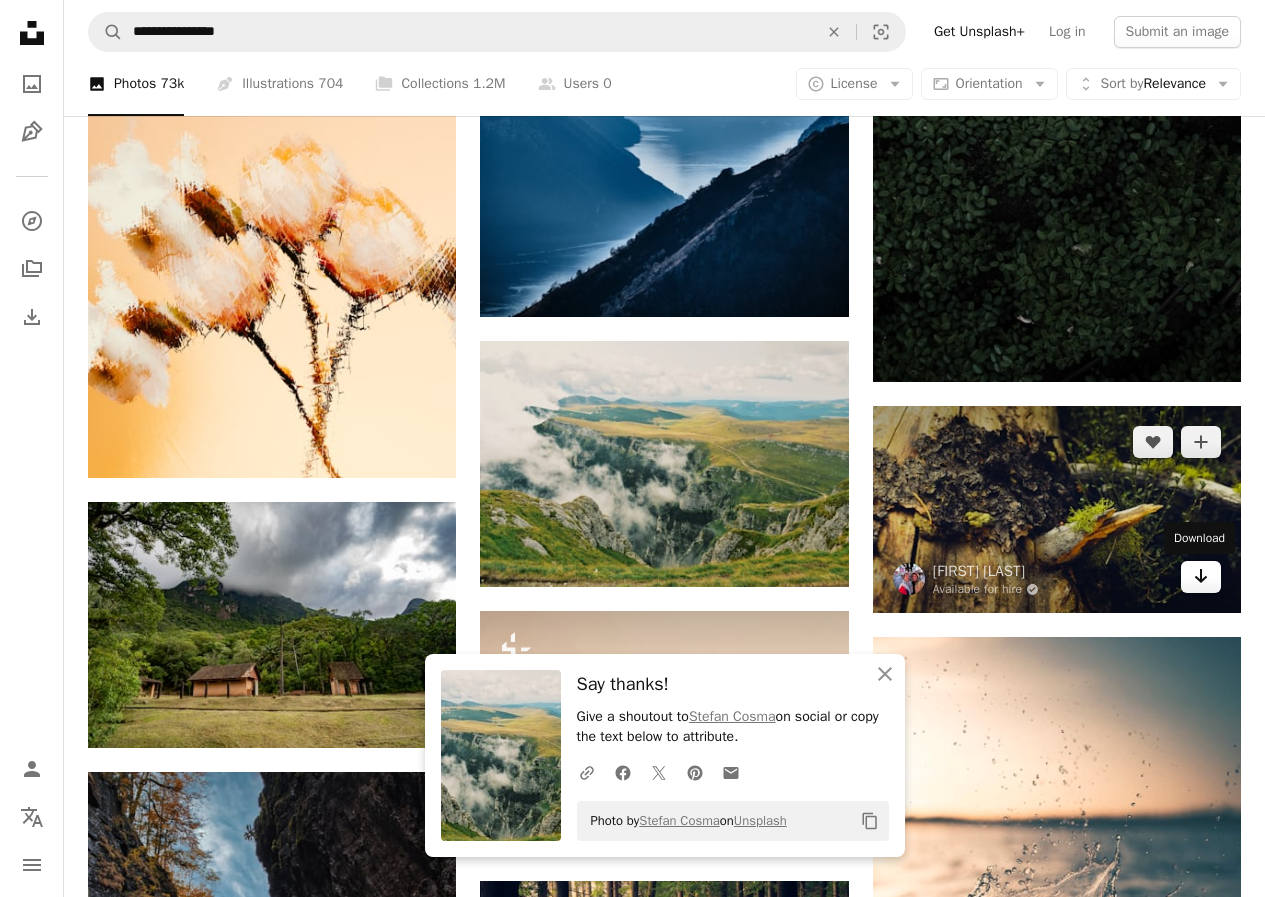 click on "Arrow pointing down" 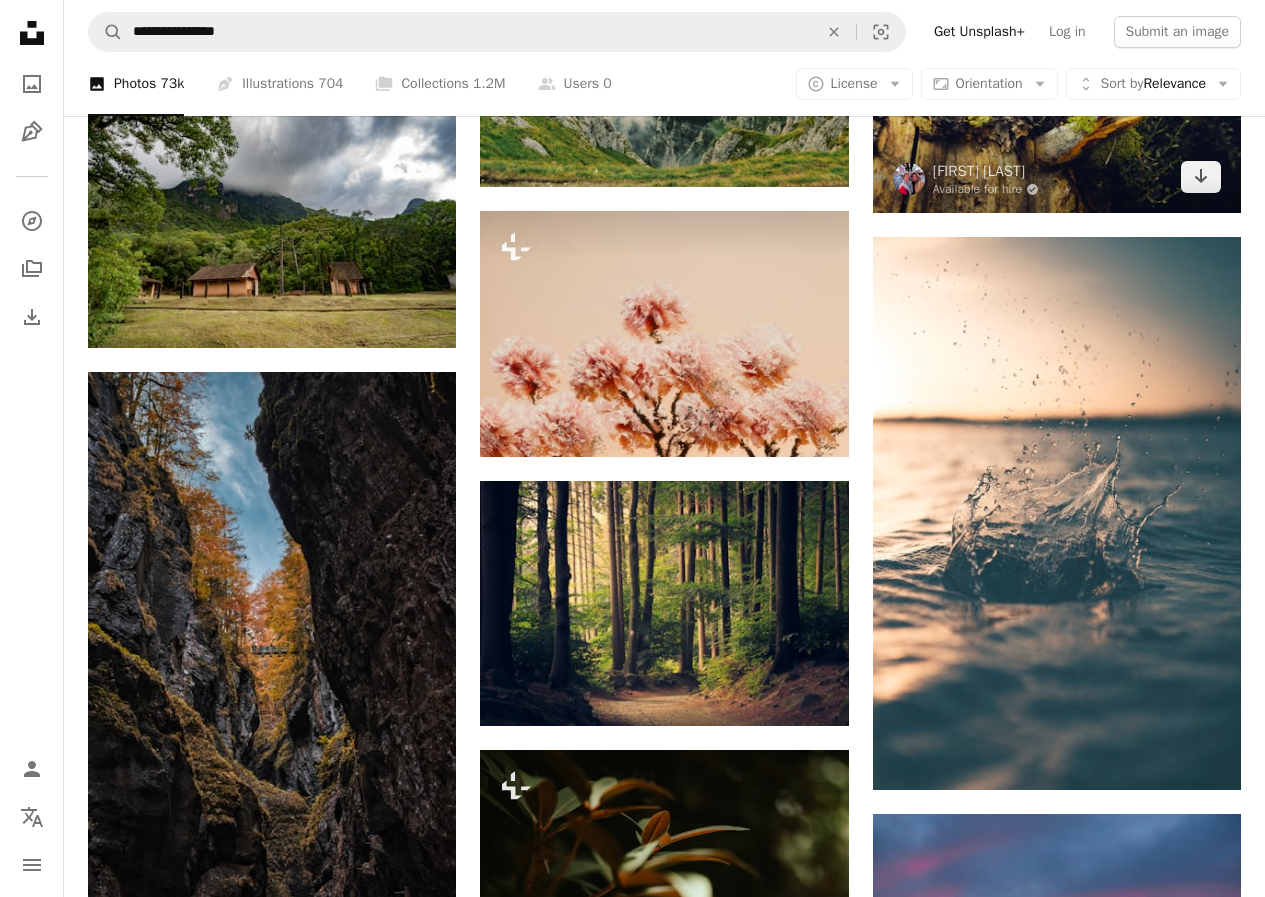 scroll, scrollTop: 20450, scrollLeft: 0, axis: vertical 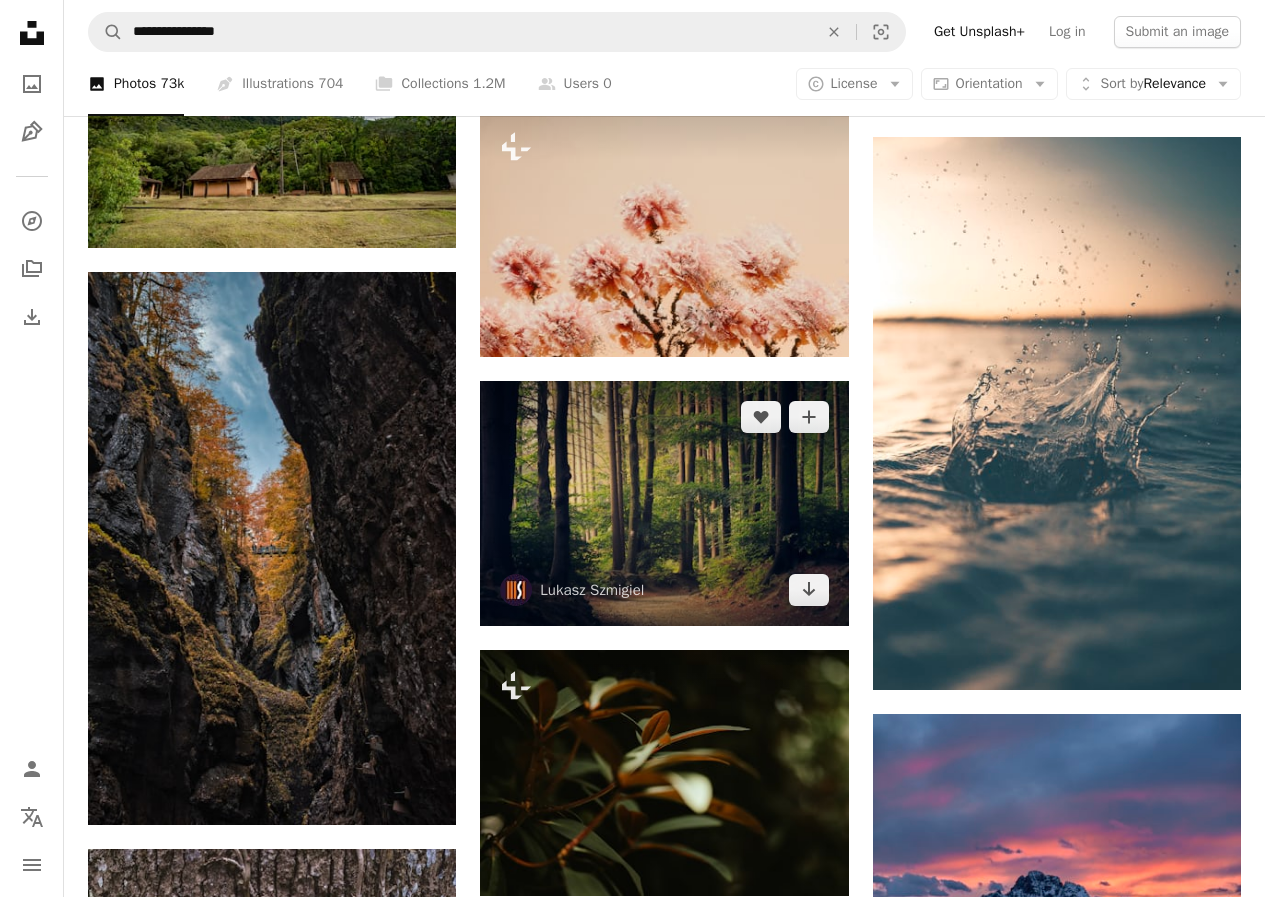 click at bounding box center (664, 503) 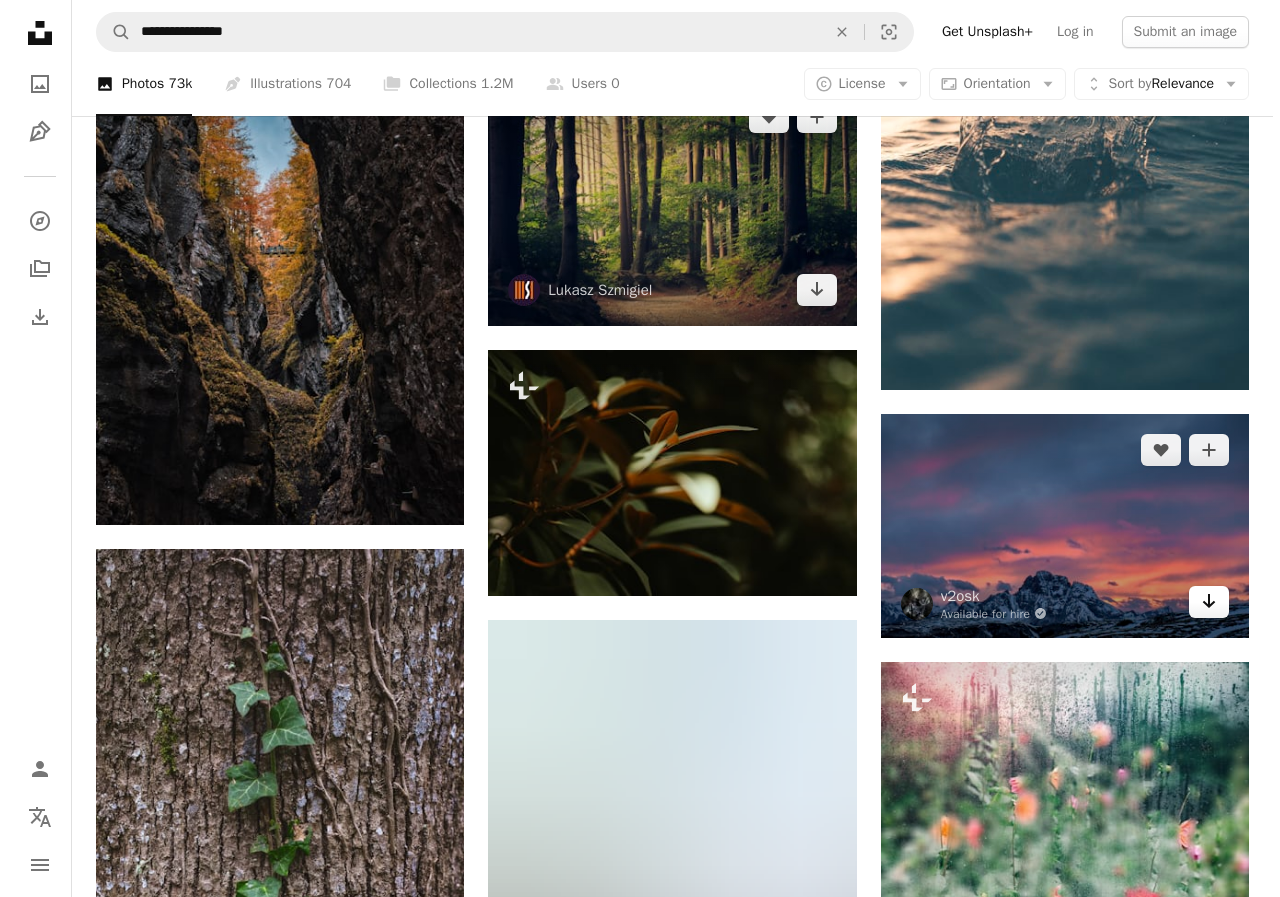 scroll, scrollTop: 20950, scrollLeft: 0, axis: vertical 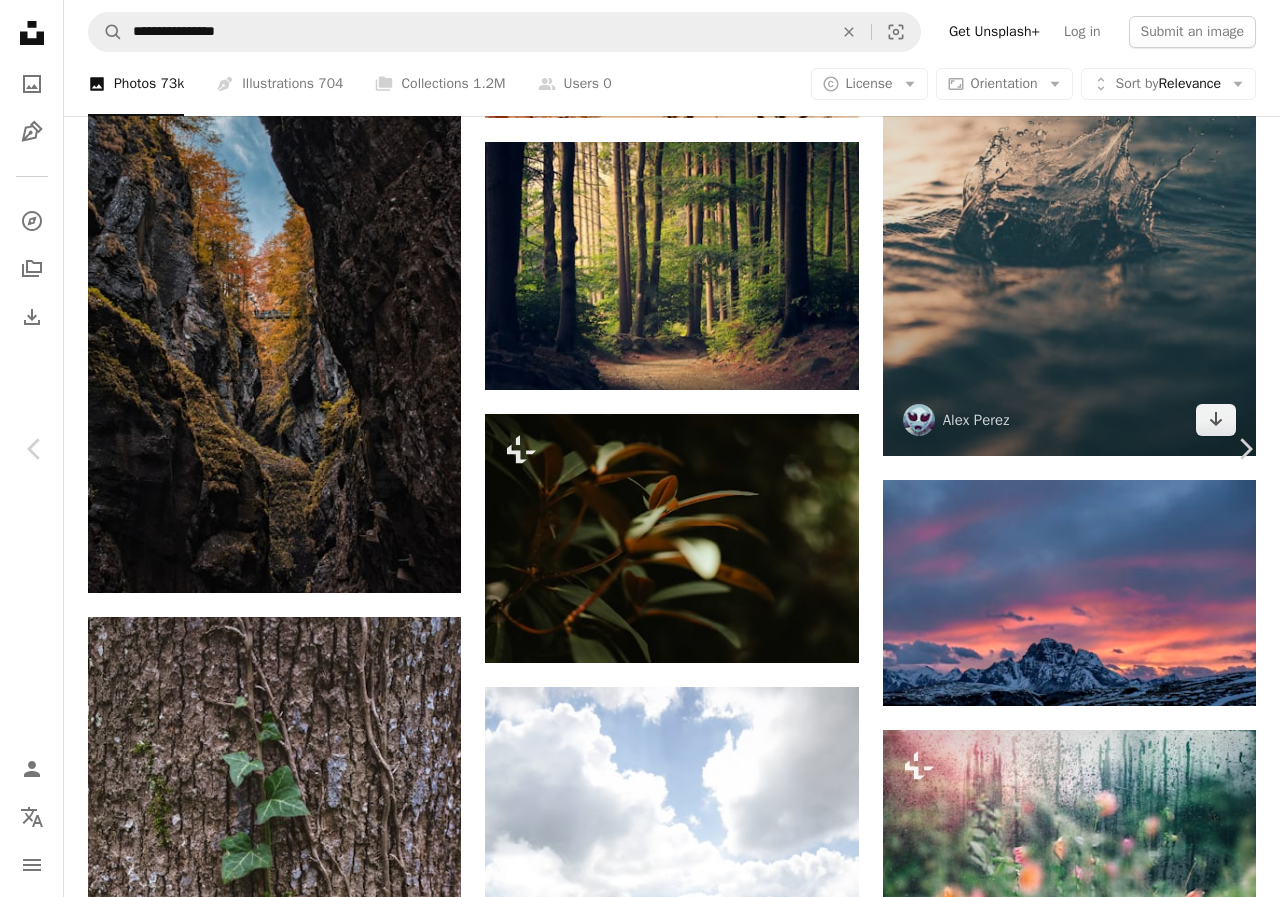 drag, startPoint x: 1191, startPoint y: 317, endPoint x: 1176, endPoint y: 363, distance: 48.38388 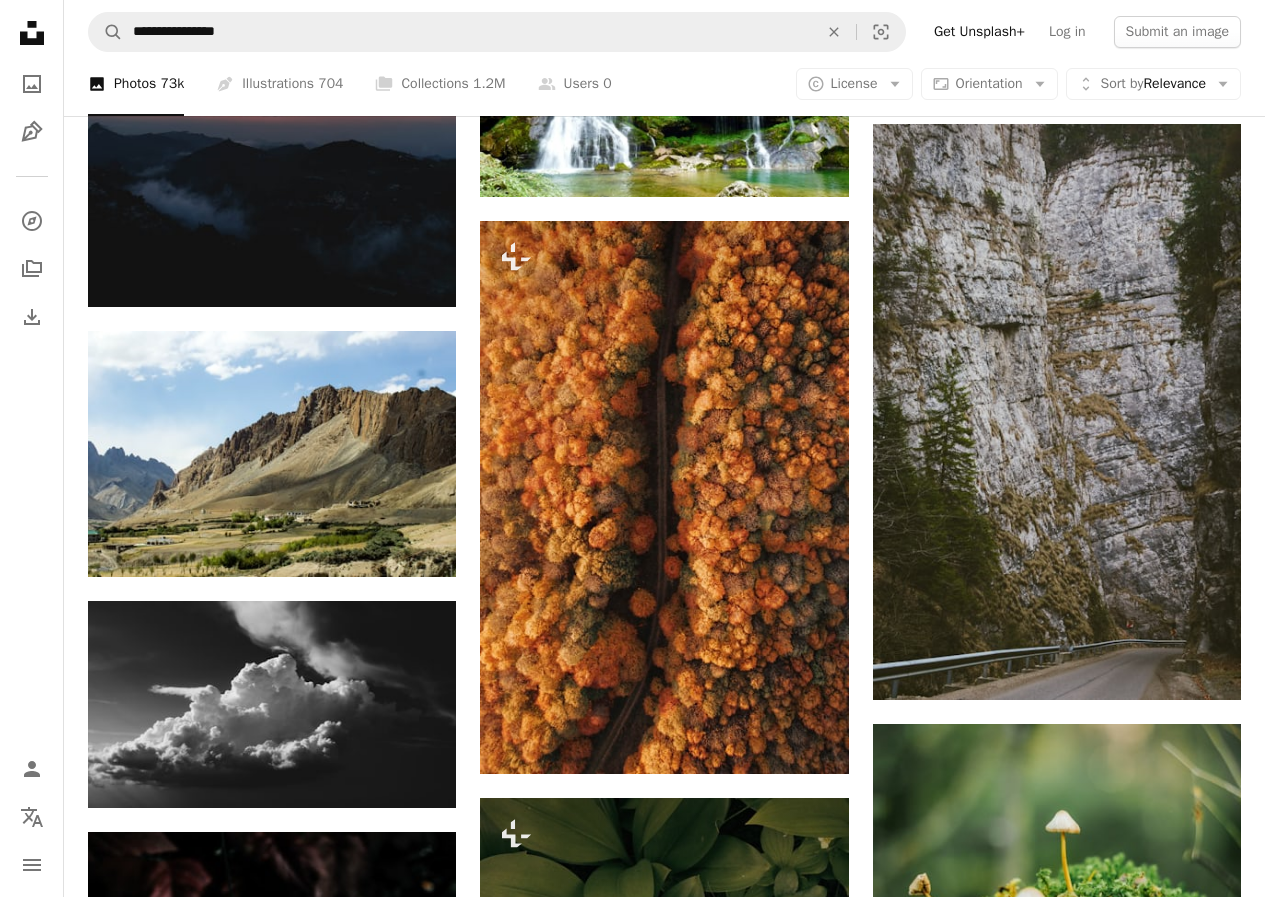 scroll, scrollTop: 24350, scrollLeft: 0, axis: vertical 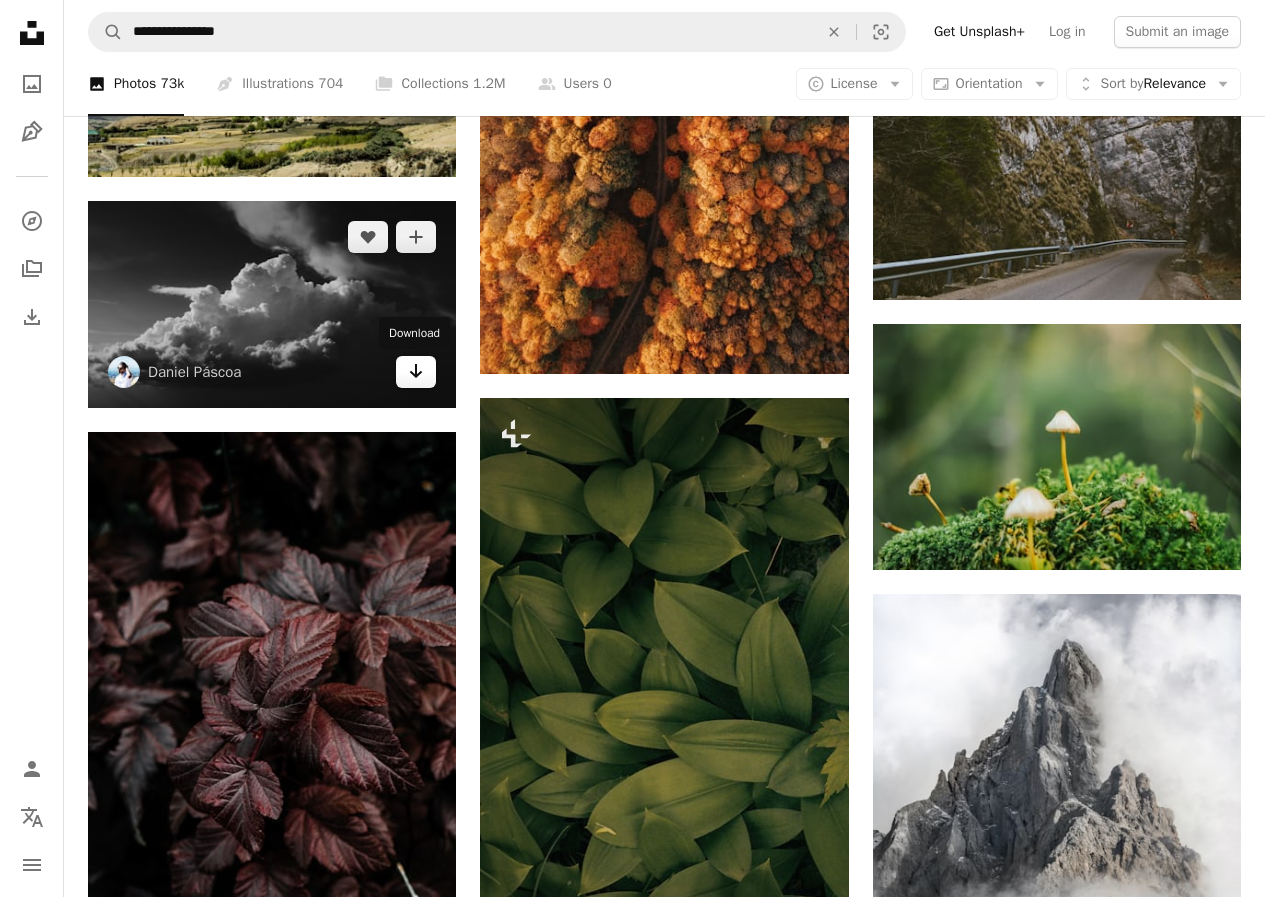 click on "Arrow pointing down" at bounding box center (416, 372) 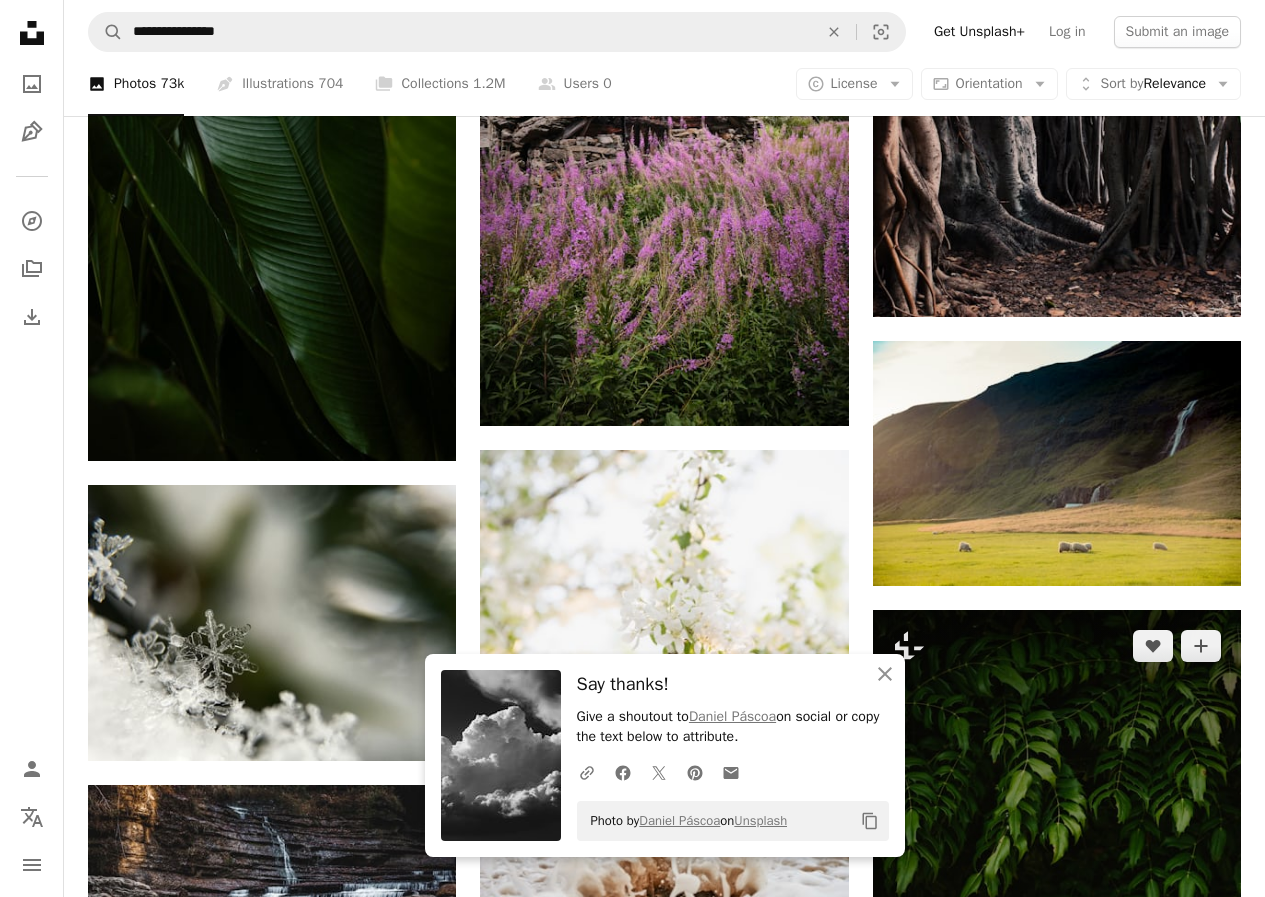 scroll, scrollTop: 25850, scrollLeft: 0, axis: vertical 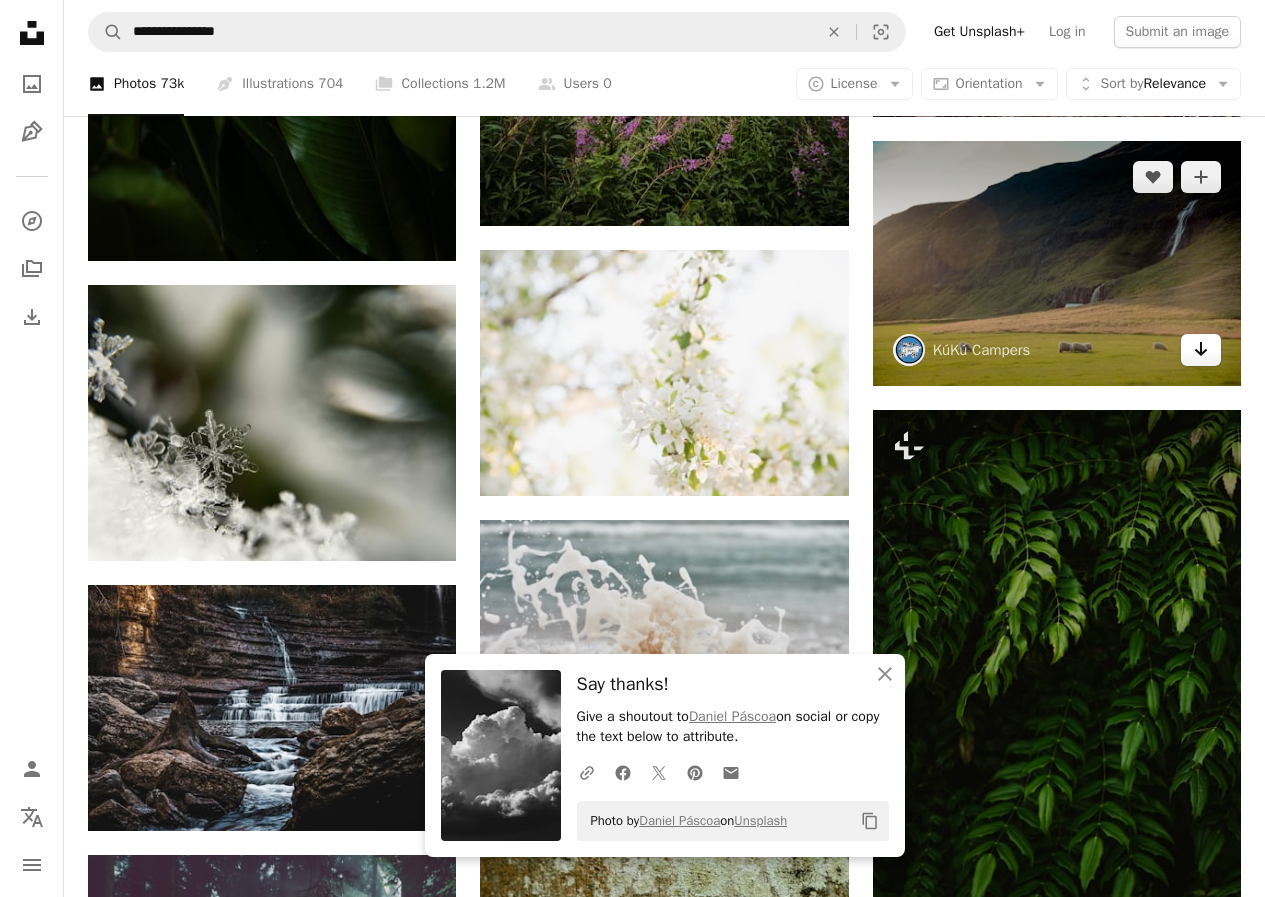 click on "Arrow pointing down" 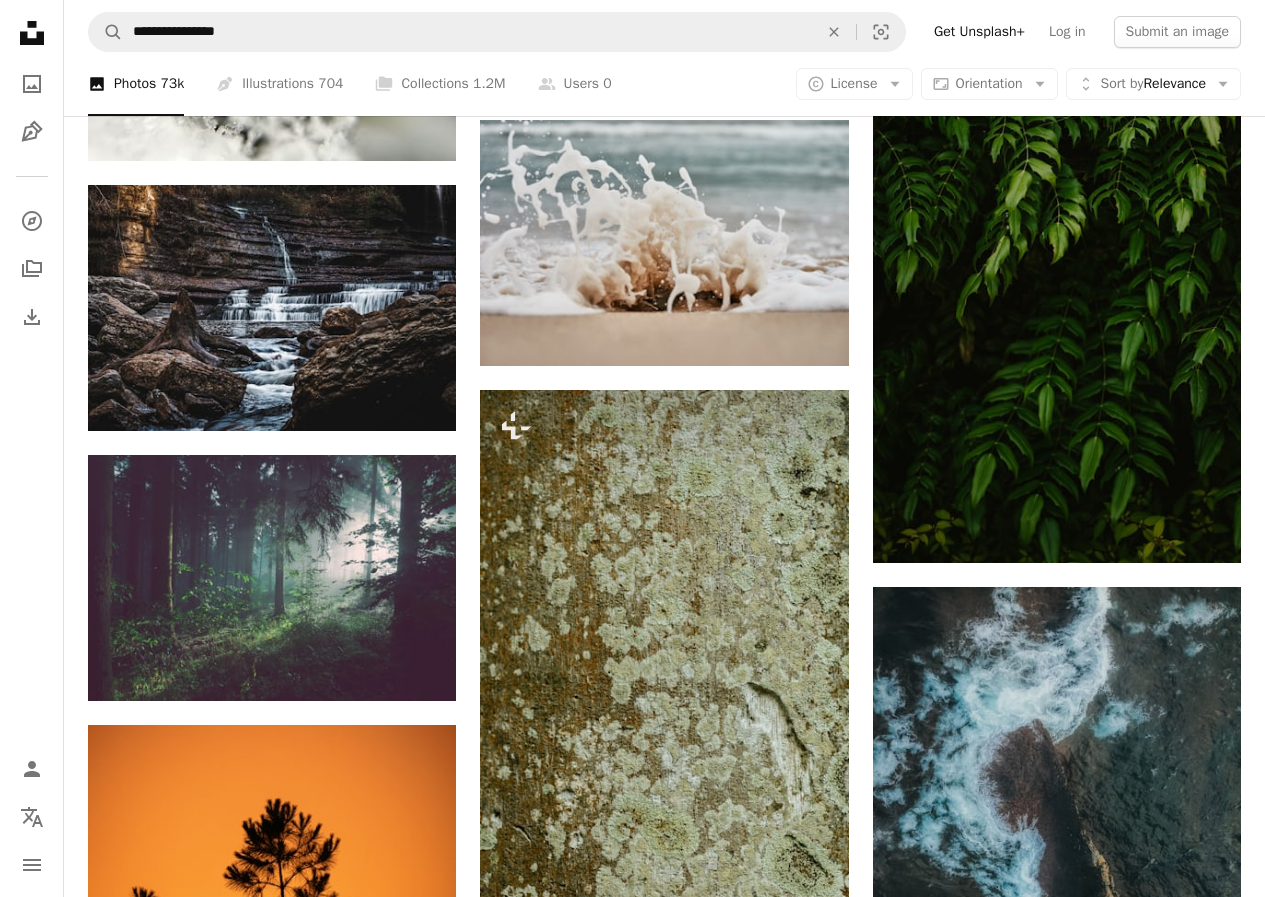 scroll, scrollTop: 26350, scrollLeft: 0, axis: vertical 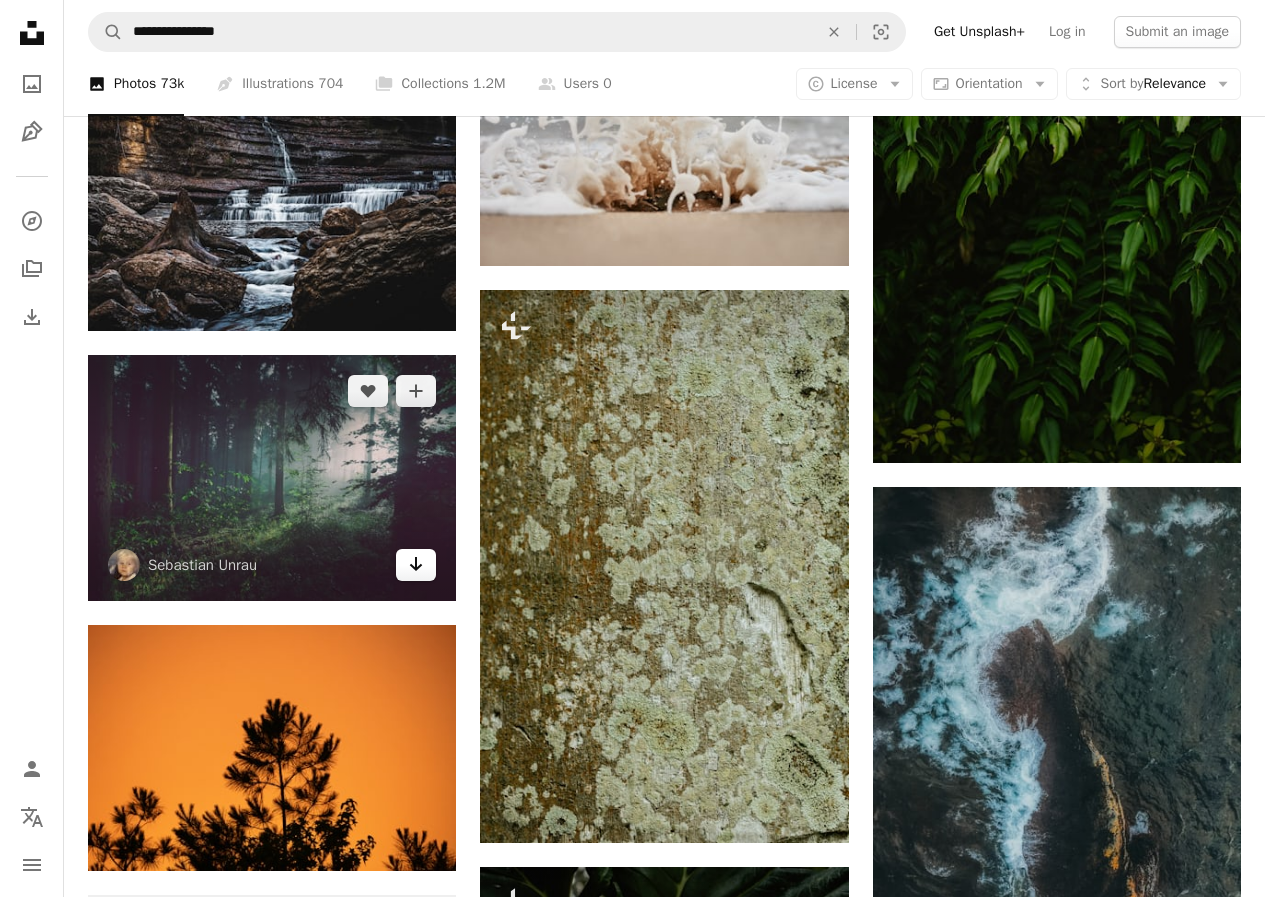 click on "Arrow pointing down" 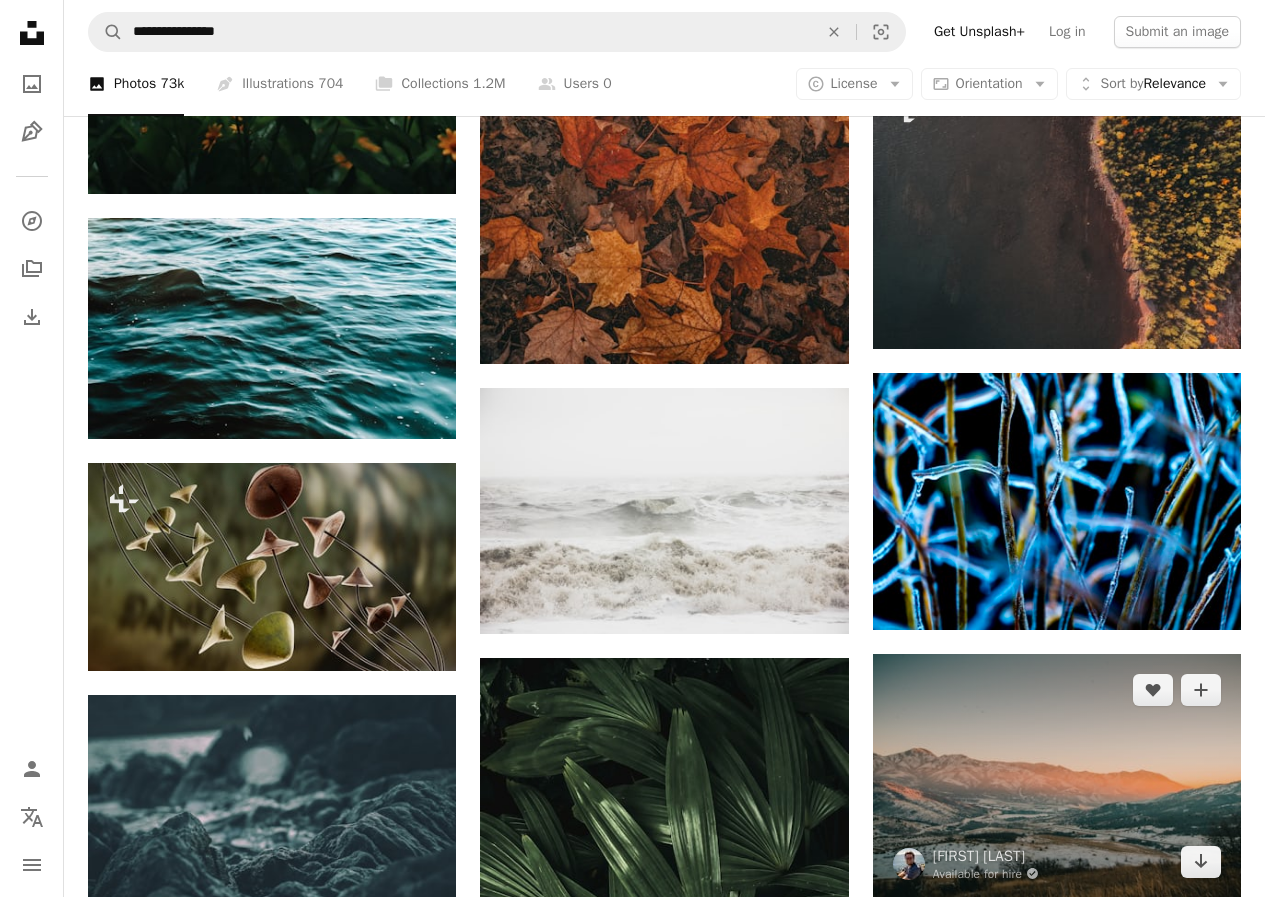 scroll, scrollTop: 28850, scrollLeft: 0, axis: vertical 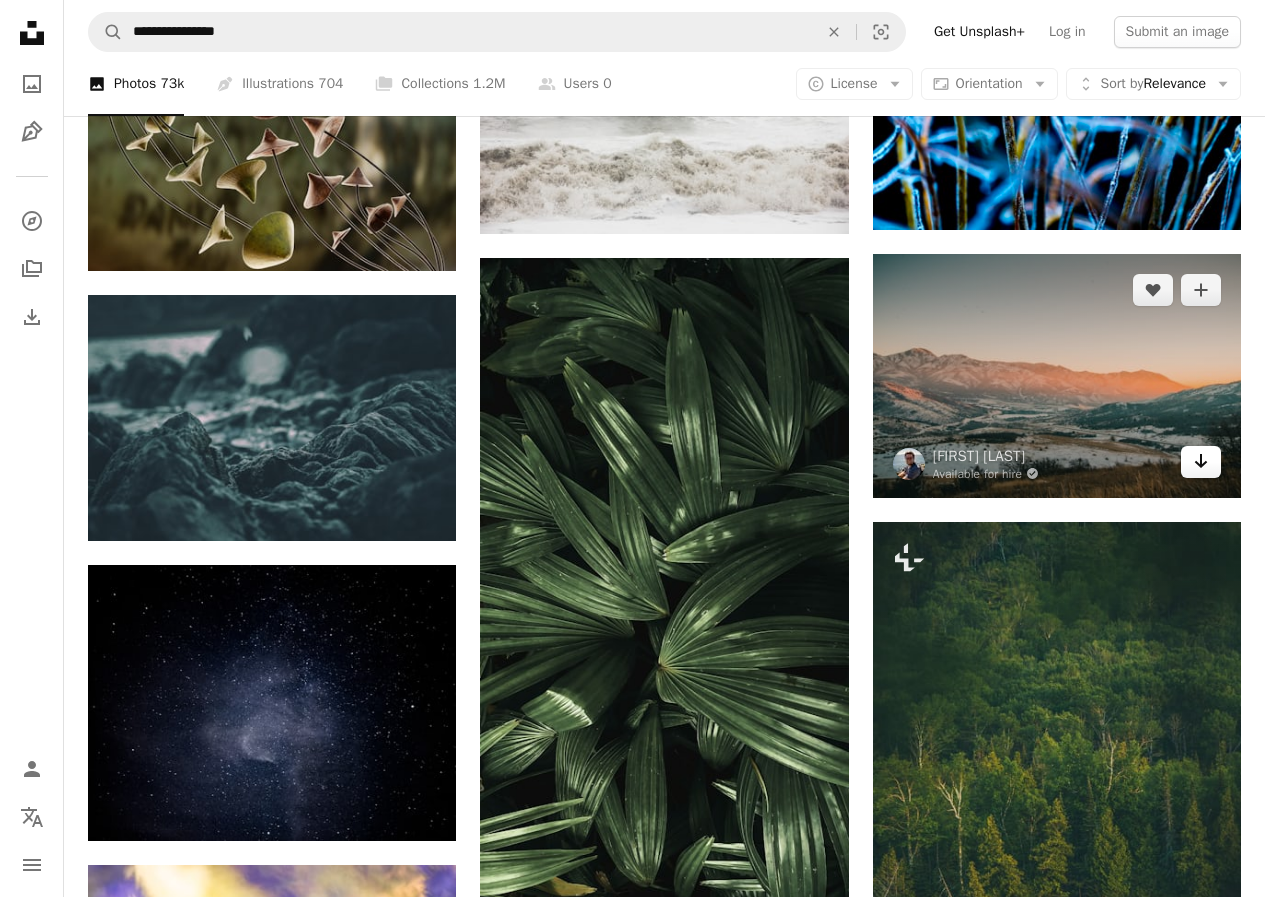 click on "Arrow pointing down" at bounding box center (1201, 462) 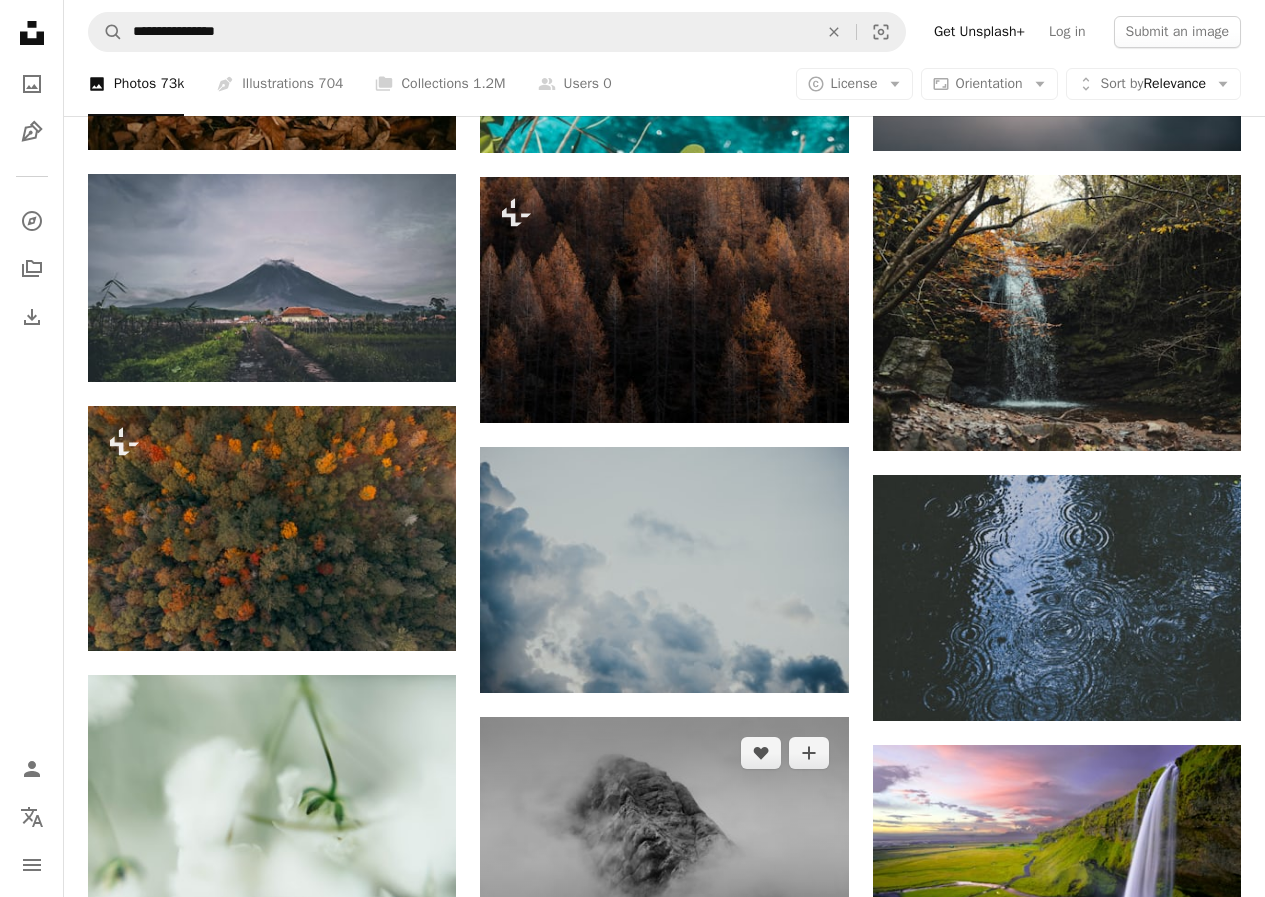 scroll, scrollTop: 30450, scrollLeft: 0, axis: vertical 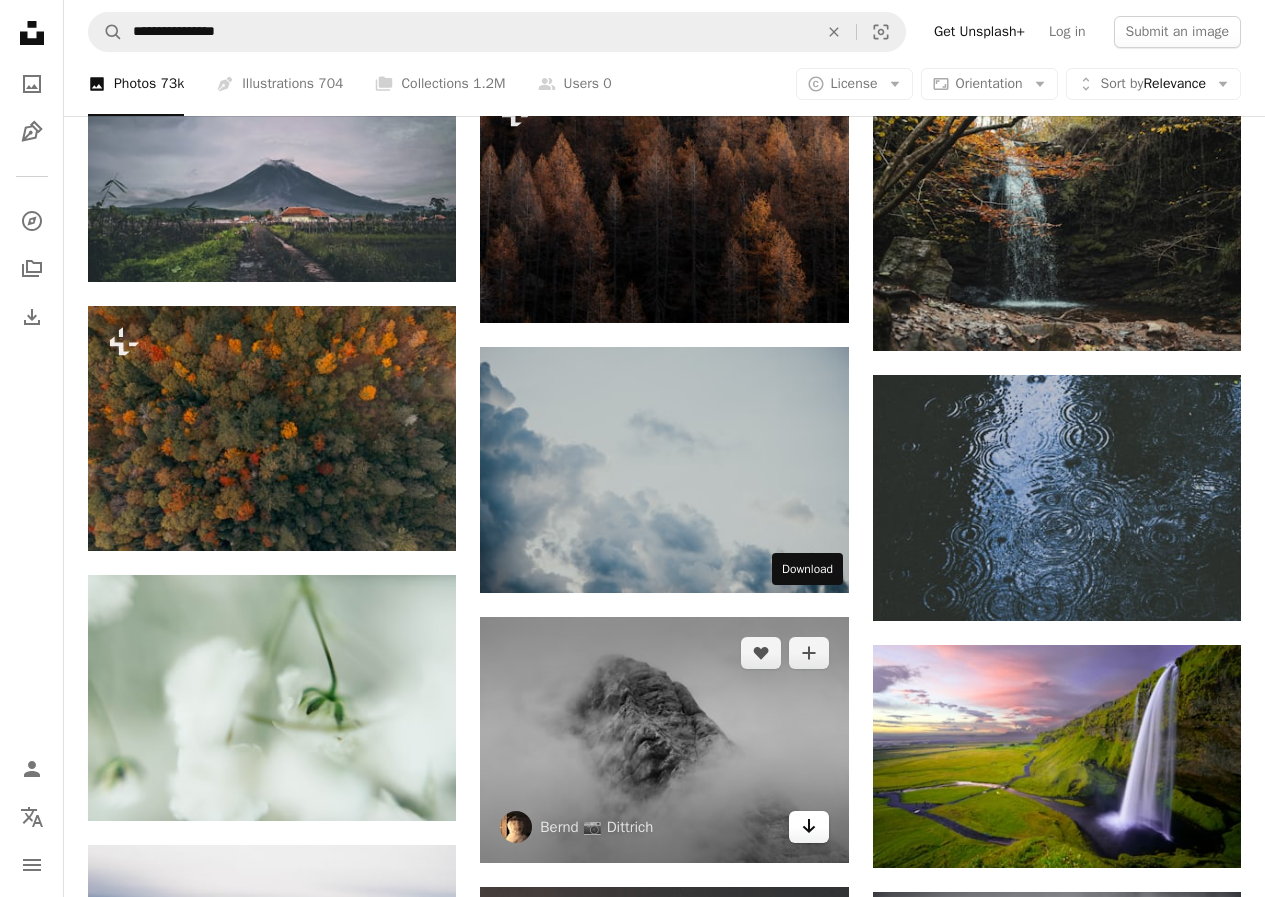 click on "Arrow pointing down" at bounding box center (809, 827) 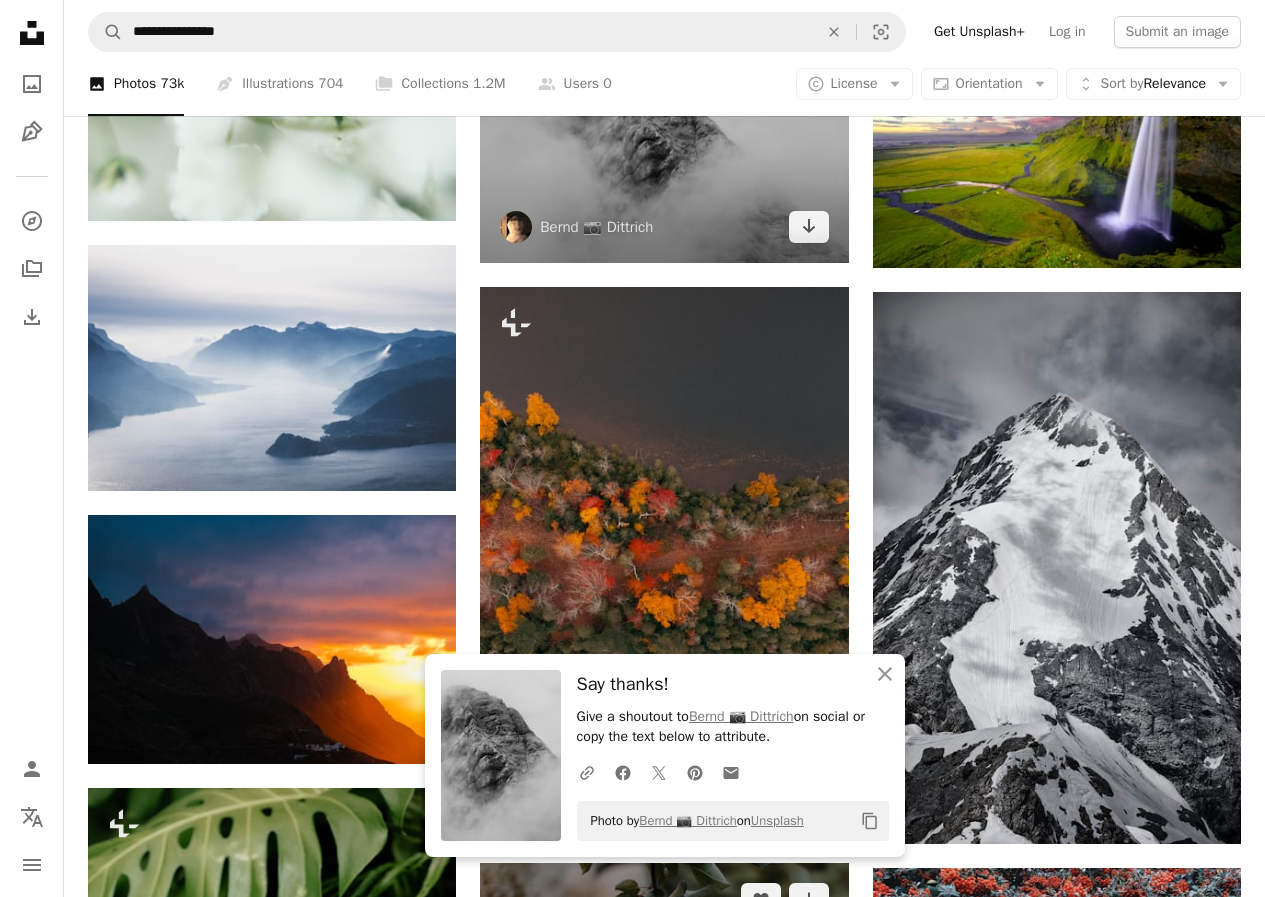 scroll, scrollTop: 31250, scrollLeft: 0, axis: vertical 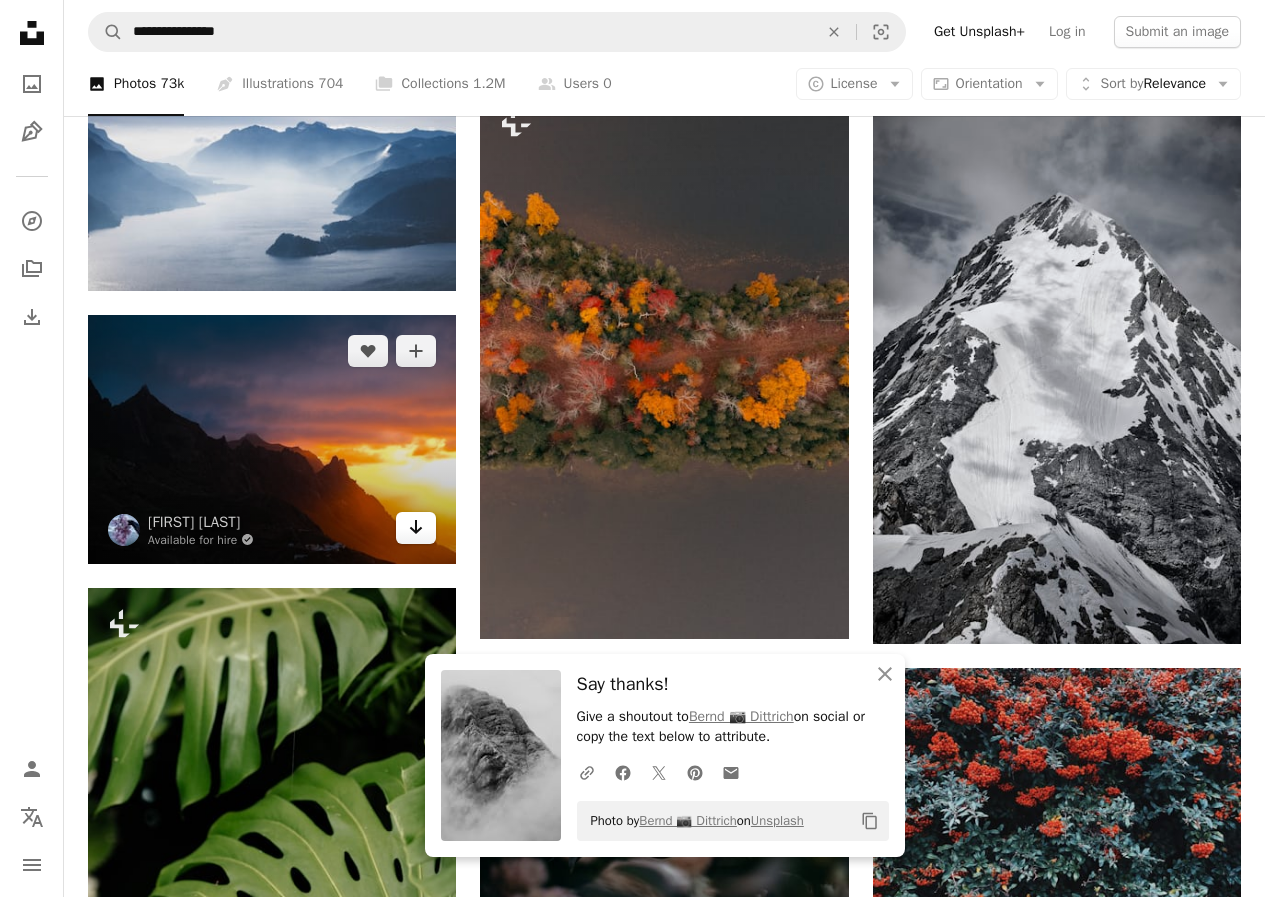 click on "Arrow pointing down" 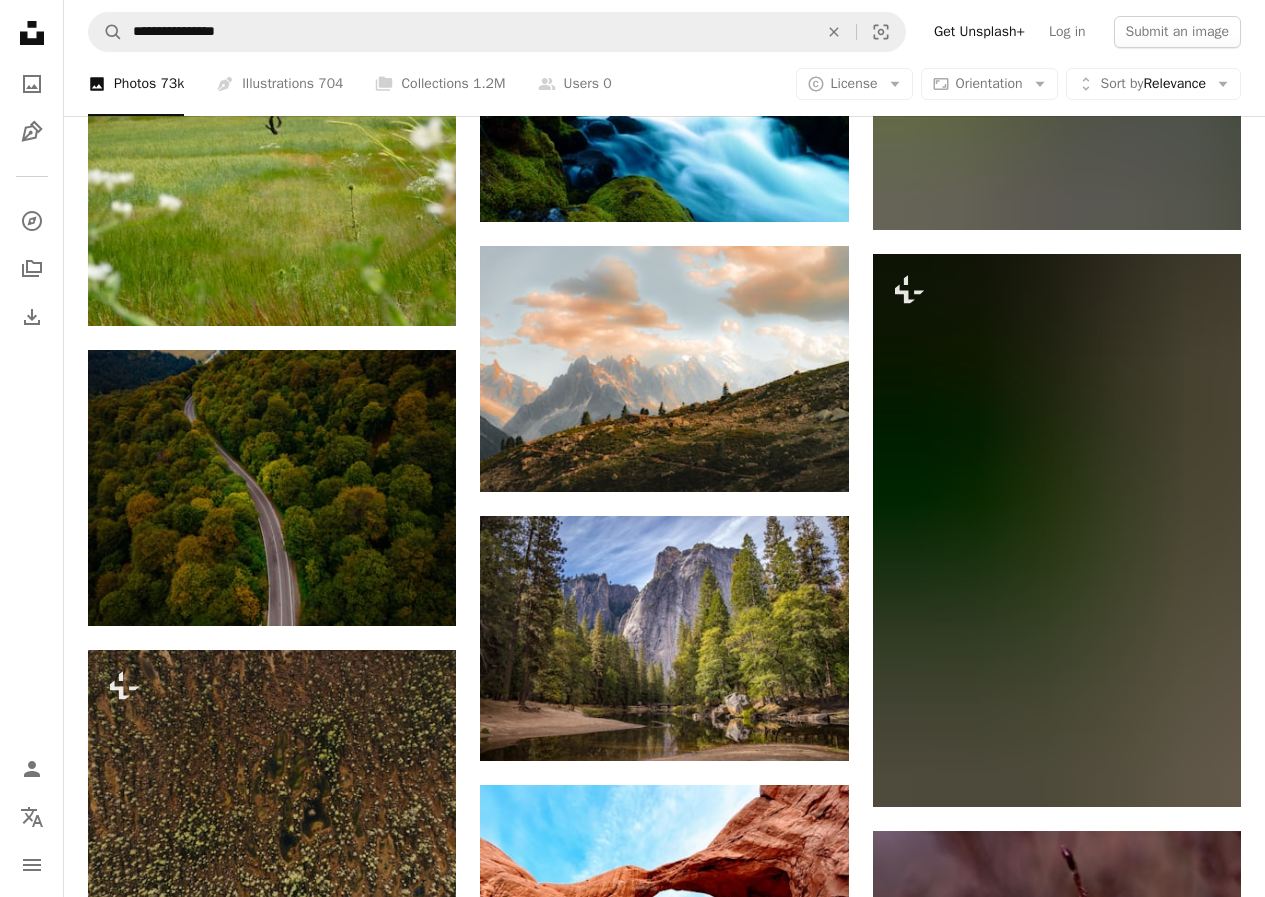 scroll, scrollTop: 38250, scrollLeft: 0, axis: vertical 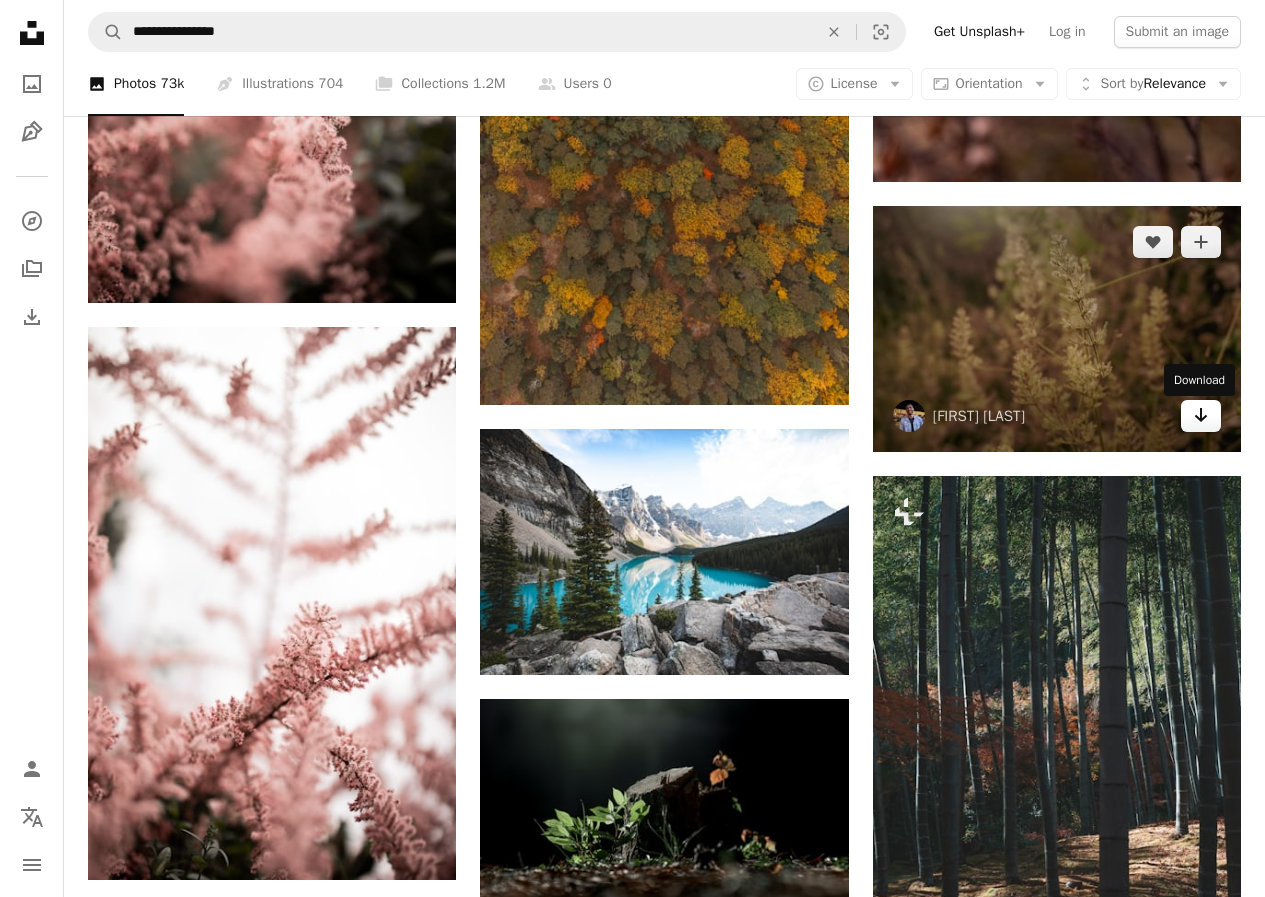 click on "Arrow pointing down" at bounding box center (1201, 416) 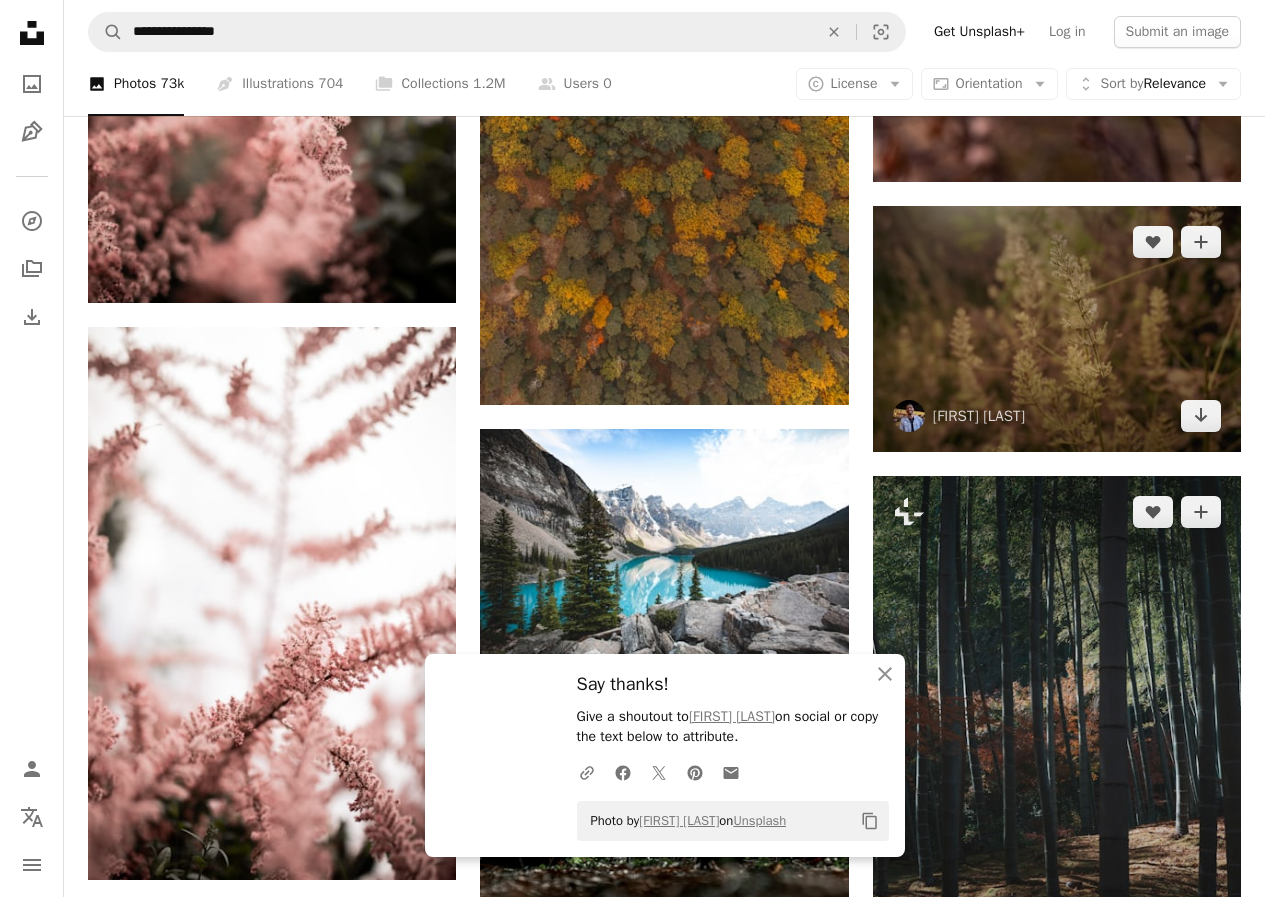 scroll, scrollTop: 38450, scrollLeft: 0, axis: vertical 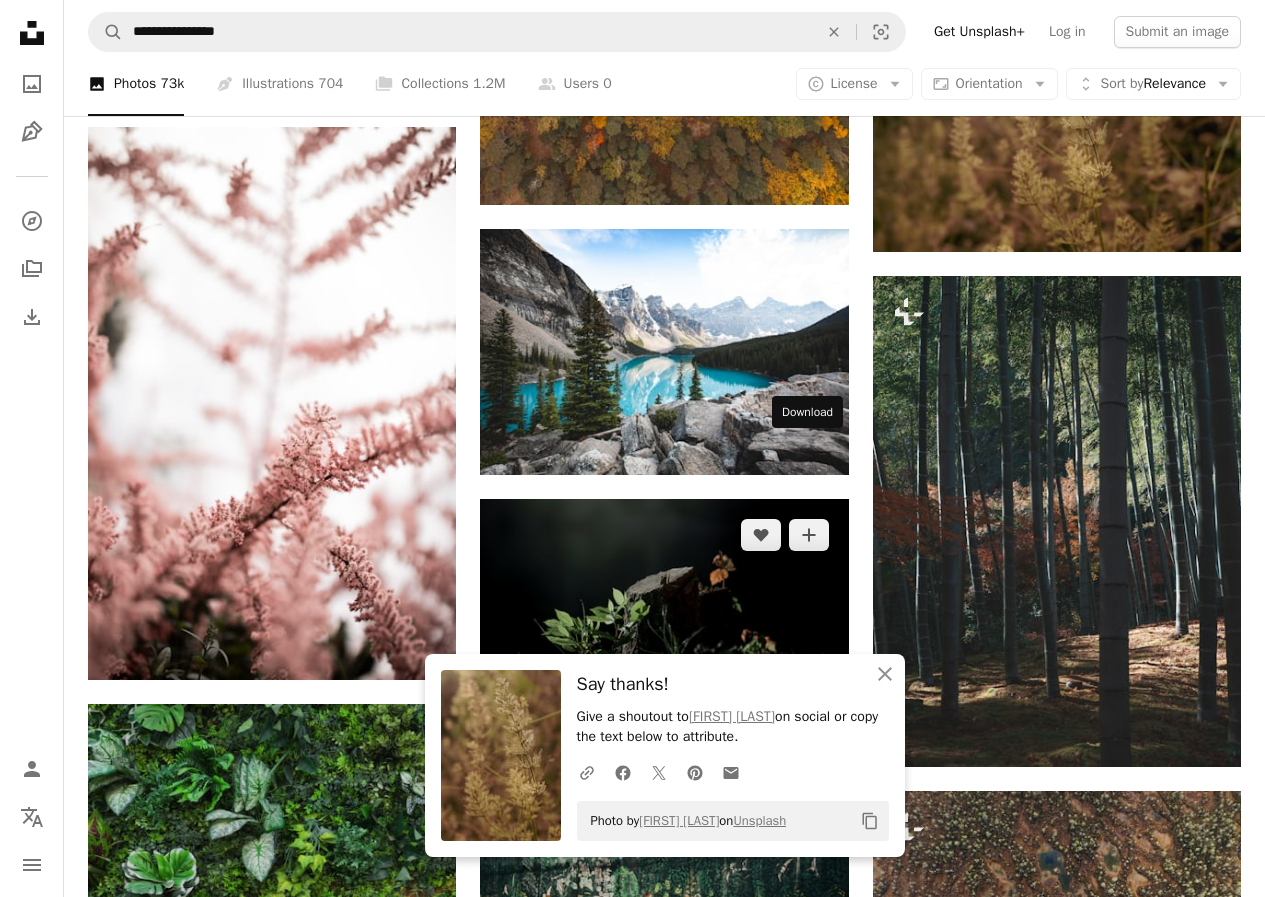 click on "Arrow pointing down" at bounding box center [809, 670] 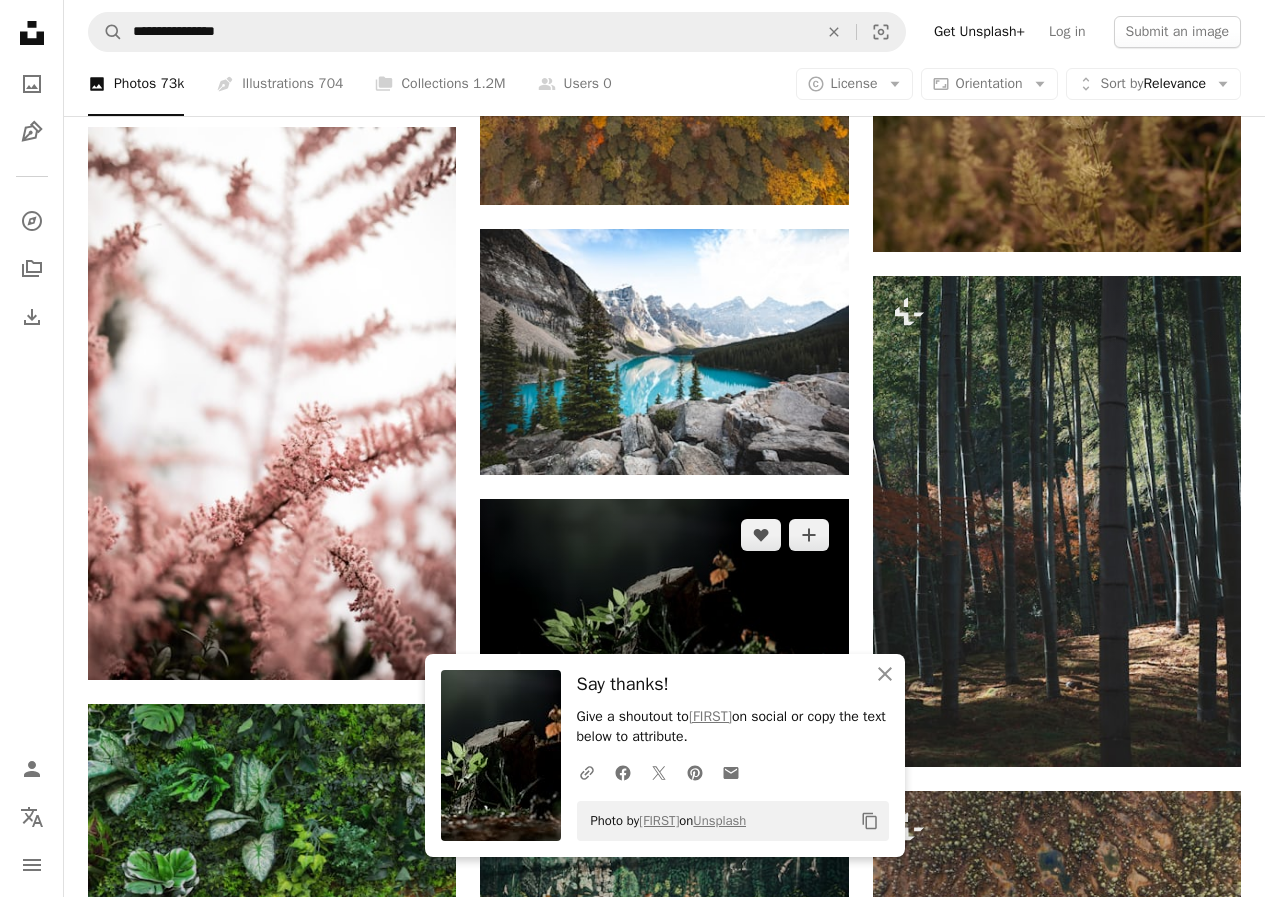scroll, scrollTop: 38750, scrollLeft: 0, axis: vertical 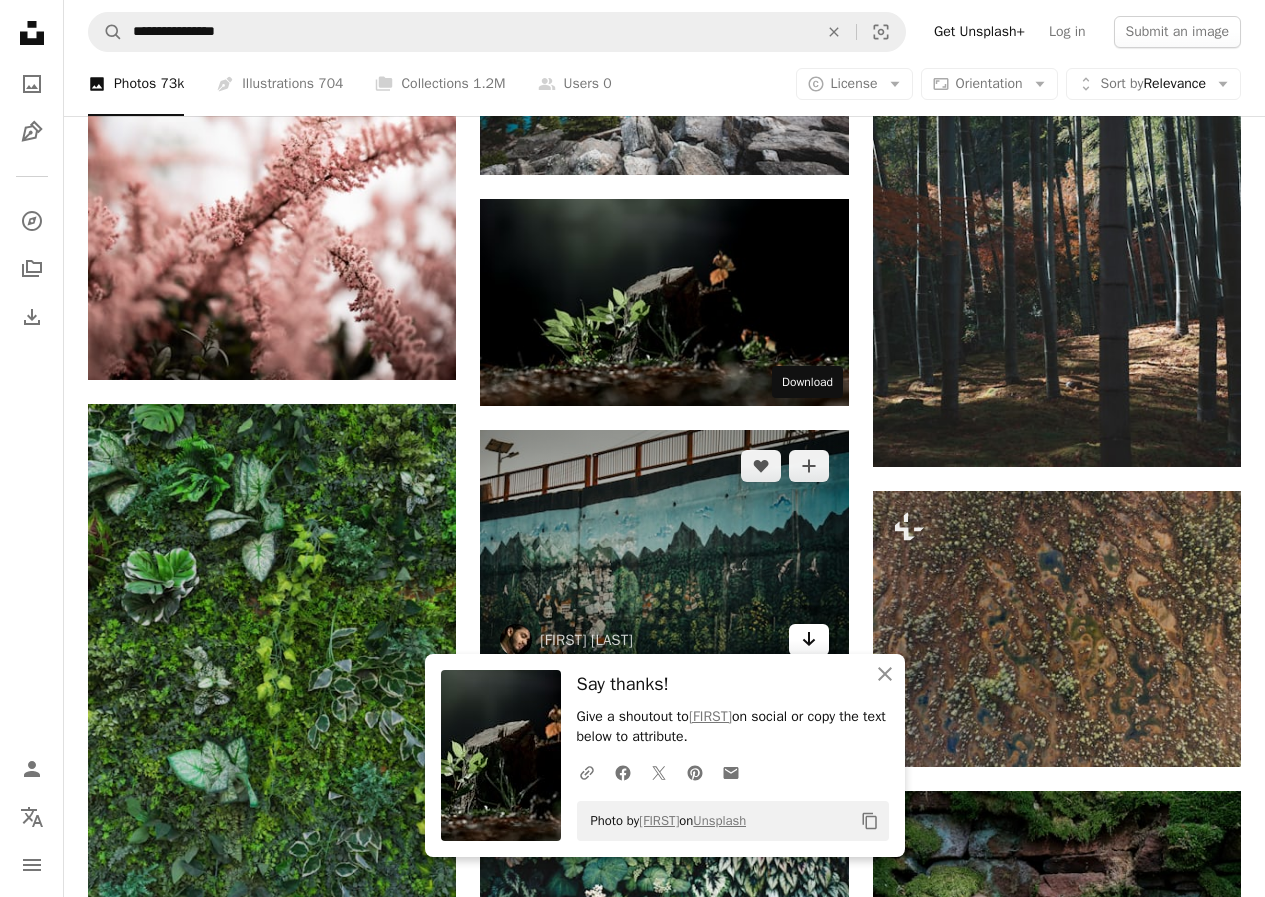 click on "Arrow pointing down" 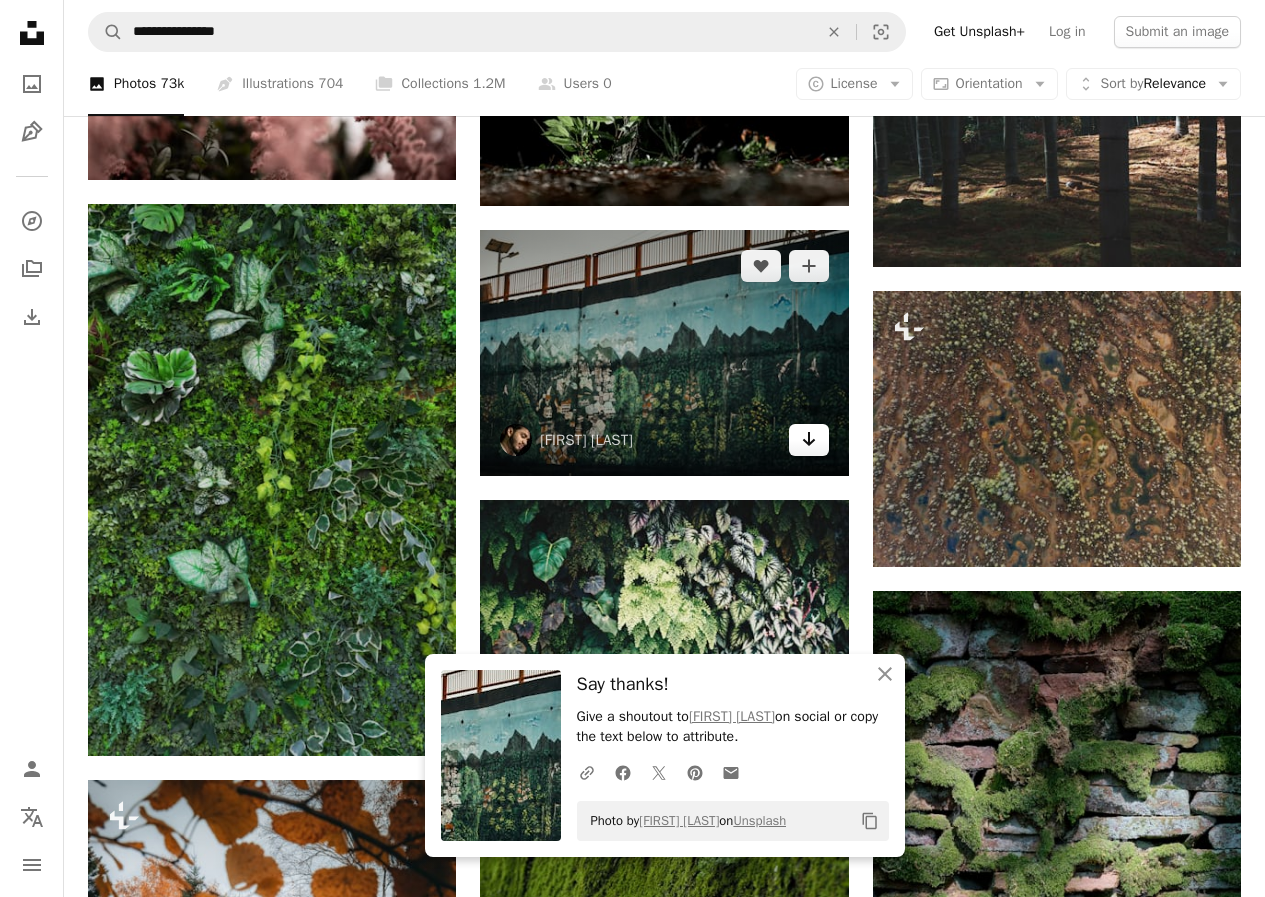 scroll, scrollTop: 39050, scrollLeft: 0, axis: vertical 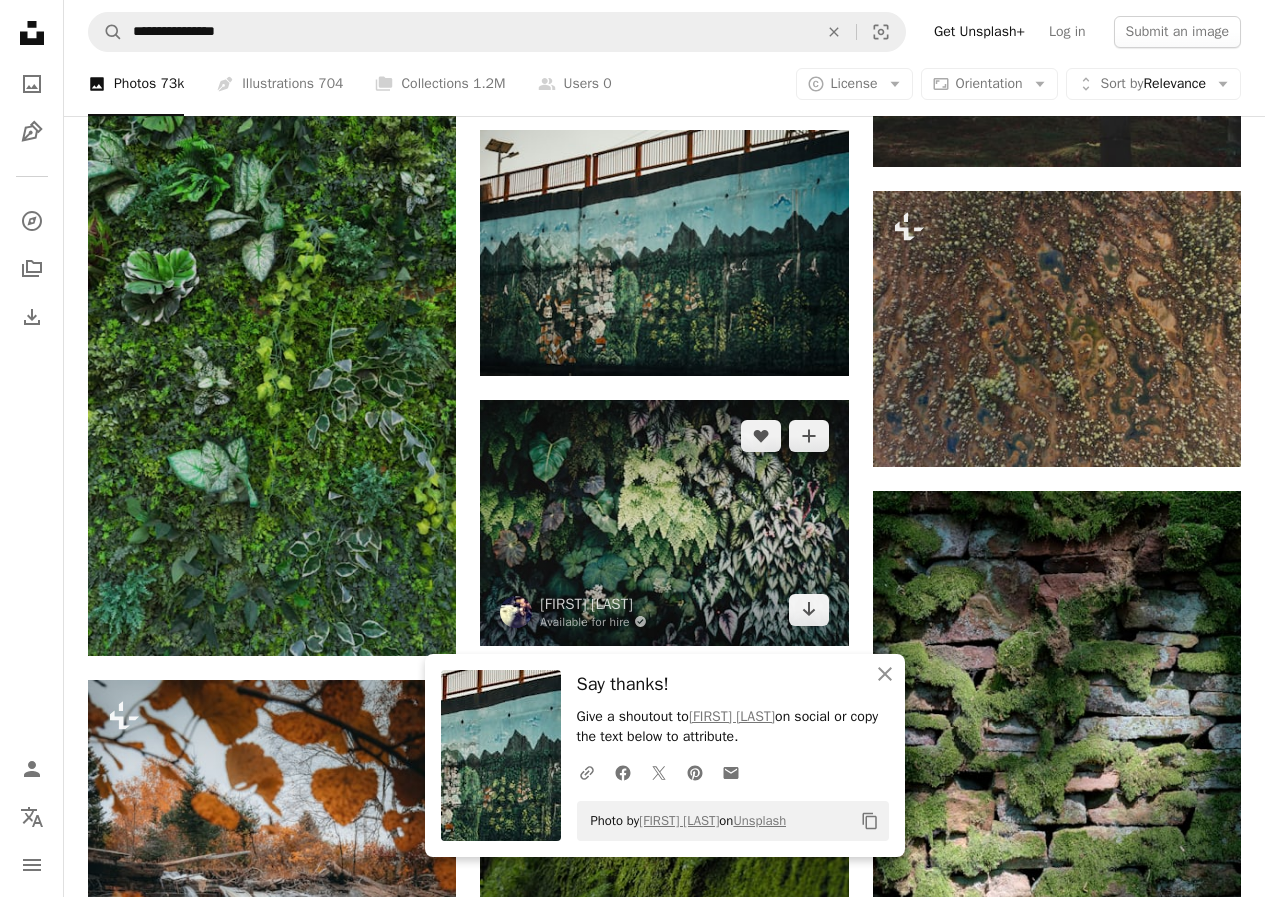 click at bounding box center [664, 523] 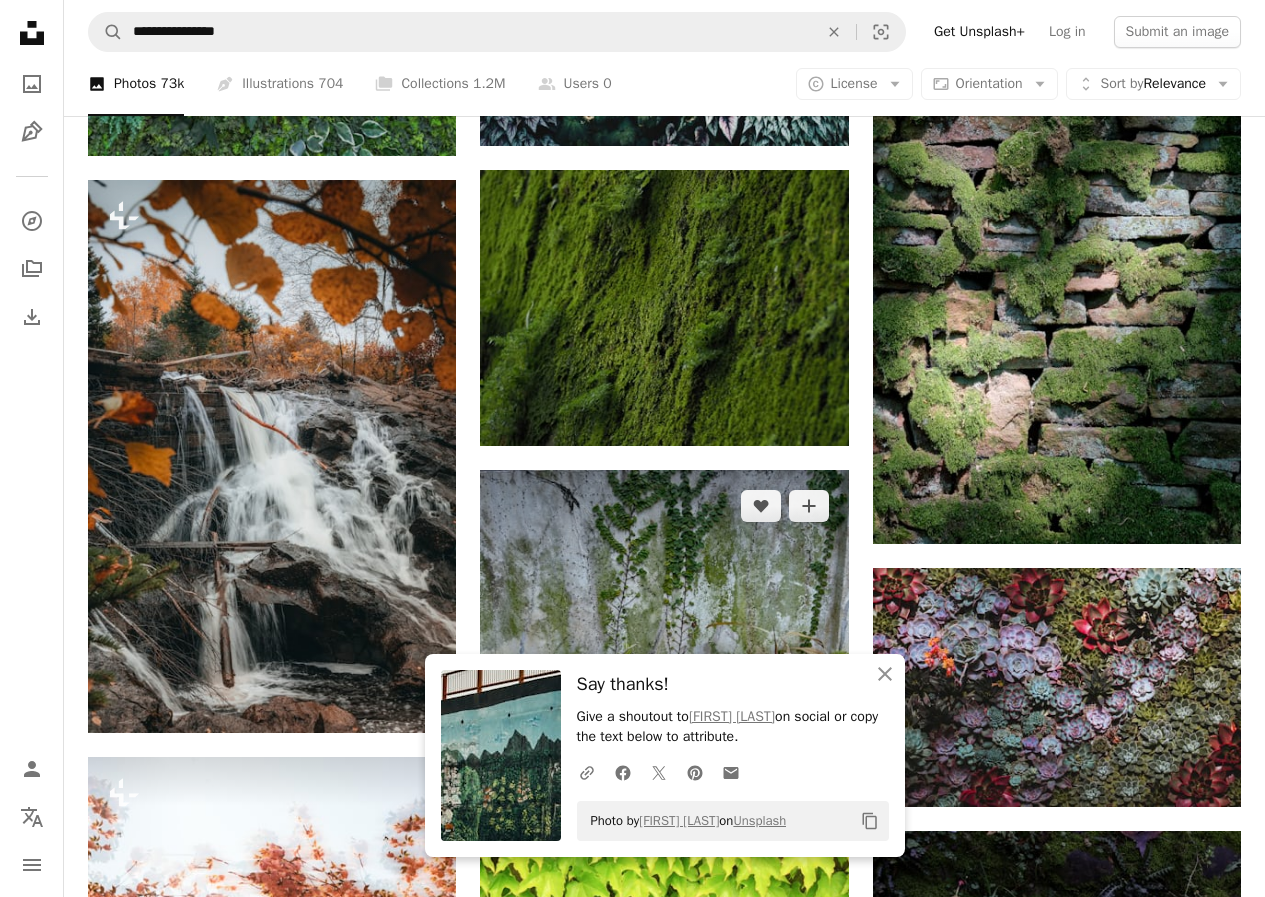 click on "Arrow pointing down" at bounding box center [809, 710] 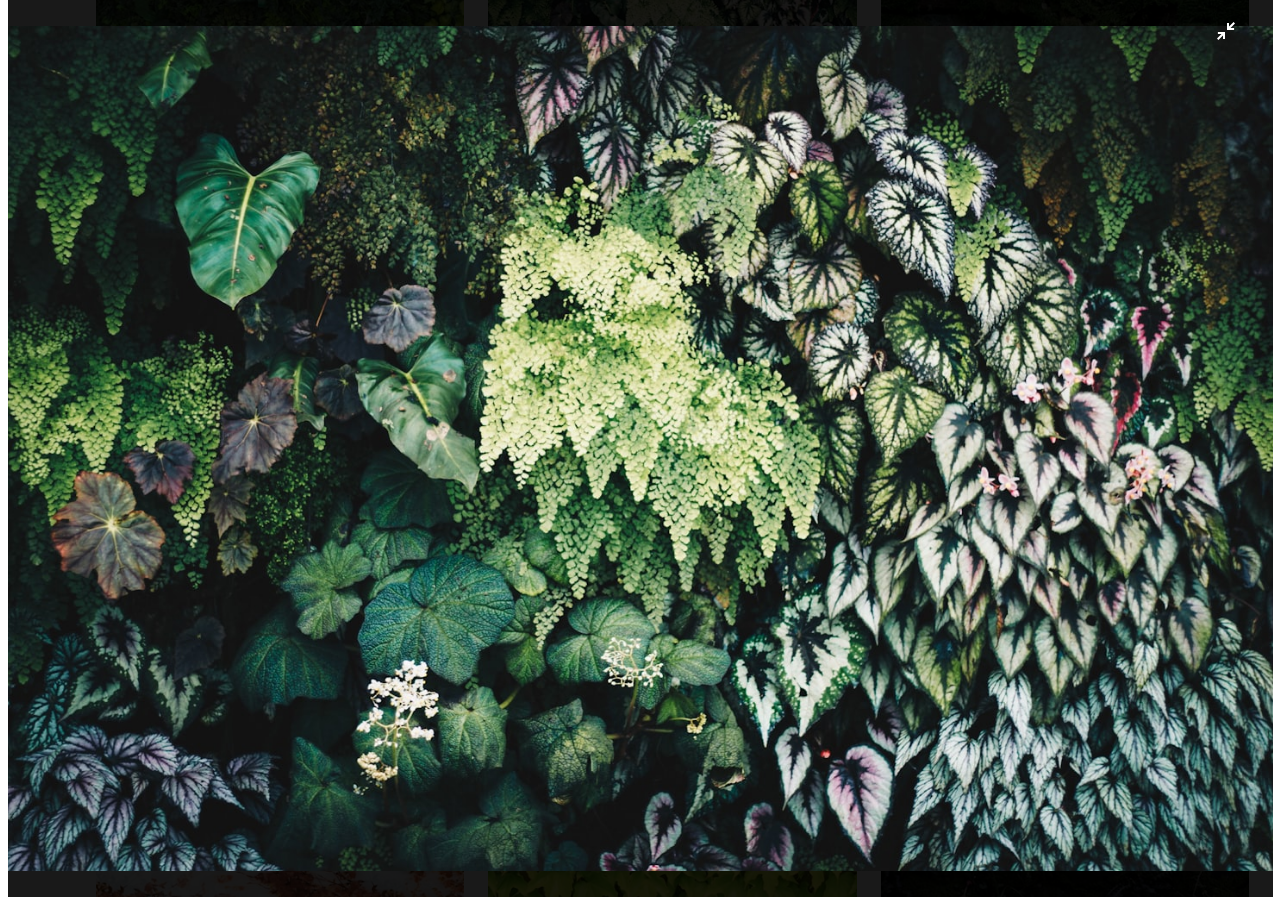 scroll, scrollTop: 40150, scrollLeft: 0, axis: vertical 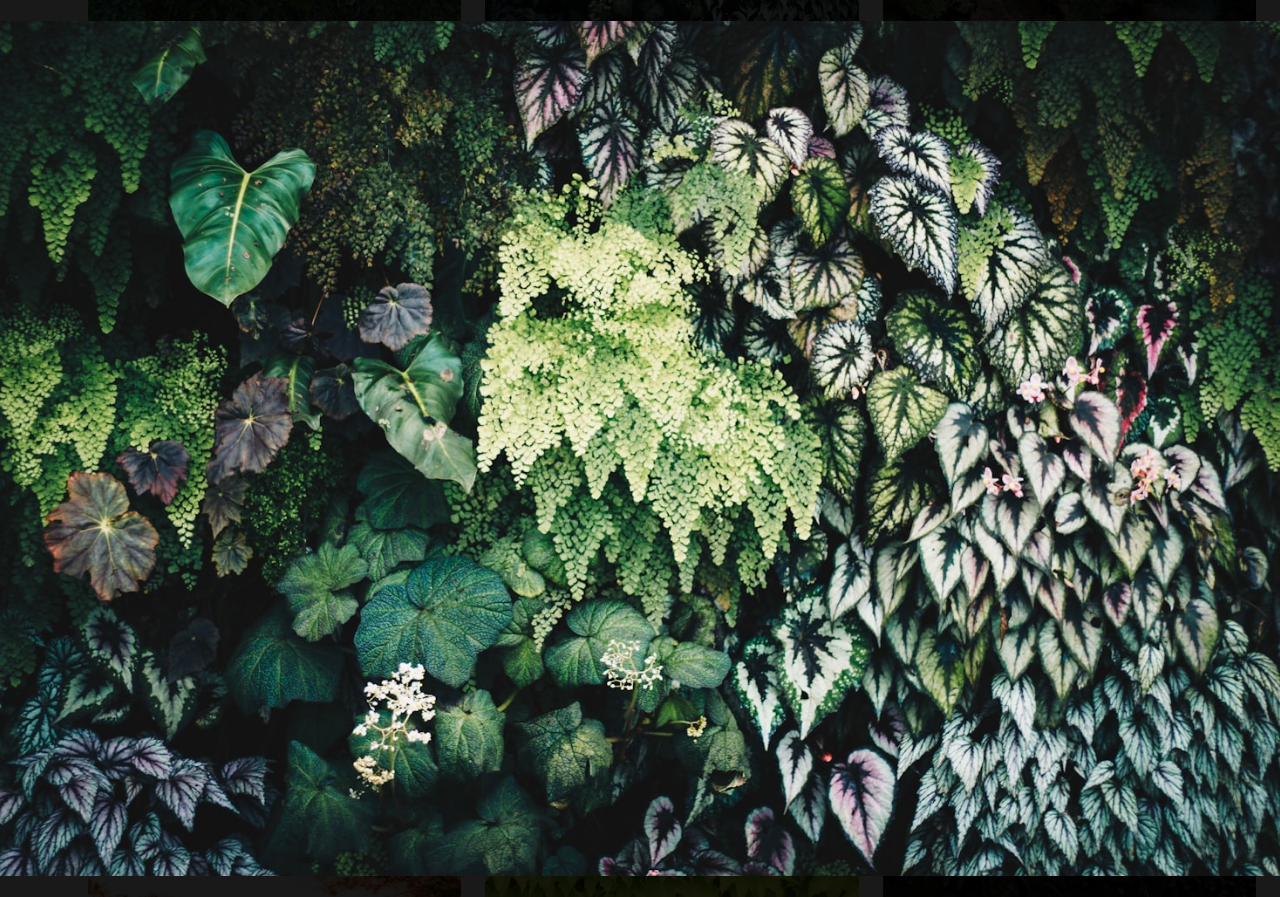 click at bounding box center (640, 448) 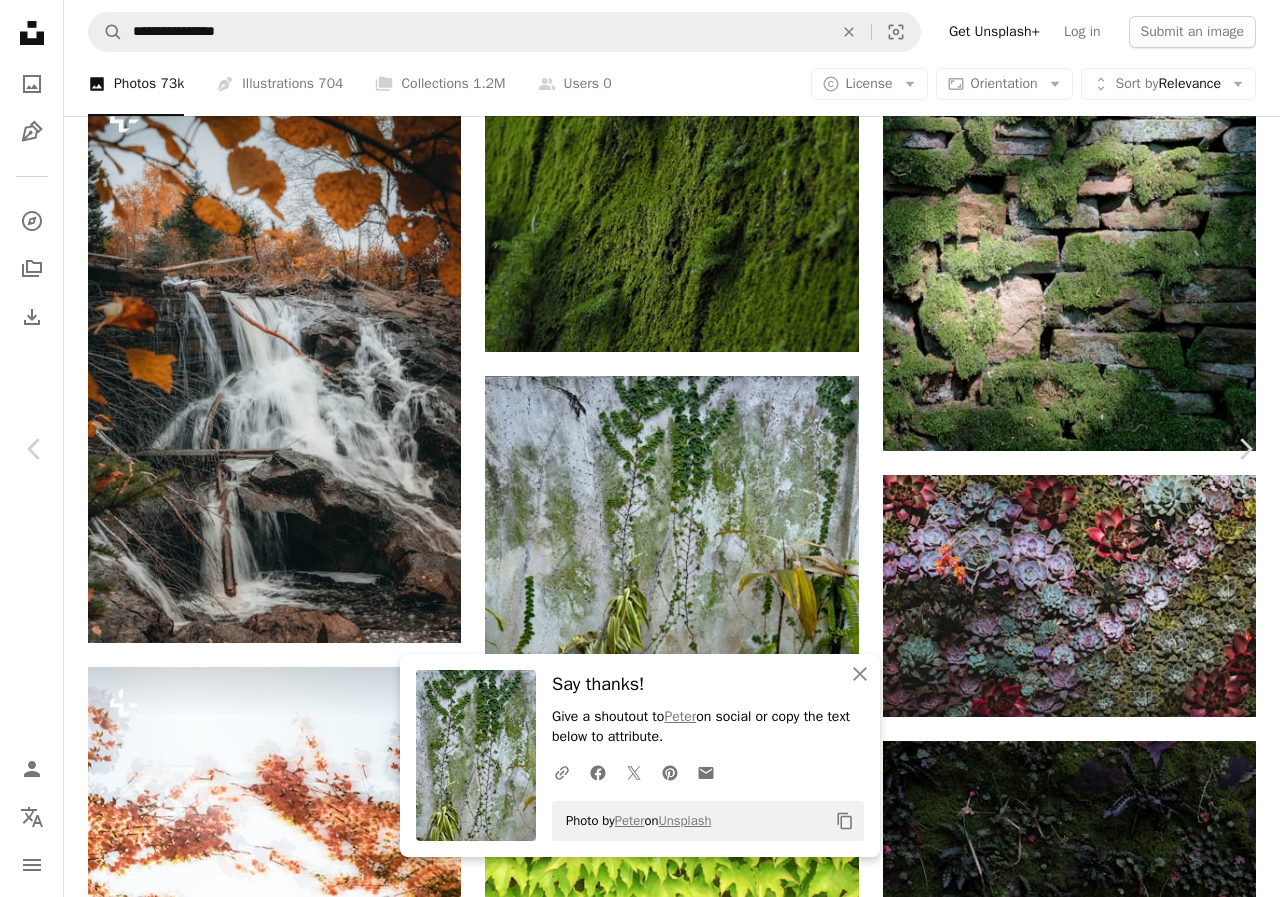 click on "An X shape Chevron left Chevron right An X shape Close Say thanks! Give a shoutout to [PERSON] on social or copy the text below to attribute. A URL sharing icon (chains) Facebook icon X (formerly Twitter) icon Pinterest icon An envelope Photo by [PERSON] on Unsplash
Copy content Have an idea? A website makes it real. Start A Free Trial [PERSON] Available for hire A checkmark inside of a circle A heart A plus sign Download free Chevron down Zoom in Views 196,568 Downloads 1,577 Featured in Photos A forward-right arrow Share Info icon Info More Actions Calendar outlined Published on September 23, 2019 Camera Canon, EOS REBEL T2i Safety Free to use under the Unsplash License flower land plant jungle blossom rainforest outdoors pottery herbs fern vase vegetation potted plant jar bush herbal planter Free images Browse premium related images on iStock  |  Save 20% with code UNSPLASH20 View more on iStock  ↗ Related images A heart A plus sign Wyxina Tresse Arrow pointing down Plus sign for Unsplash+" at bounding box center [640, 6391] 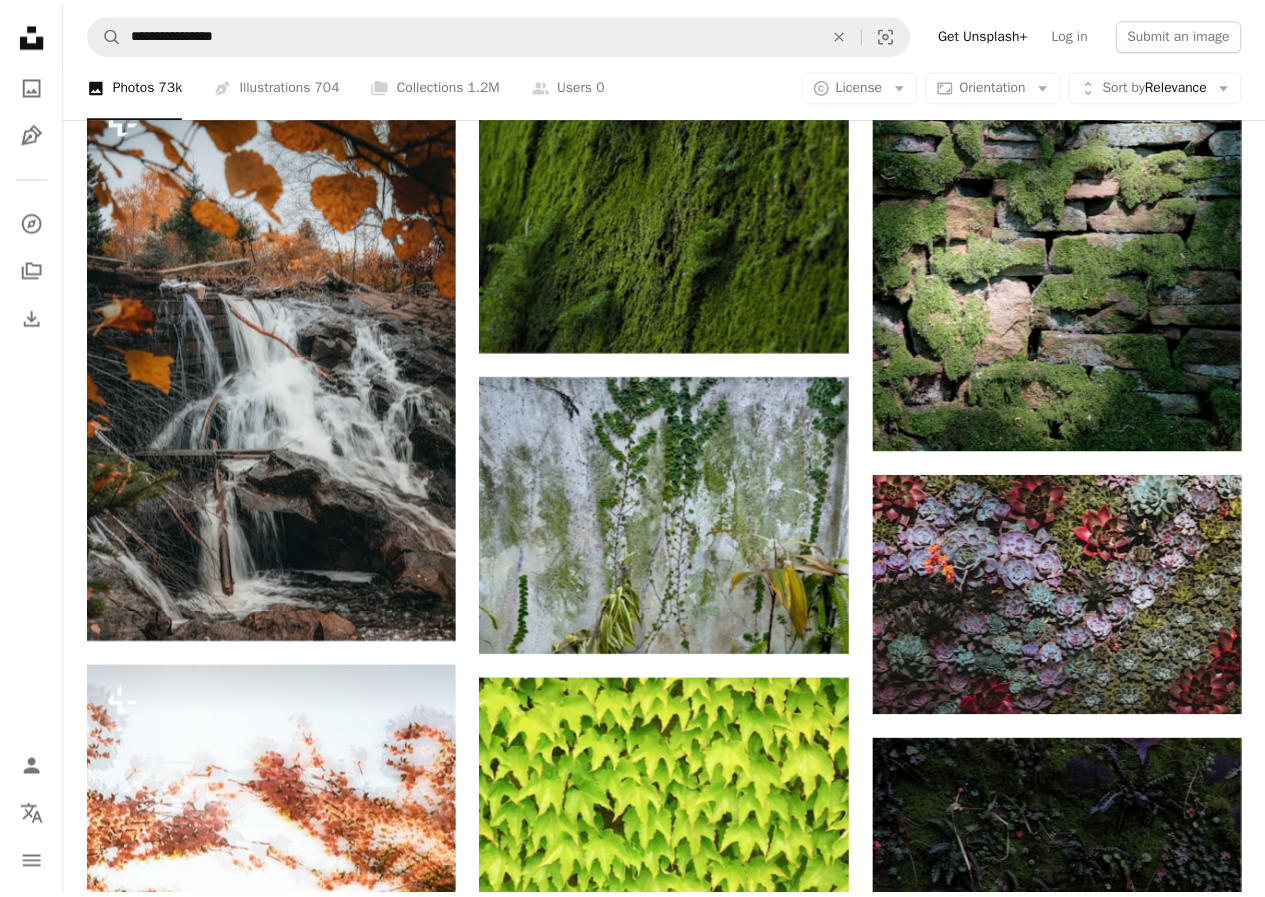 scroll, scrollTop: 39050, scrollLeft: 0, axis: vertical 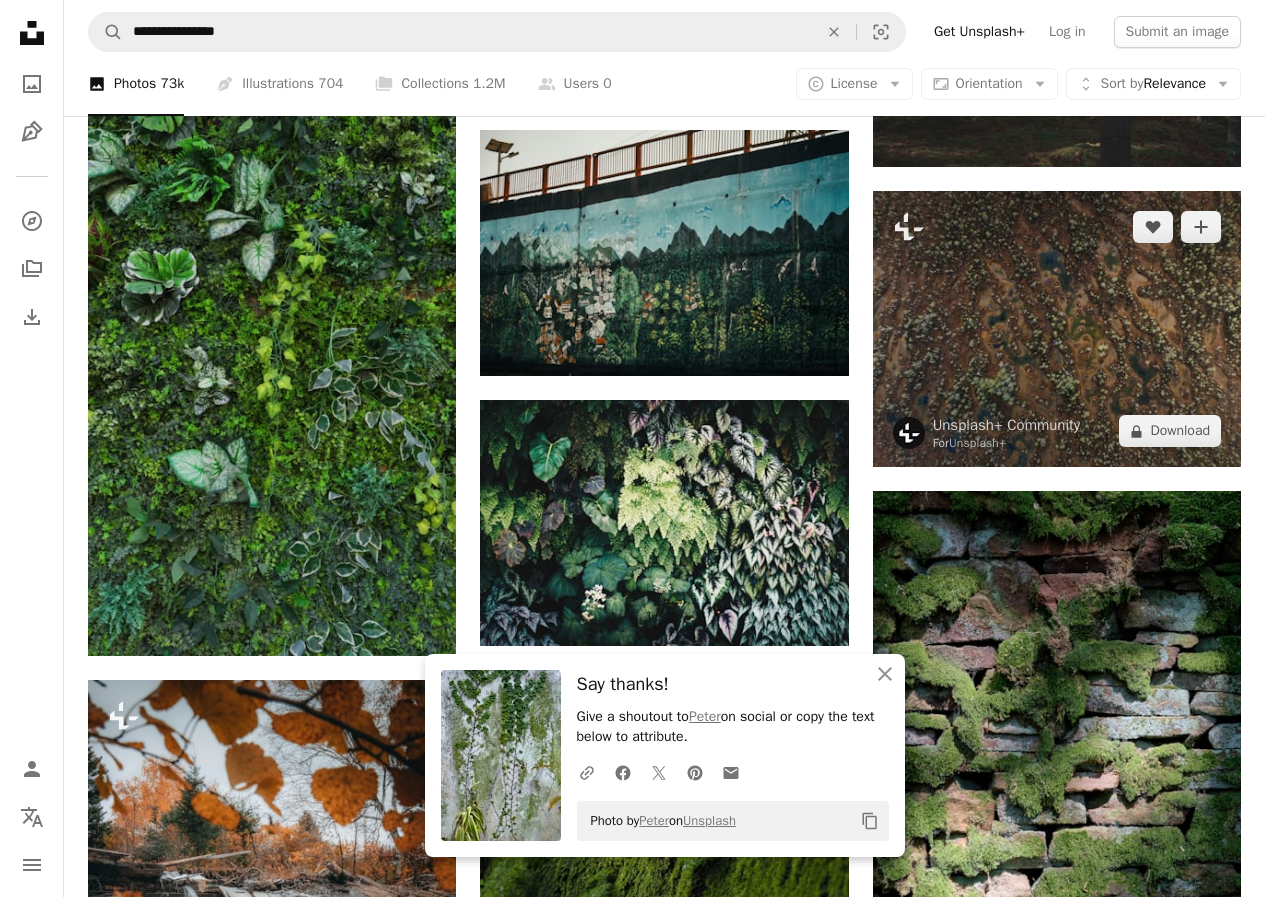 click at bounding box center [1057, 329] 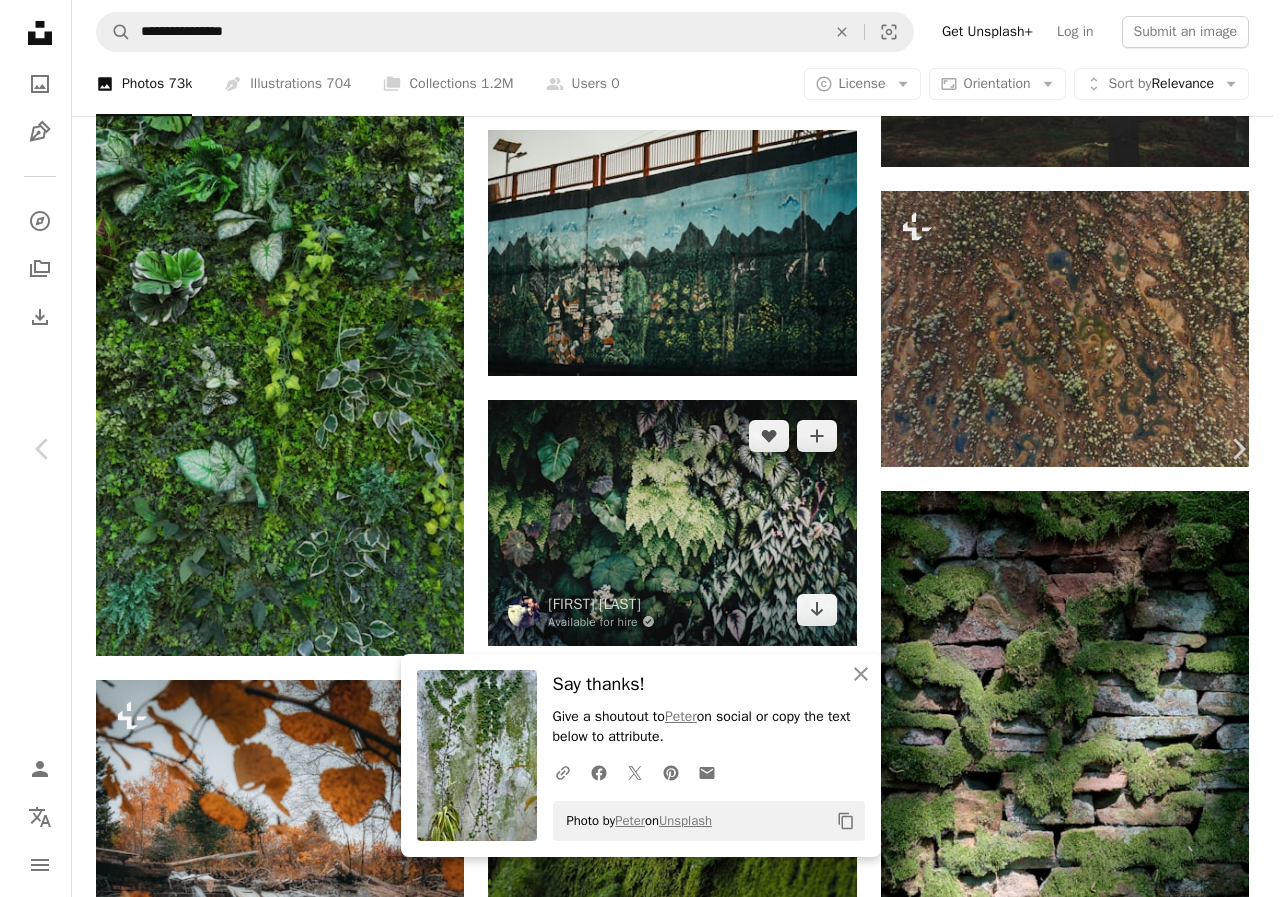 scroll, scrollTop: 39550, scrollLeft: 0, axis: vertical 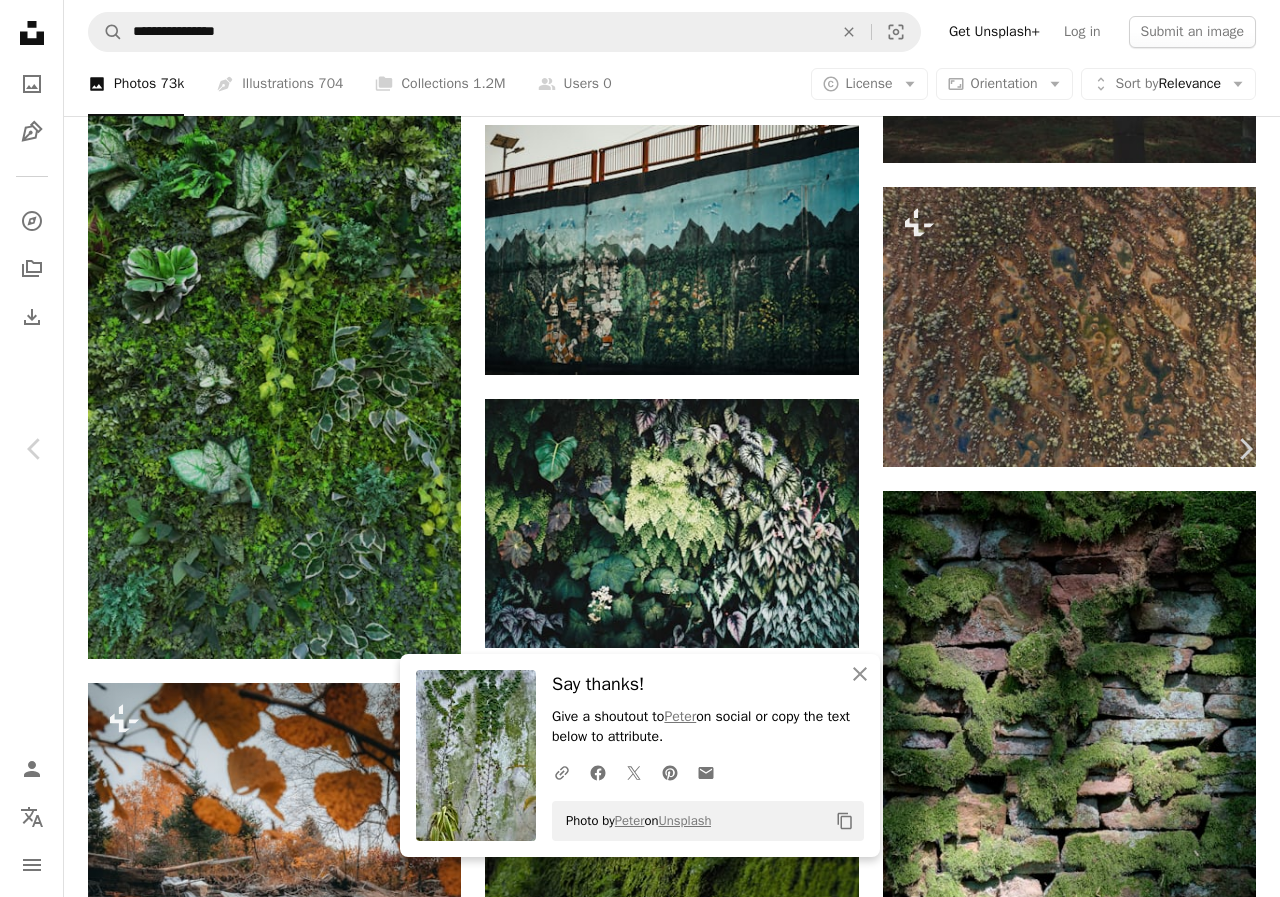 click on "**********" at bounding box center [640, -16504] 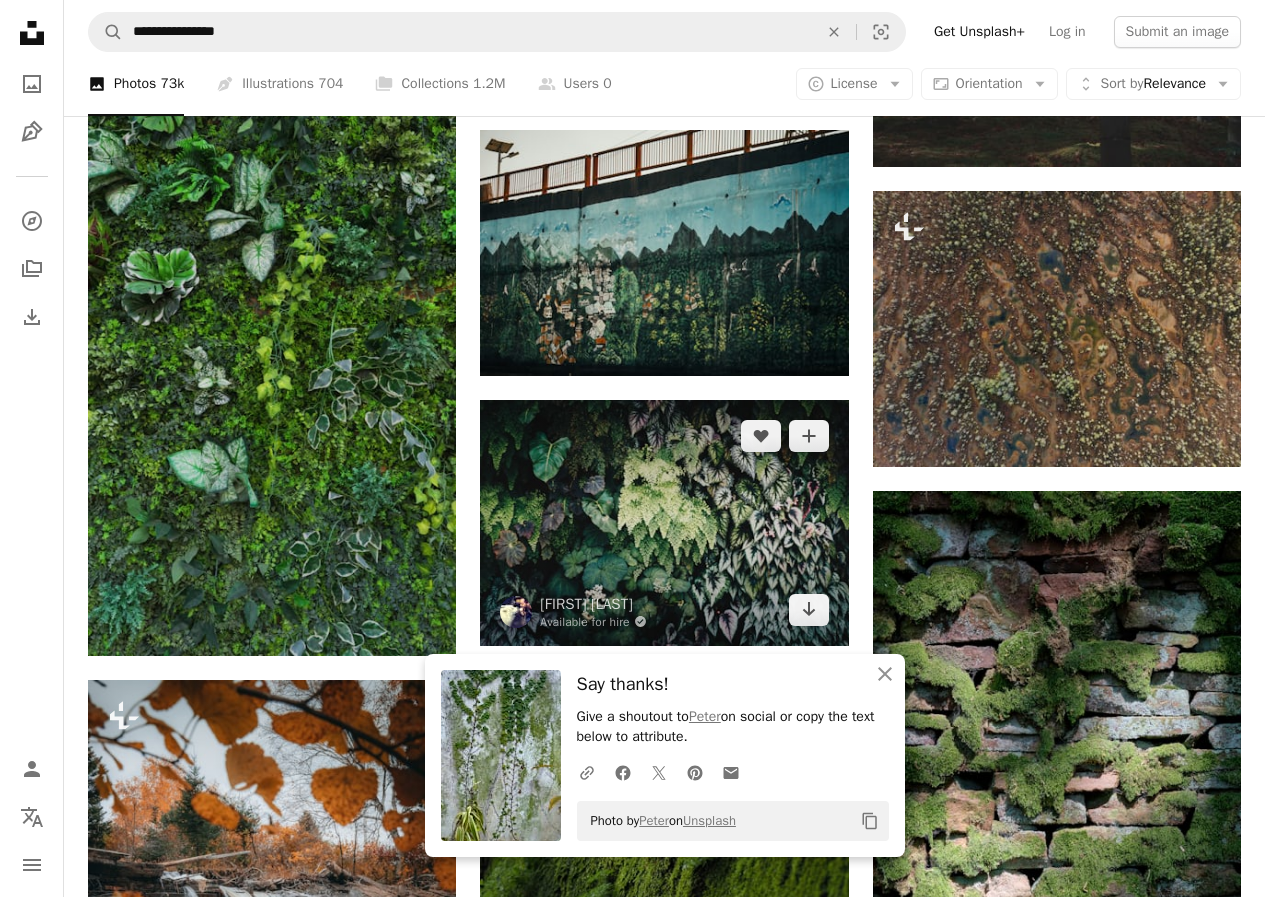 scroll, scrollTop: 39150, scrollLeft: 0, axis: vertical 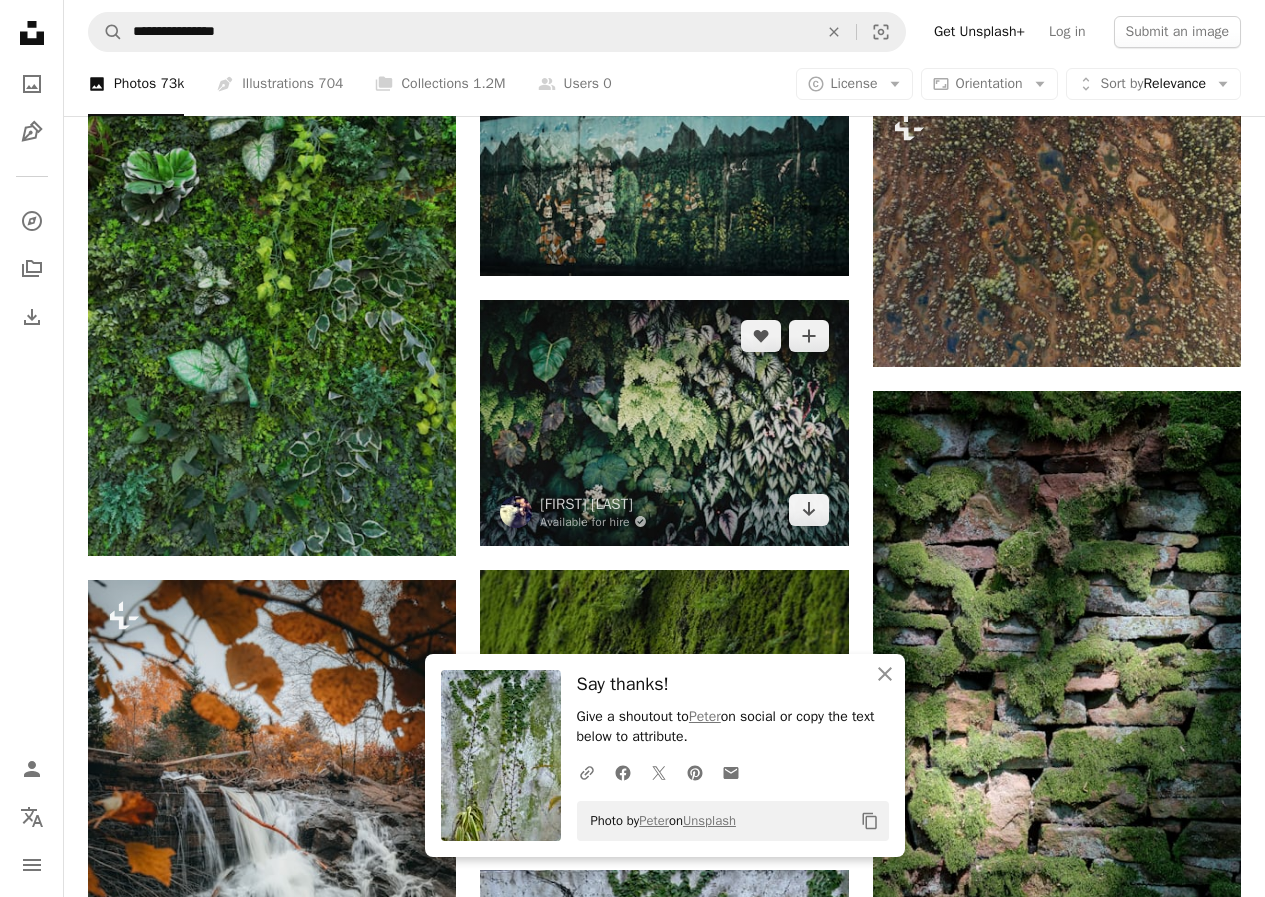 click at bounding box center [664, 423] 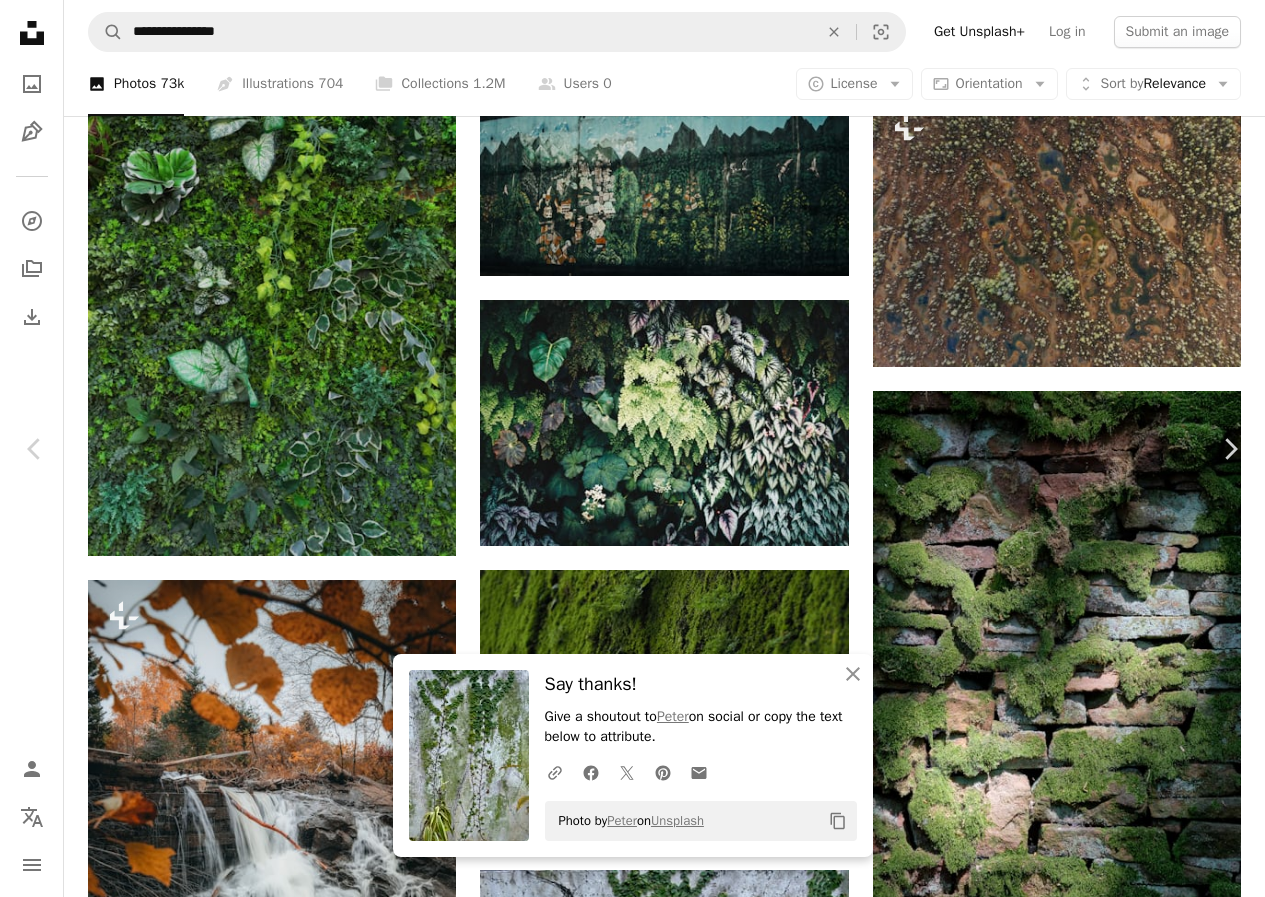 click on "Chevron down" 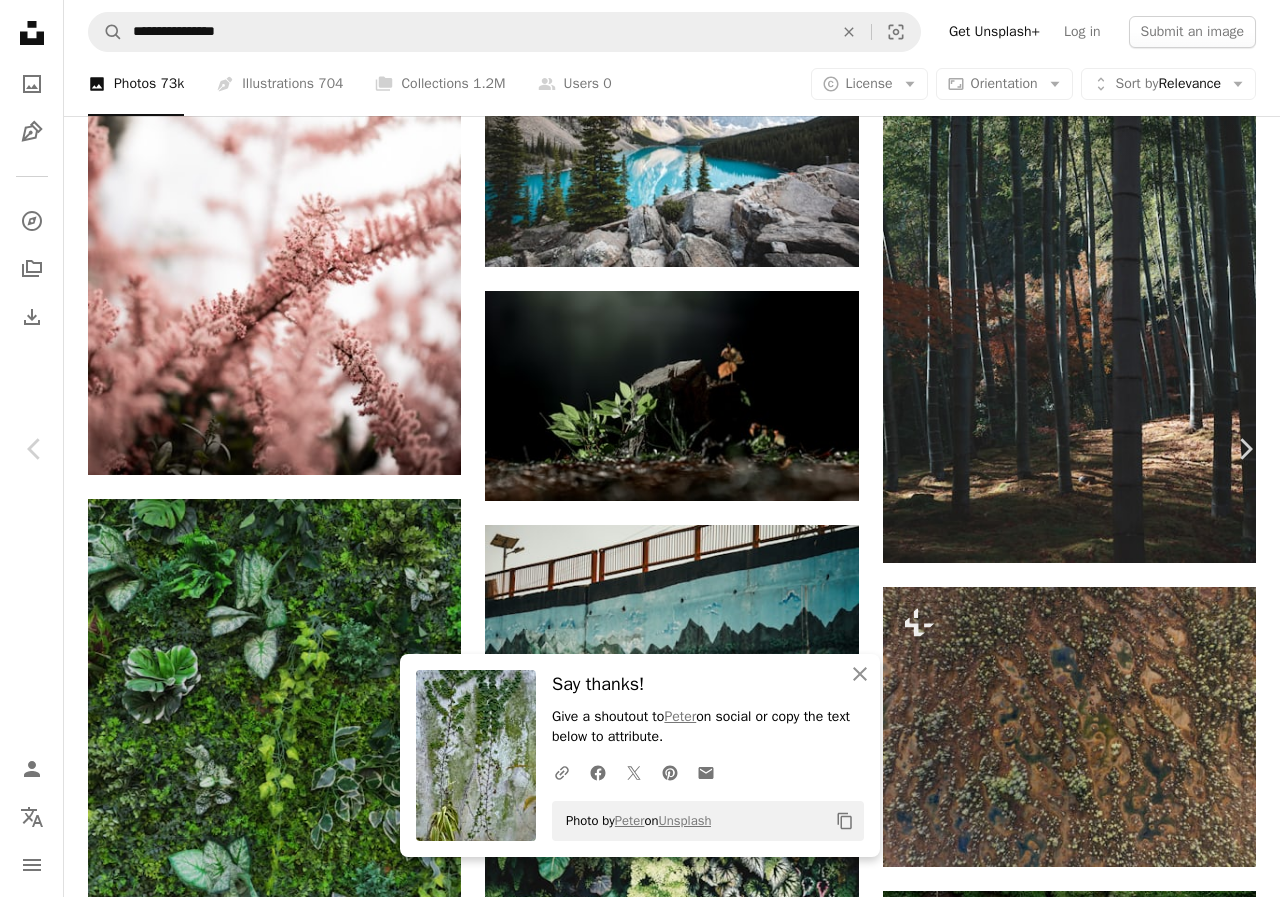 click on "( 2400 x 1600 )" at bounding box center (1052, 7111) 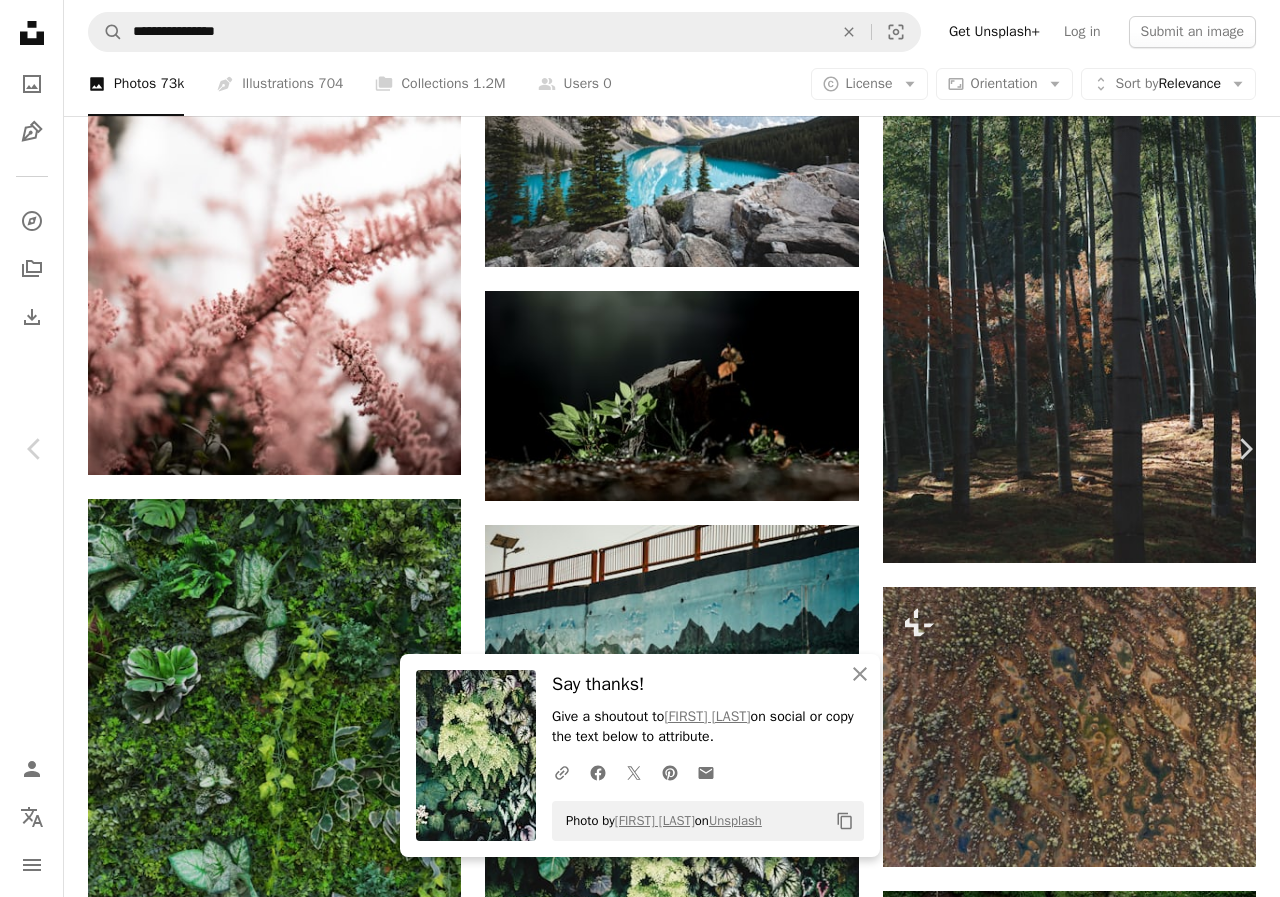 click on "An X shape Chevron left Chevron right An X shape Close Say thanks! Give a shoutout to [PERSON] on social or copy the text below to attribute. A URL sharing icon (chains) Facebook icon X (formerly Twitter) icon Pinterest icon An envelope Photo by [PERSON] on Unsplash
Copy content Have an idea? A website makes it real. Start A Free Trial [PERSON] Available for hire A checkmark inside of a circle A heart A plus sign Download free Chevron down Zoom in Views 196,568 Downloads 1,577 Featured in Photos A forward-right arrow Share Info icon Info More Actions Calendar outlined Published on September 23, 2019 Camera Canon, EOS REBEL T2i Safety Free to use under the Unsplash License flower land plant jungle blossom rainforest outdoors pottery herbs fern vase vegetation potted plant jar bush herbal planter Free images Browse premium related images on iStock  |  Save 20% with code UNSPLASH20 View more on iStock  ↗ Related images A heart A plus sign Wyxina Tresse Arrow pointing down Plus sign for Unsplash+" at bounding box center (640, 7391) 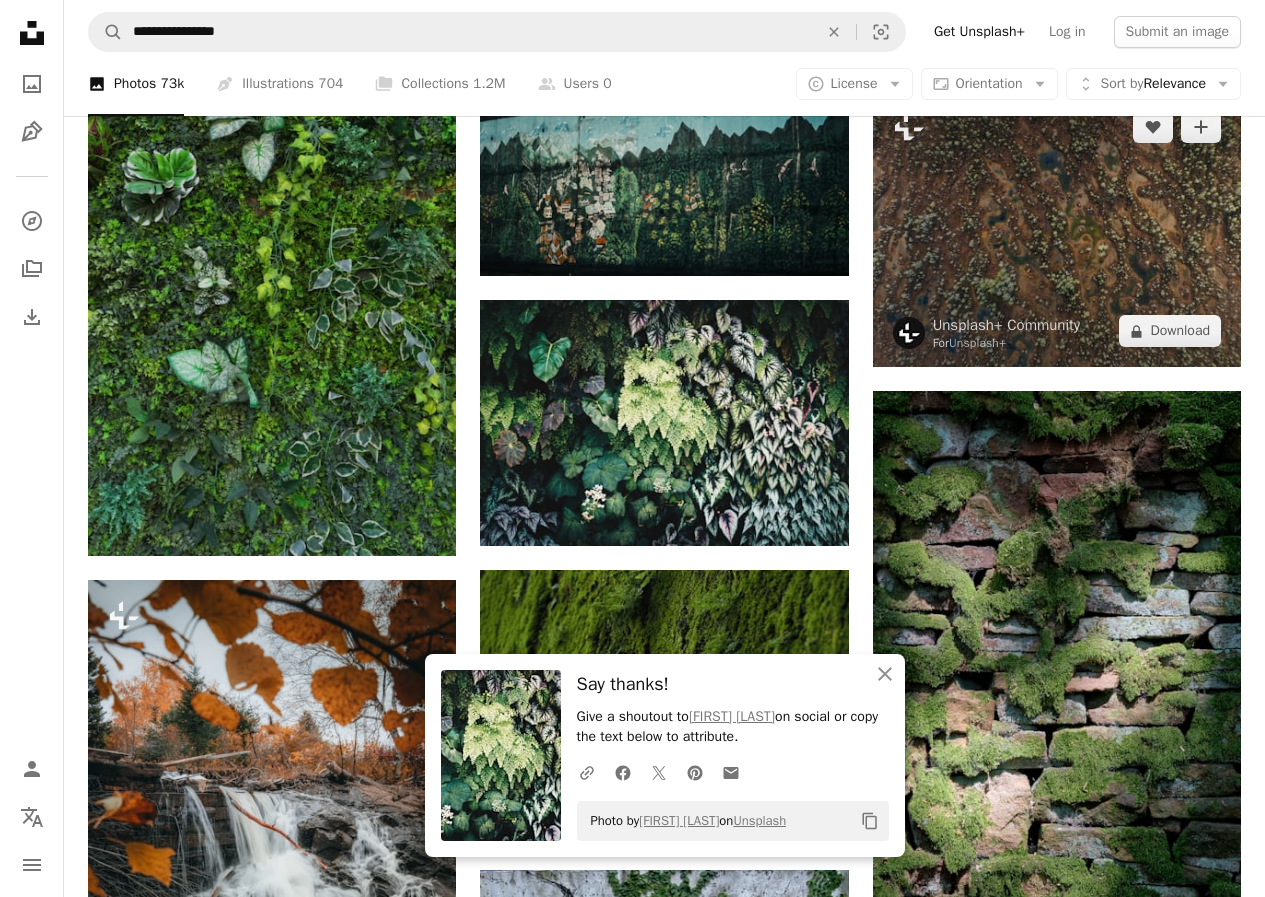 click at bounding box center (1057, 229) 